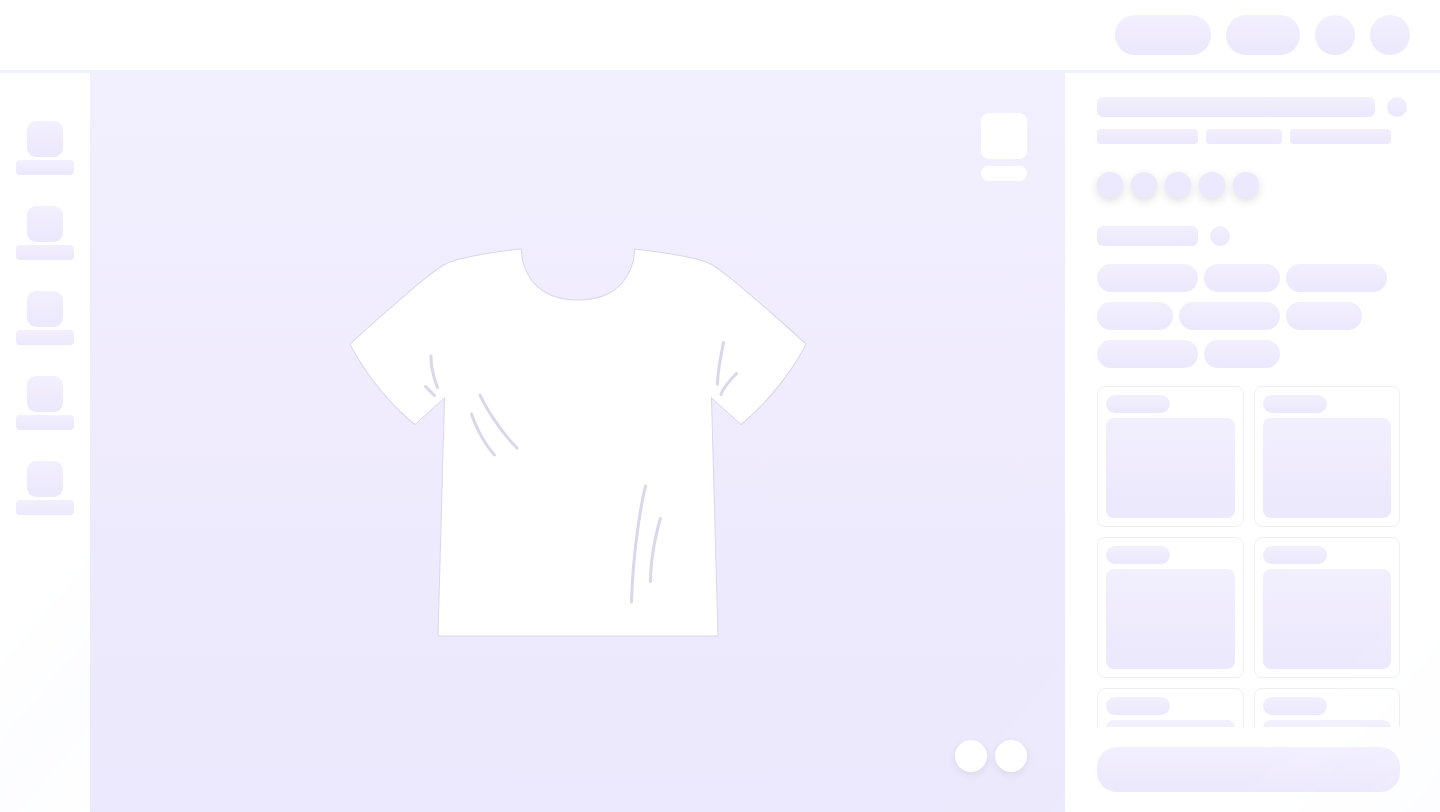 scroll, scrollTop: 0, scrollLeft: 0, axis: both 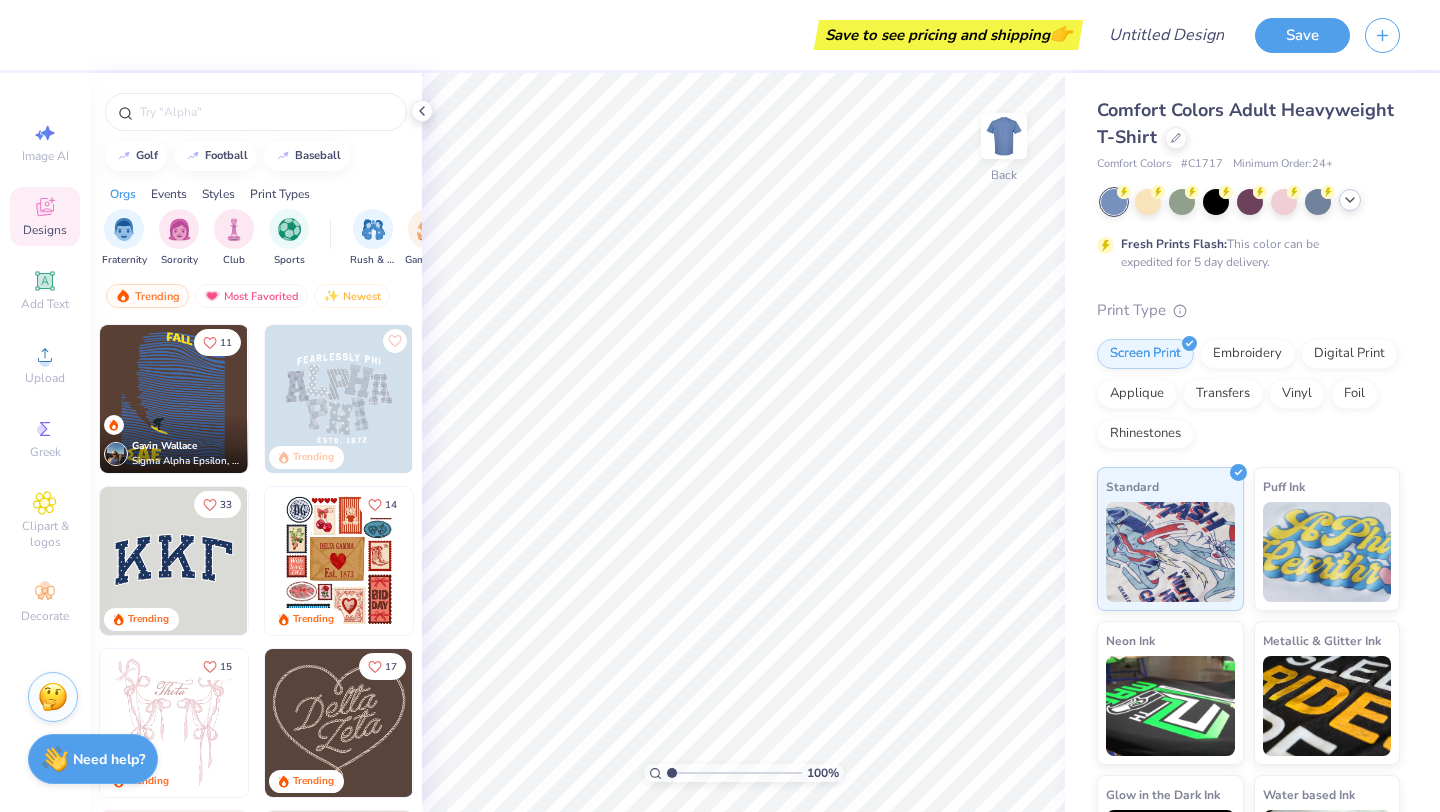 click 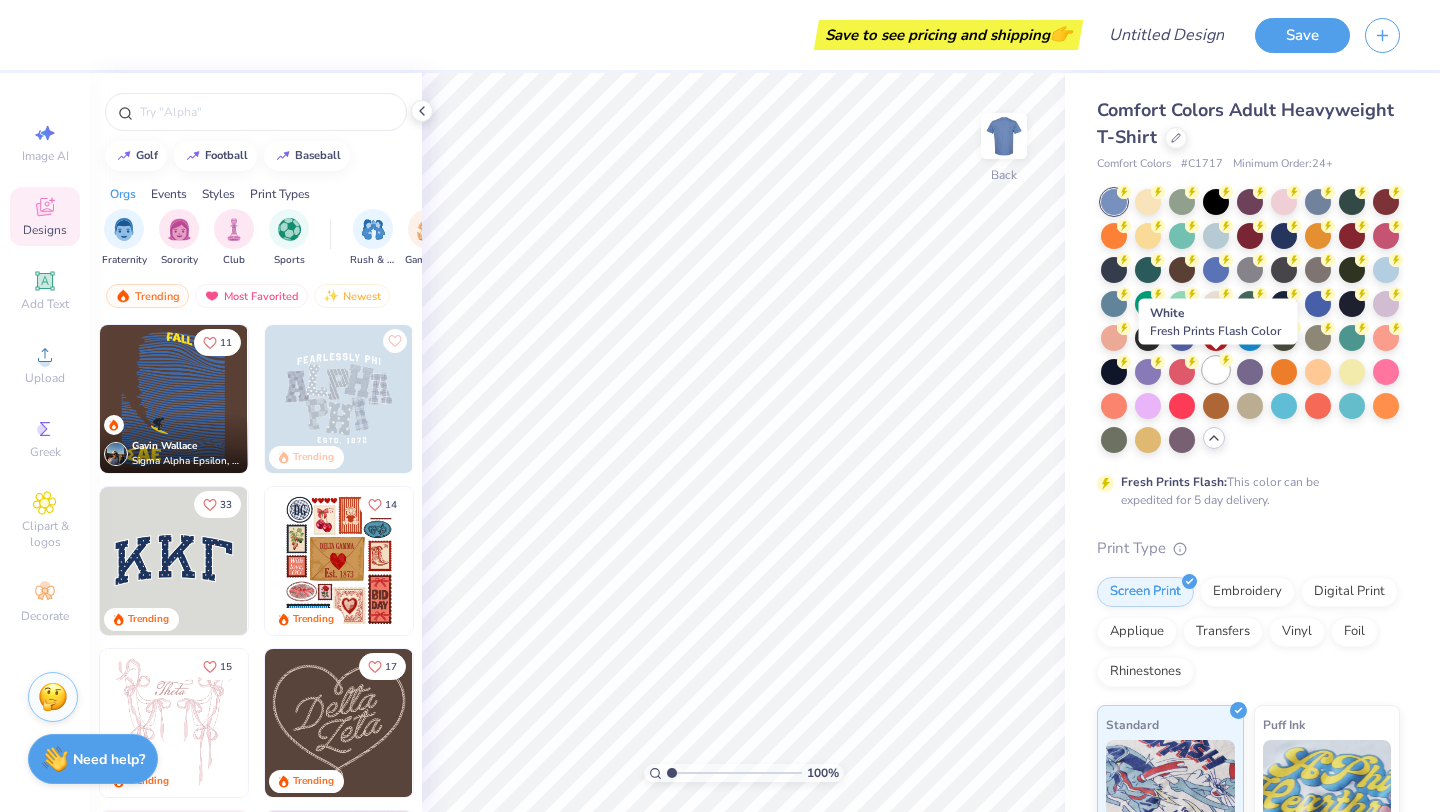 click at bounding box center (1216, 370) 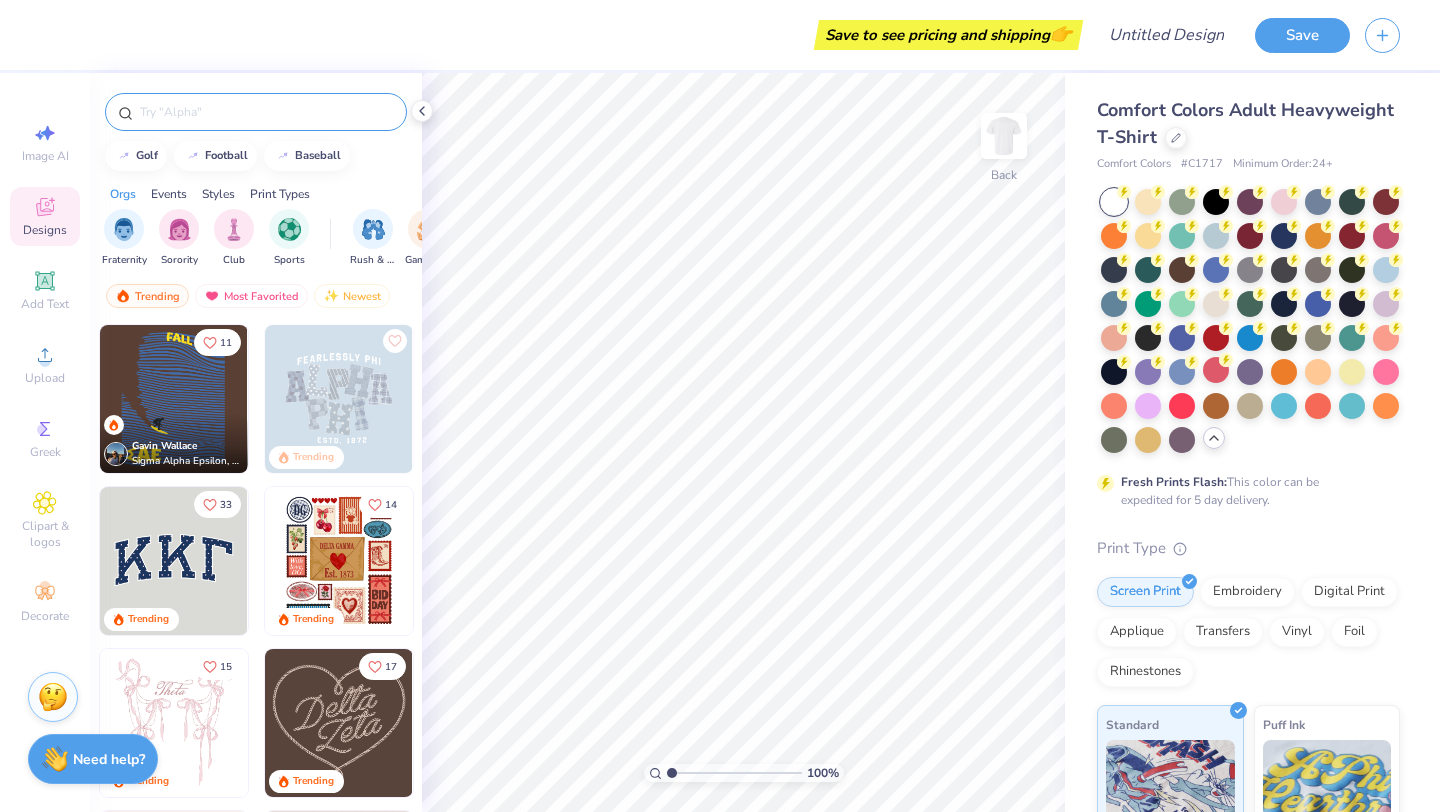 click at bounding box center [256, 112] 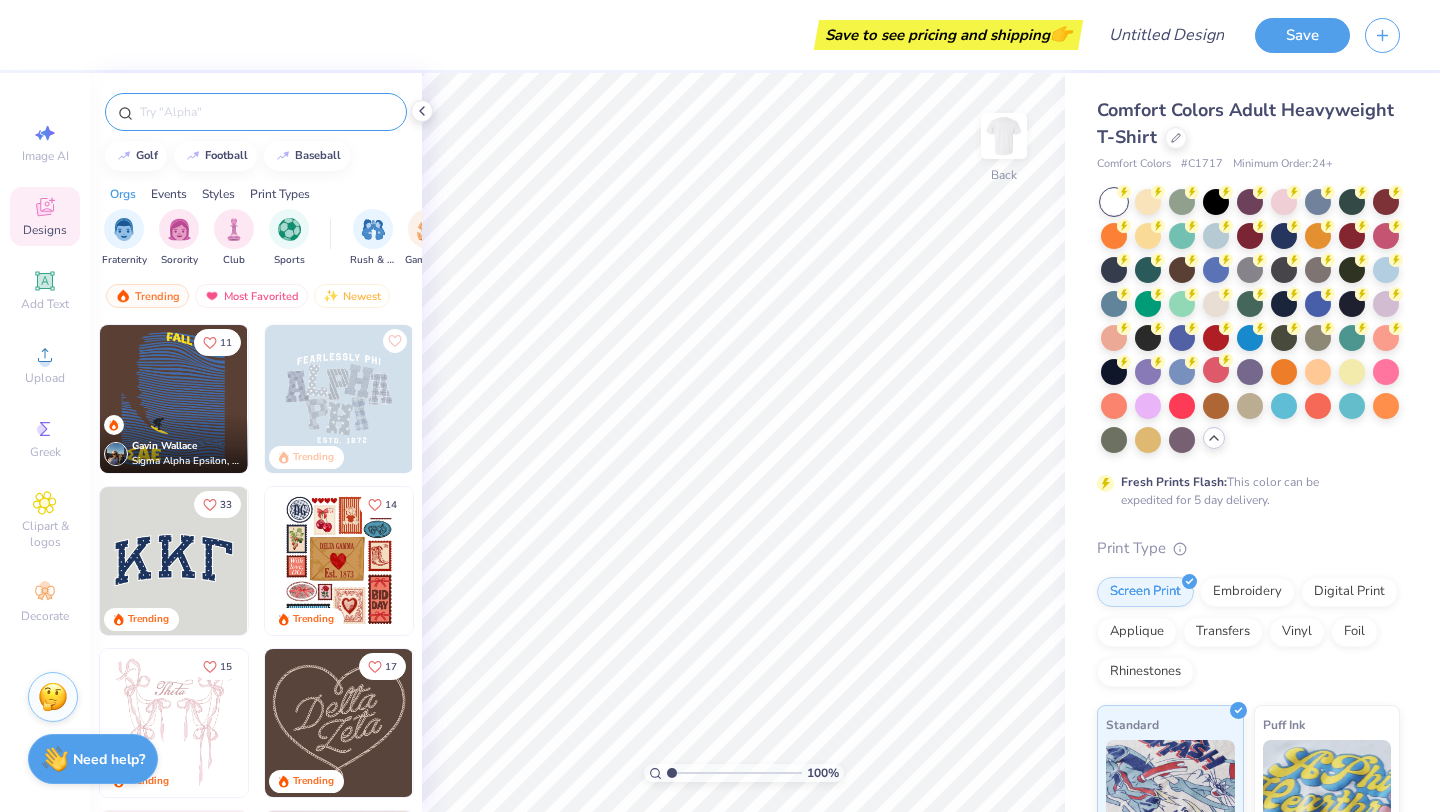 click at bounding box center [266, 112] 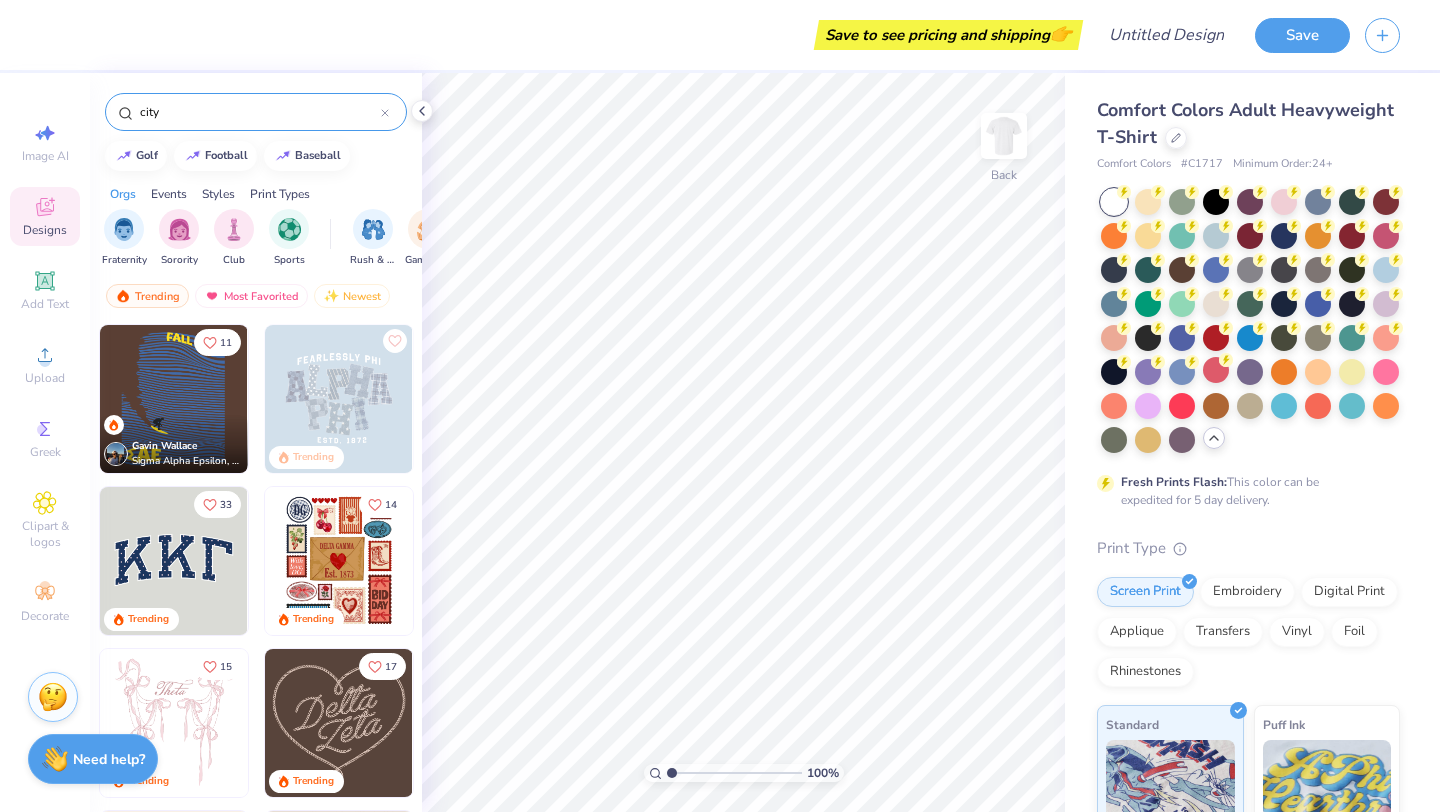 type on "city" 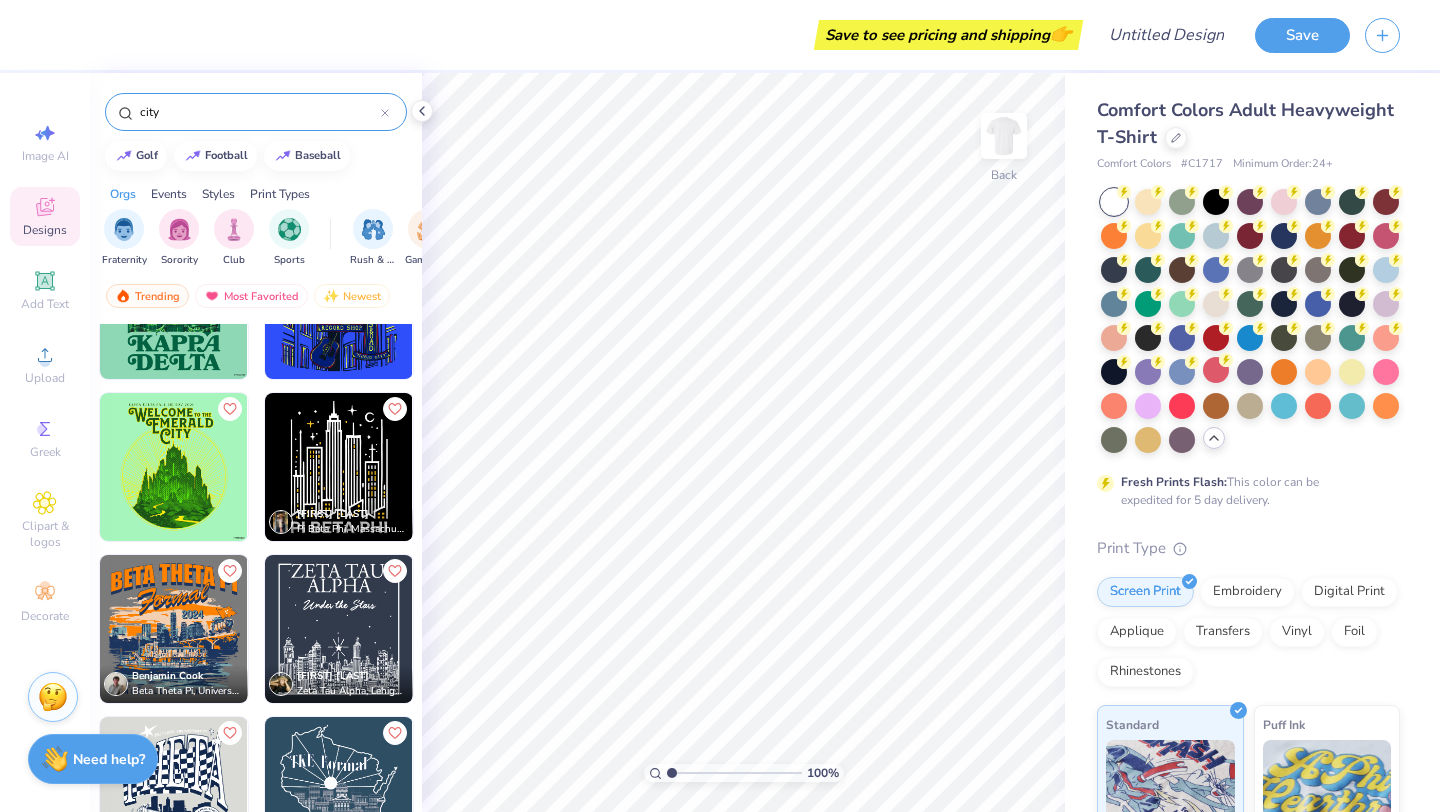 scroll, scrollTop: 1229, scrollLeft: 0, axis: vertical 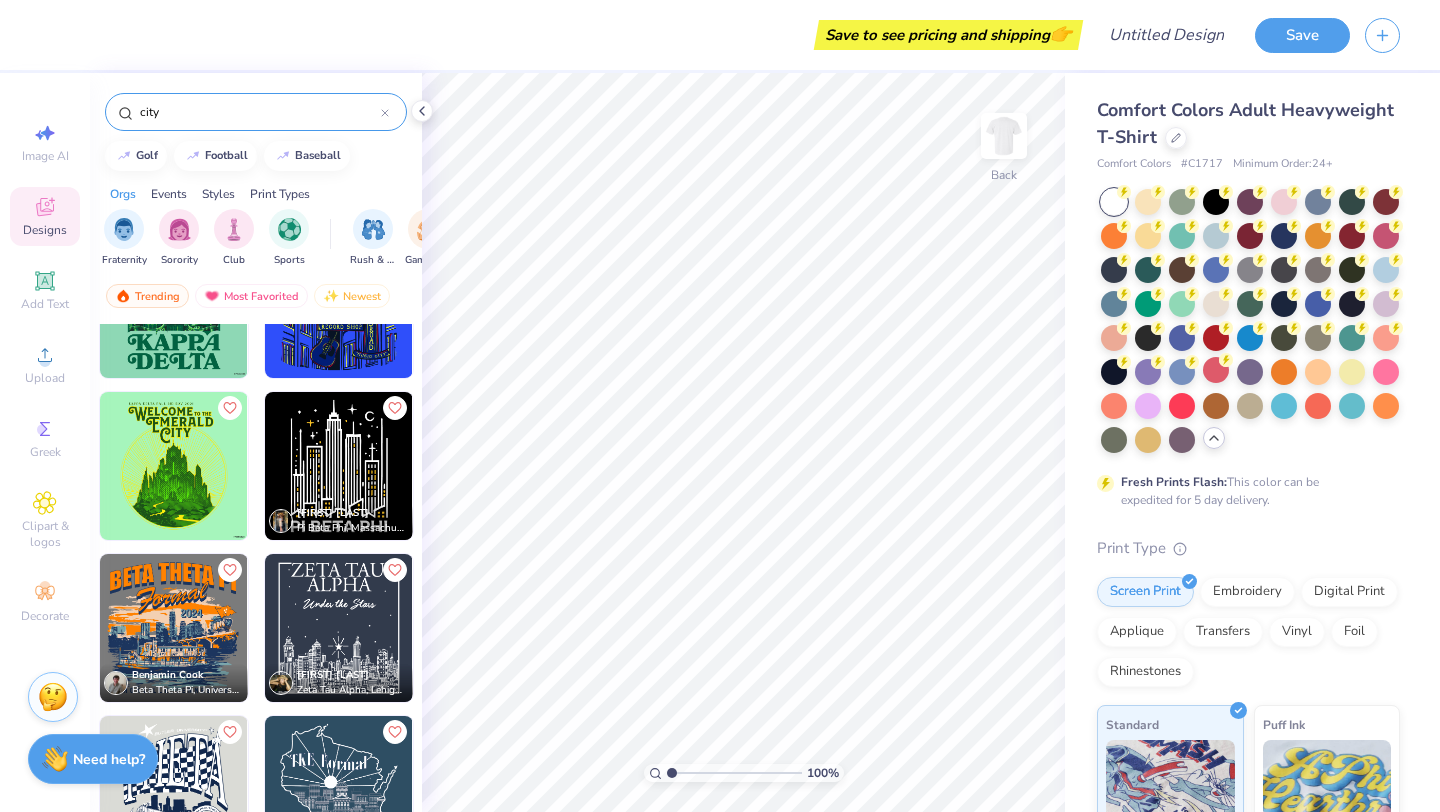 click at bounding box center (173, 628) 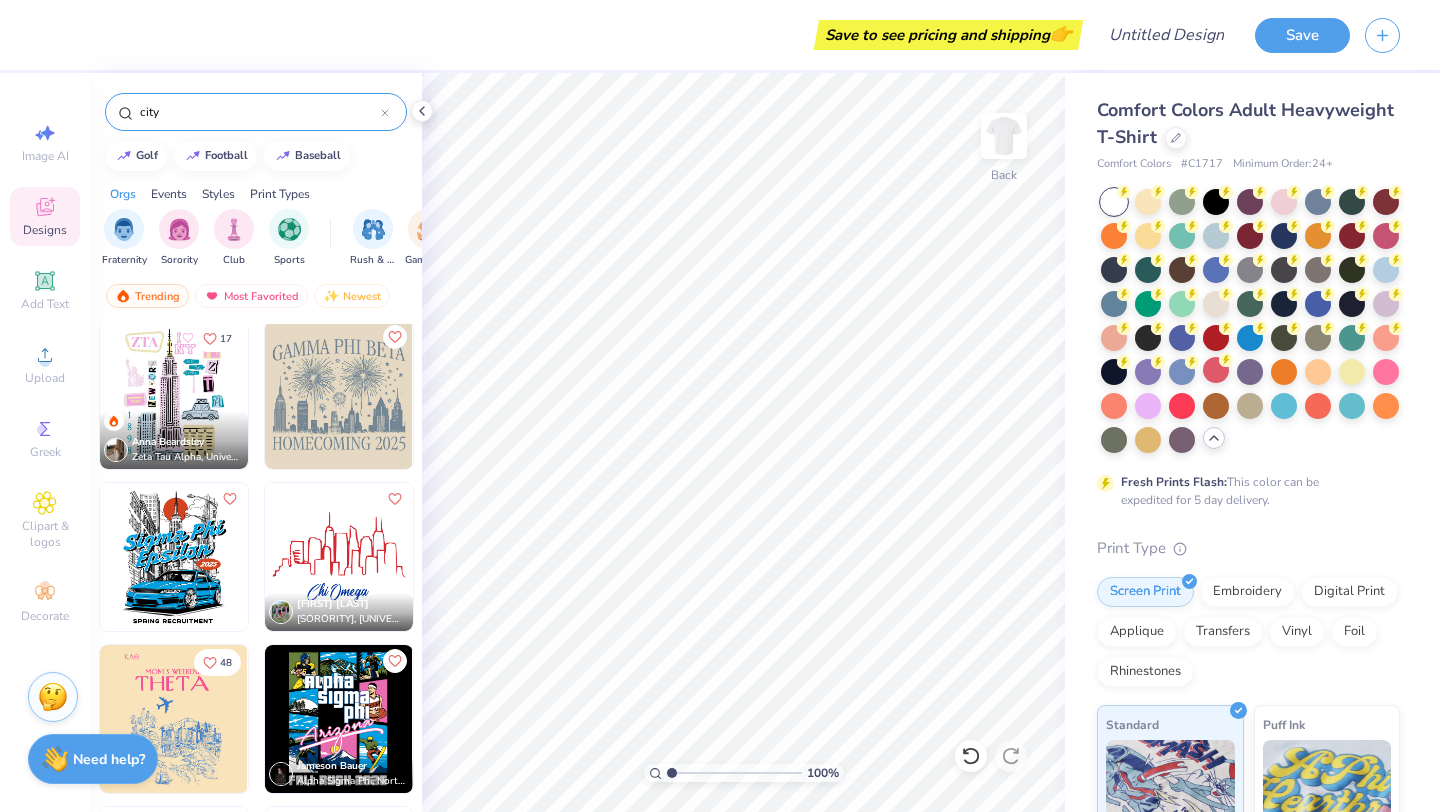 scroll, scrollTop: 0, scrollLeft: 0, axis: both 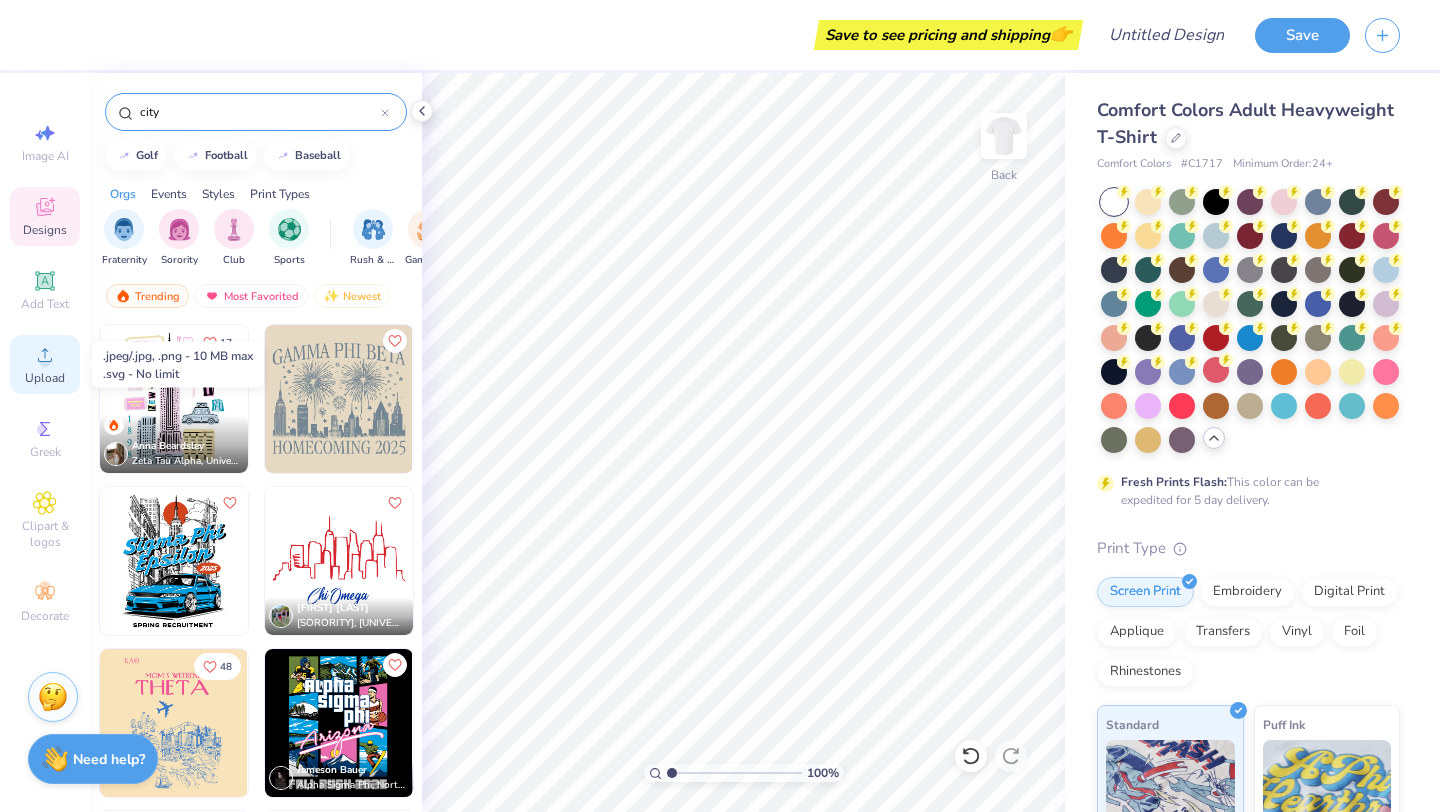 click 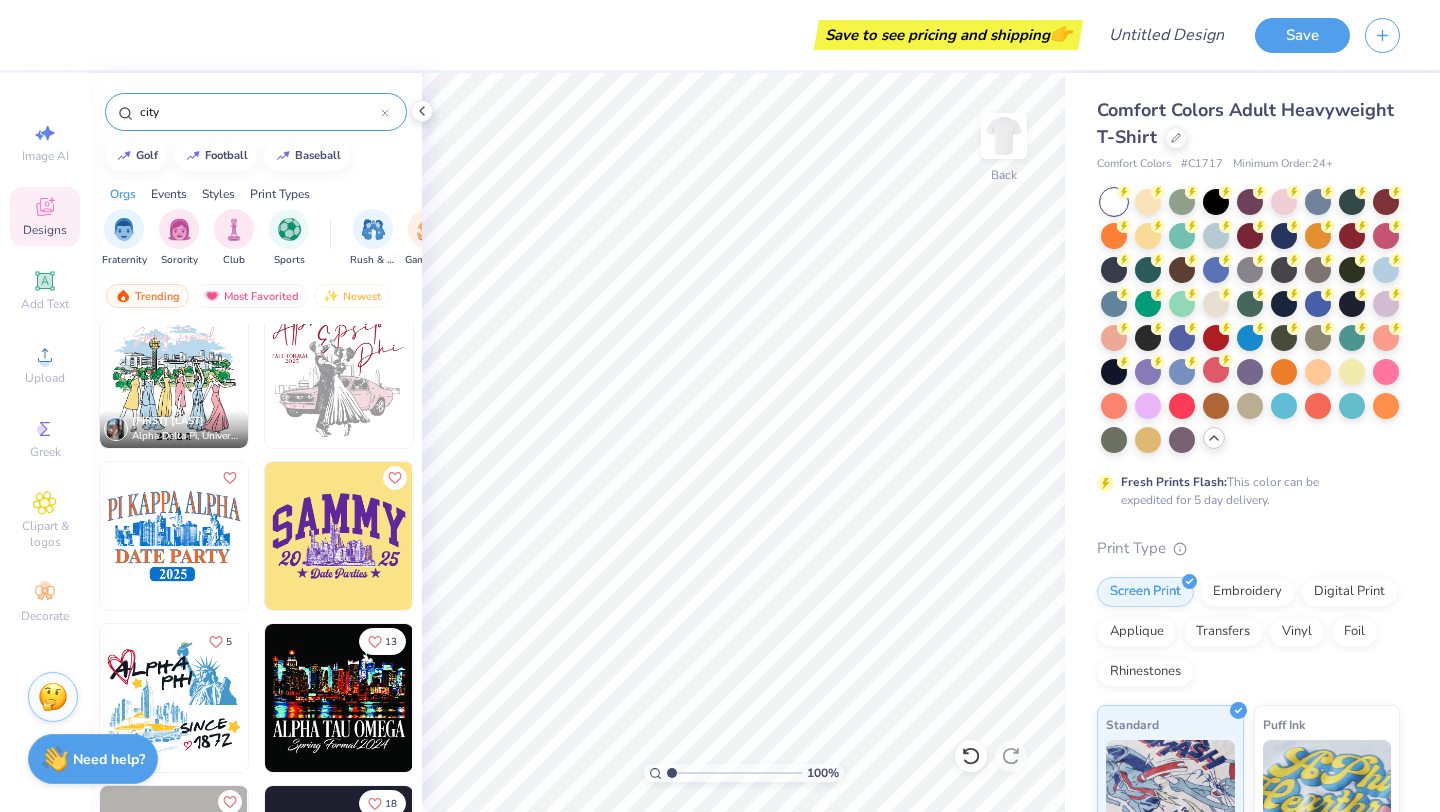 scroll, scrollTop: 698, scrollLeft: 0, axis: vertical 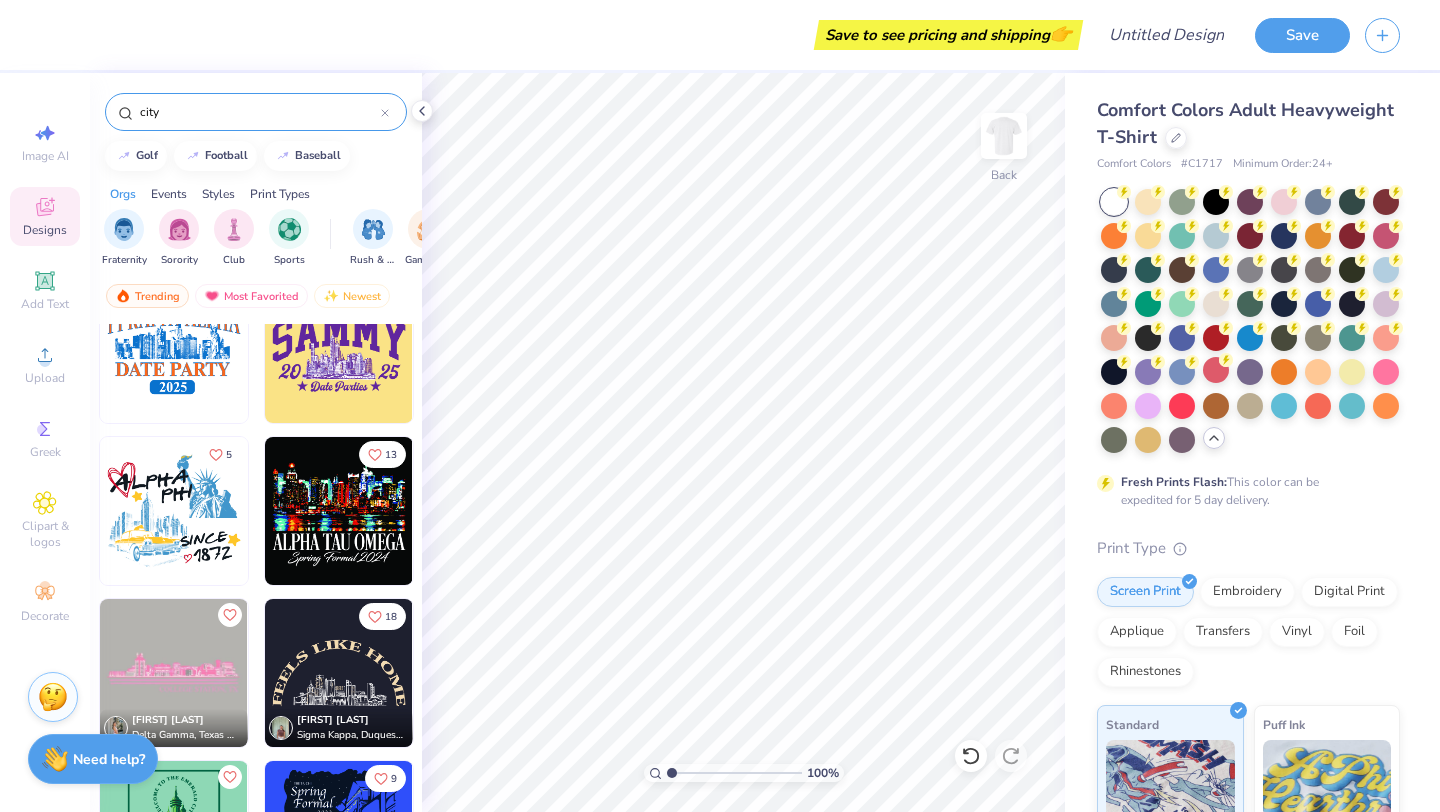click at bounding box center [339, 673] 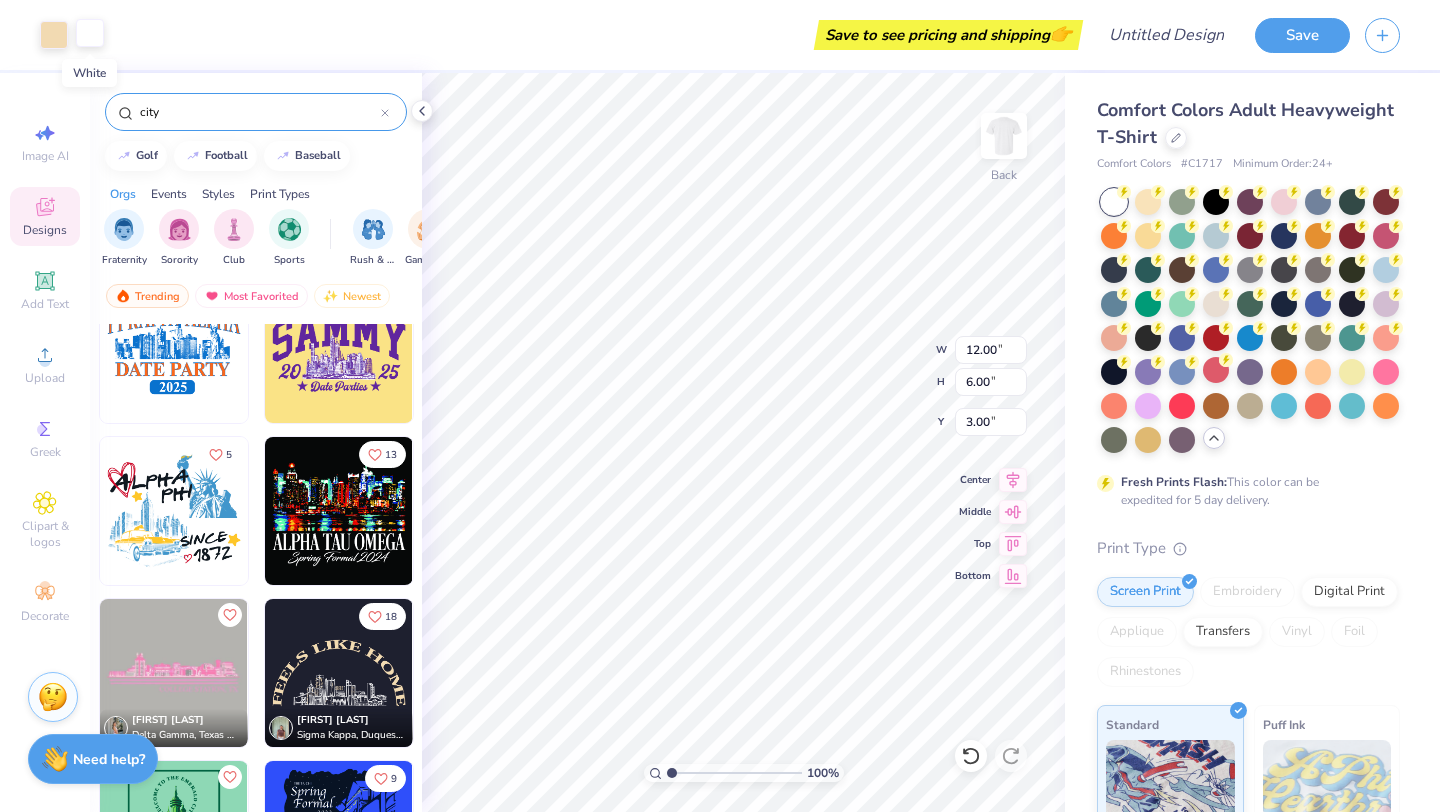 click at bounding box center [90, 33] 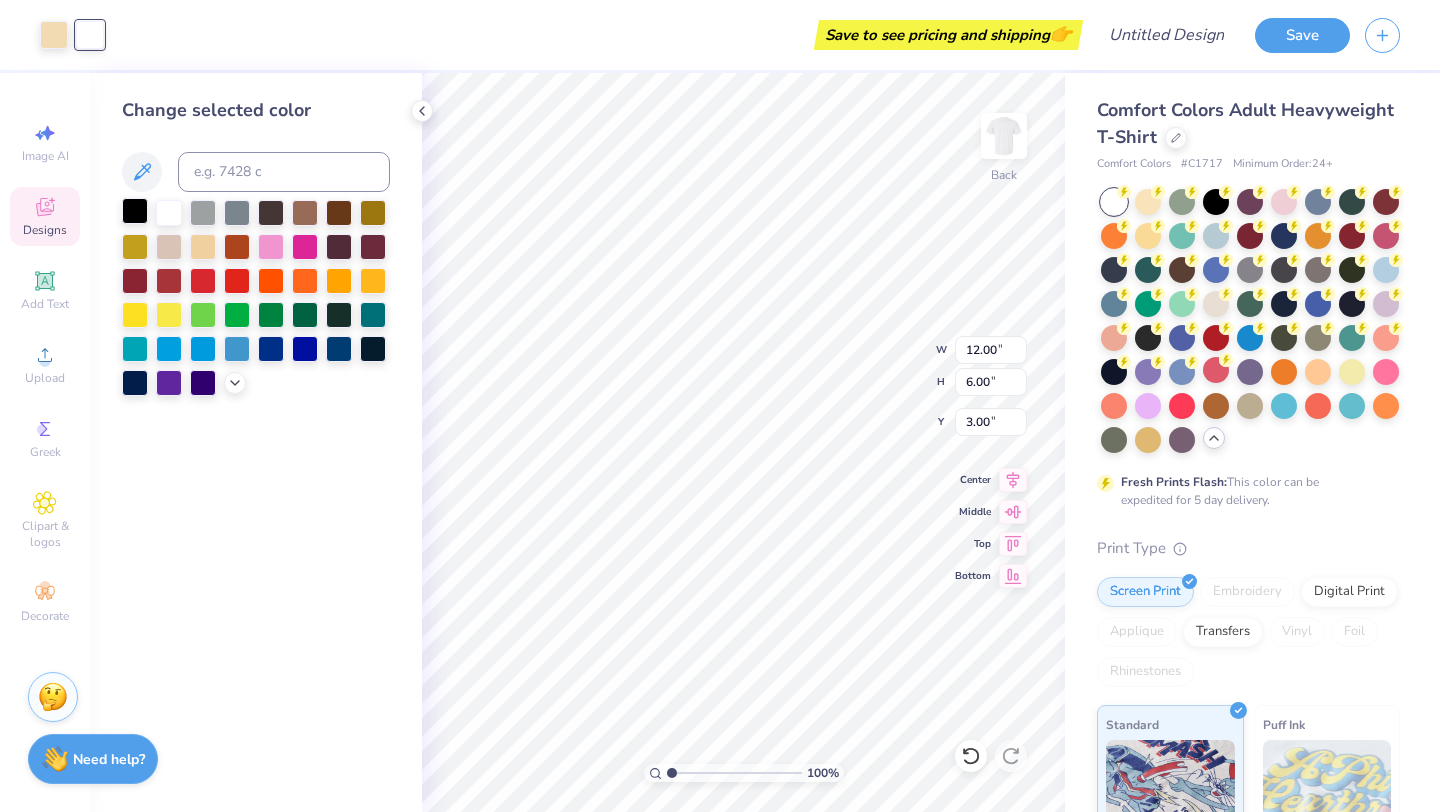 click at bounding box center [135, 211] 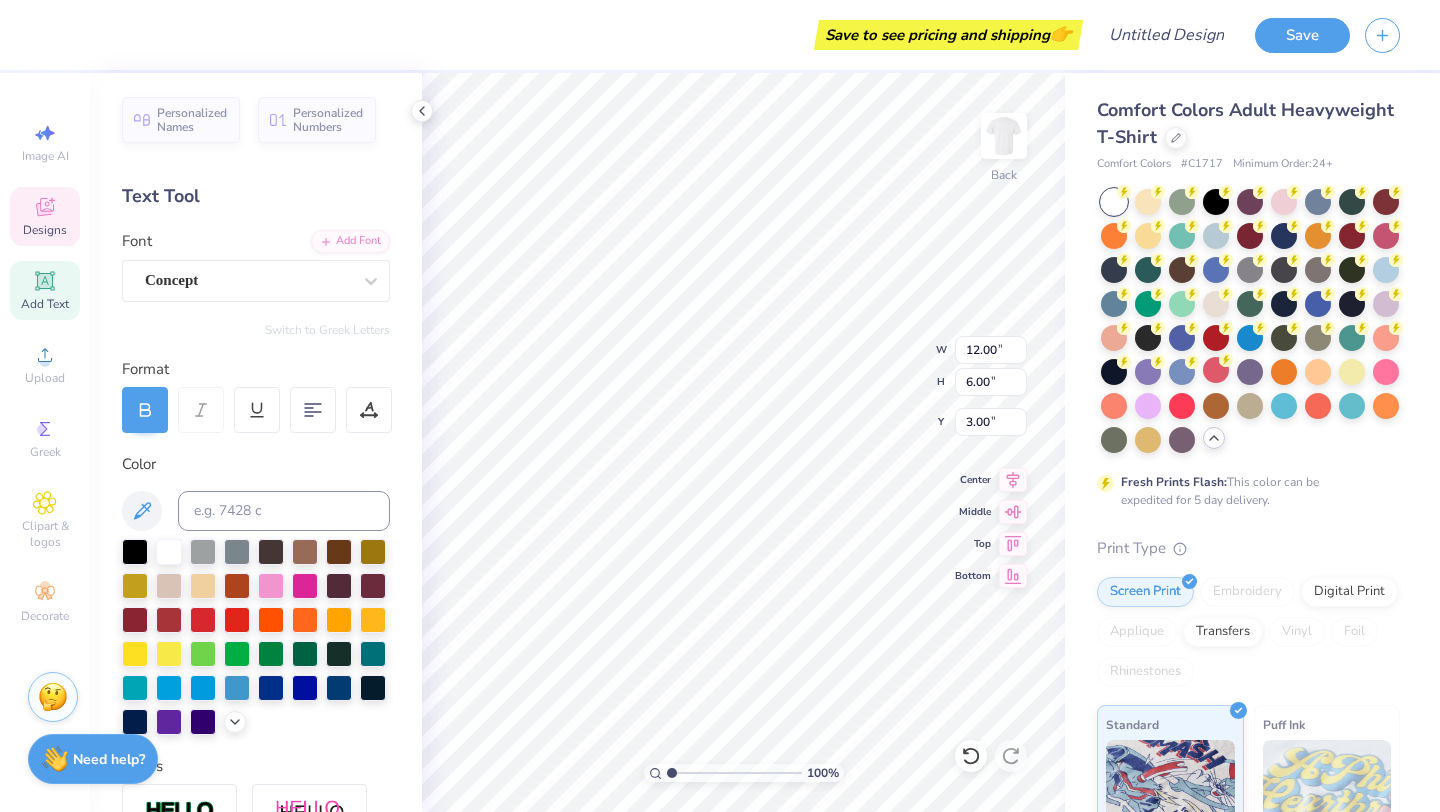 scroll, scrollTop: 0, scrollLeft: 0, axis: both 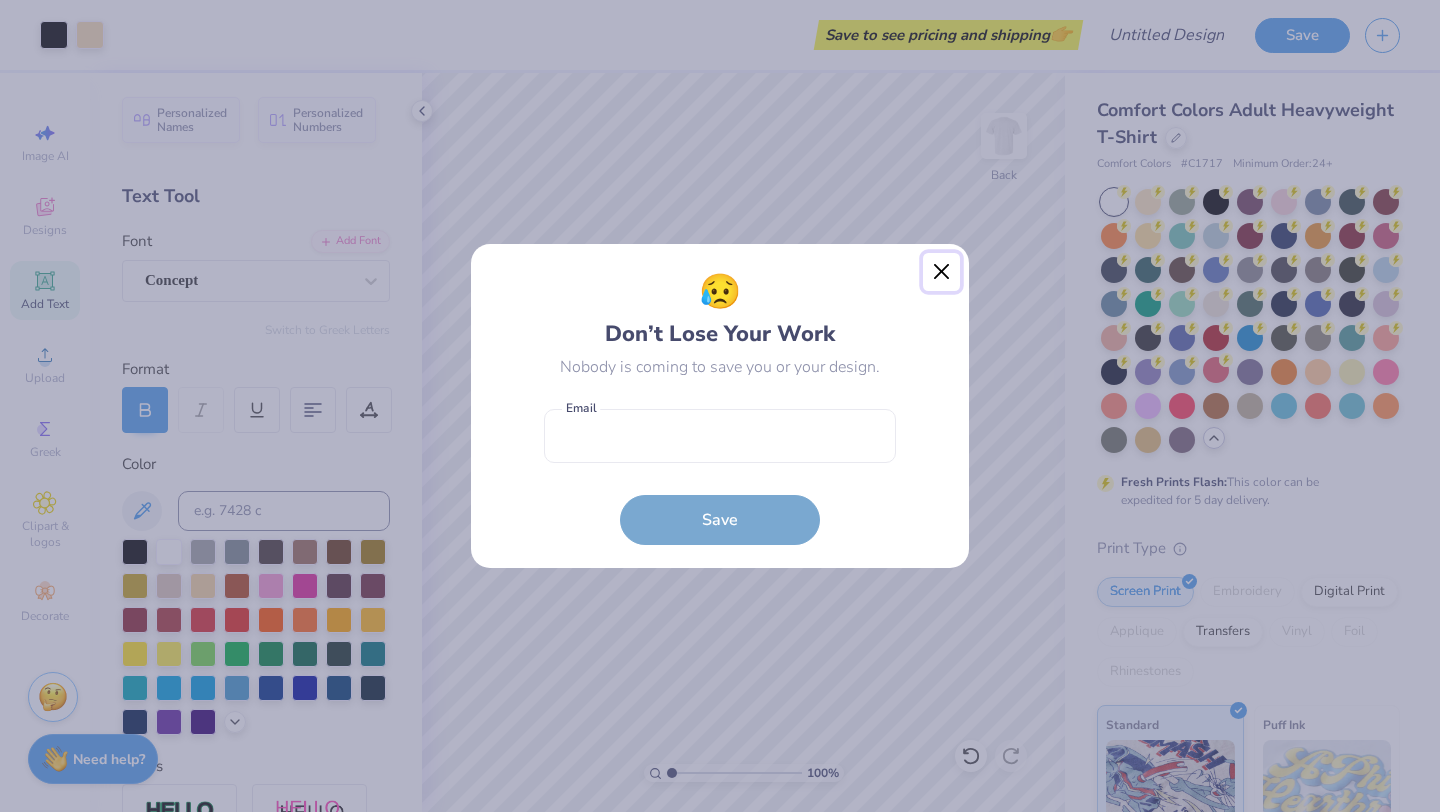click at bounding box center (942, 272) 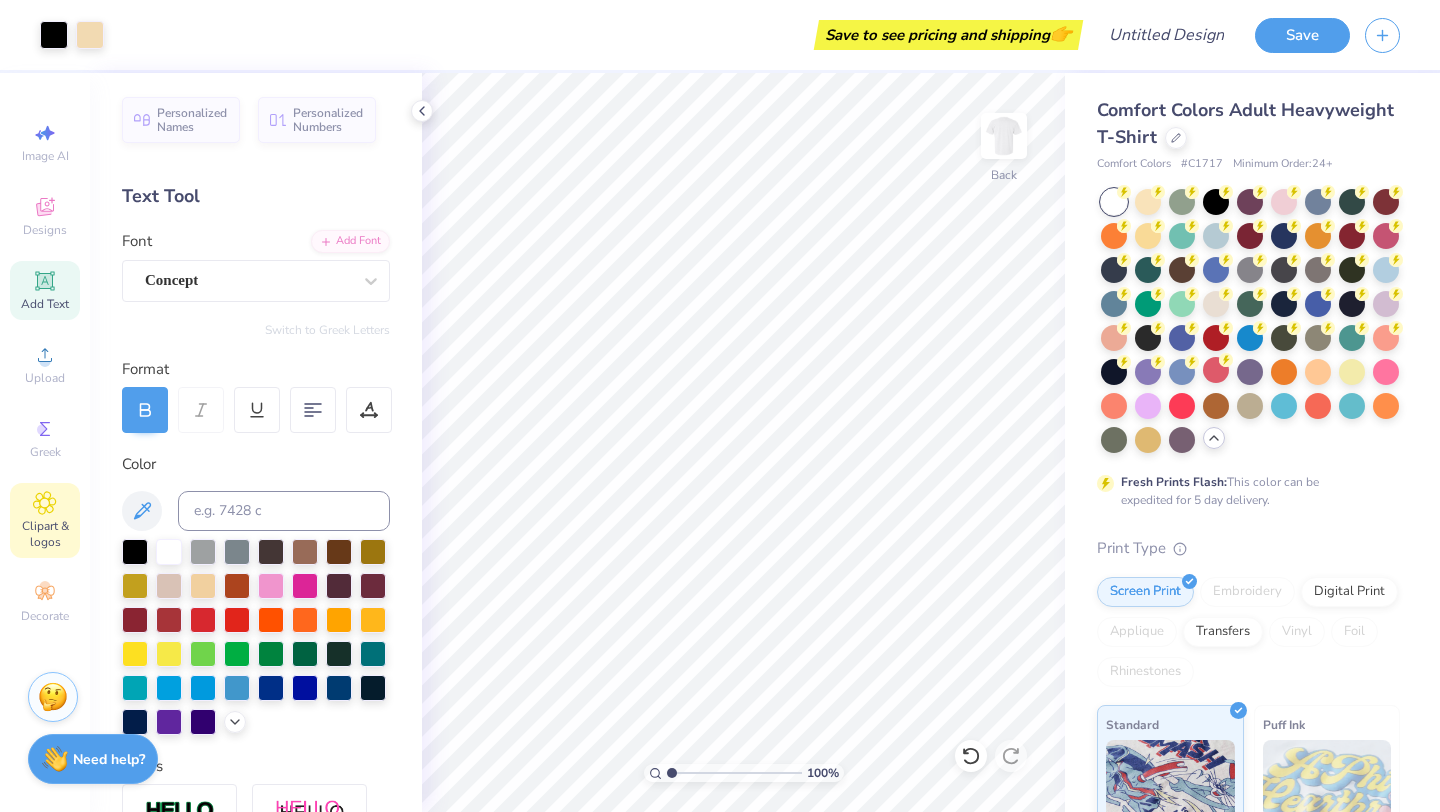 click 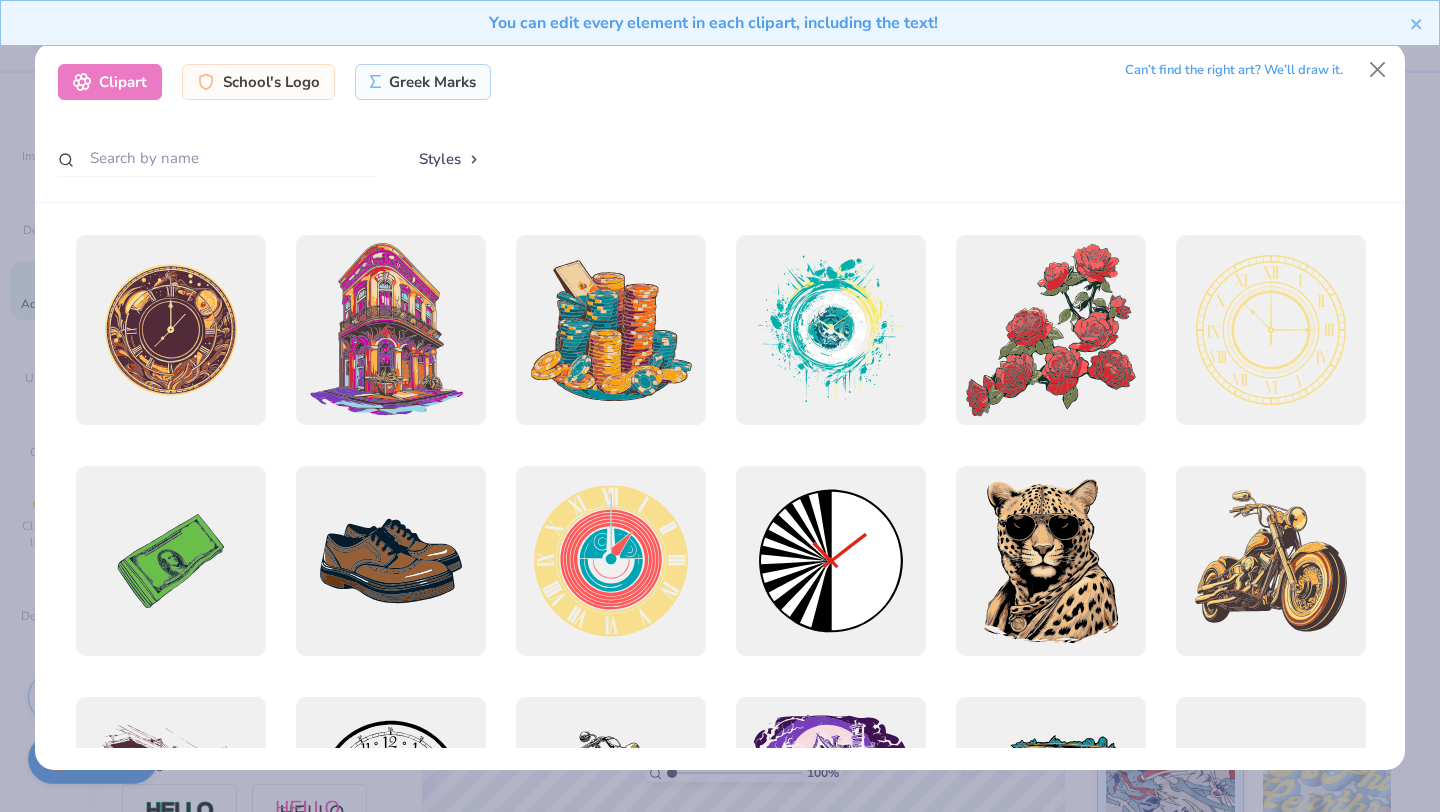 click on "Clipart School's Logo Greek Marks Can’t find the right art? We’ll draw it. Styles" at bounding box center (720, 122) 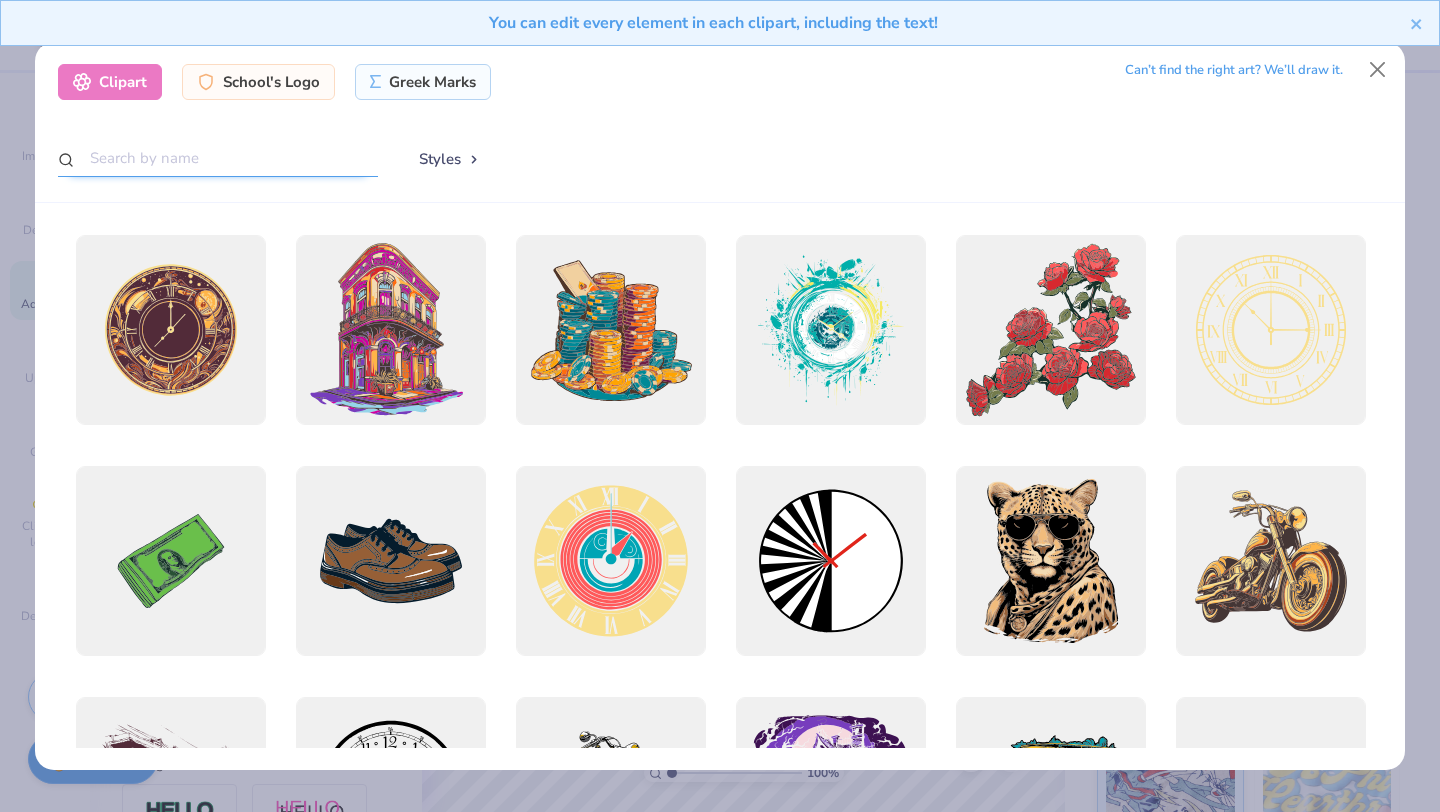 click at bounding box center (218, 158) 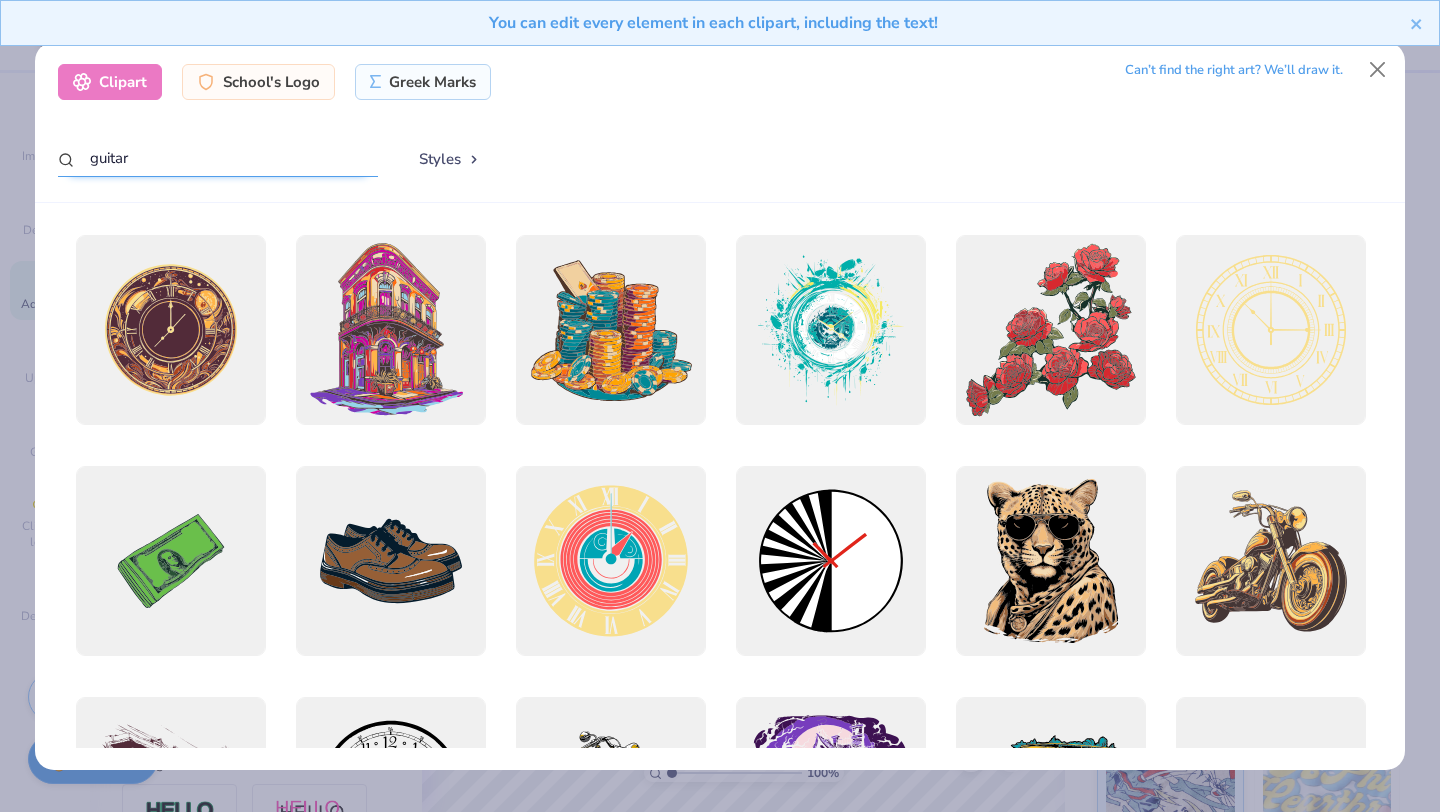 type on "guitar" 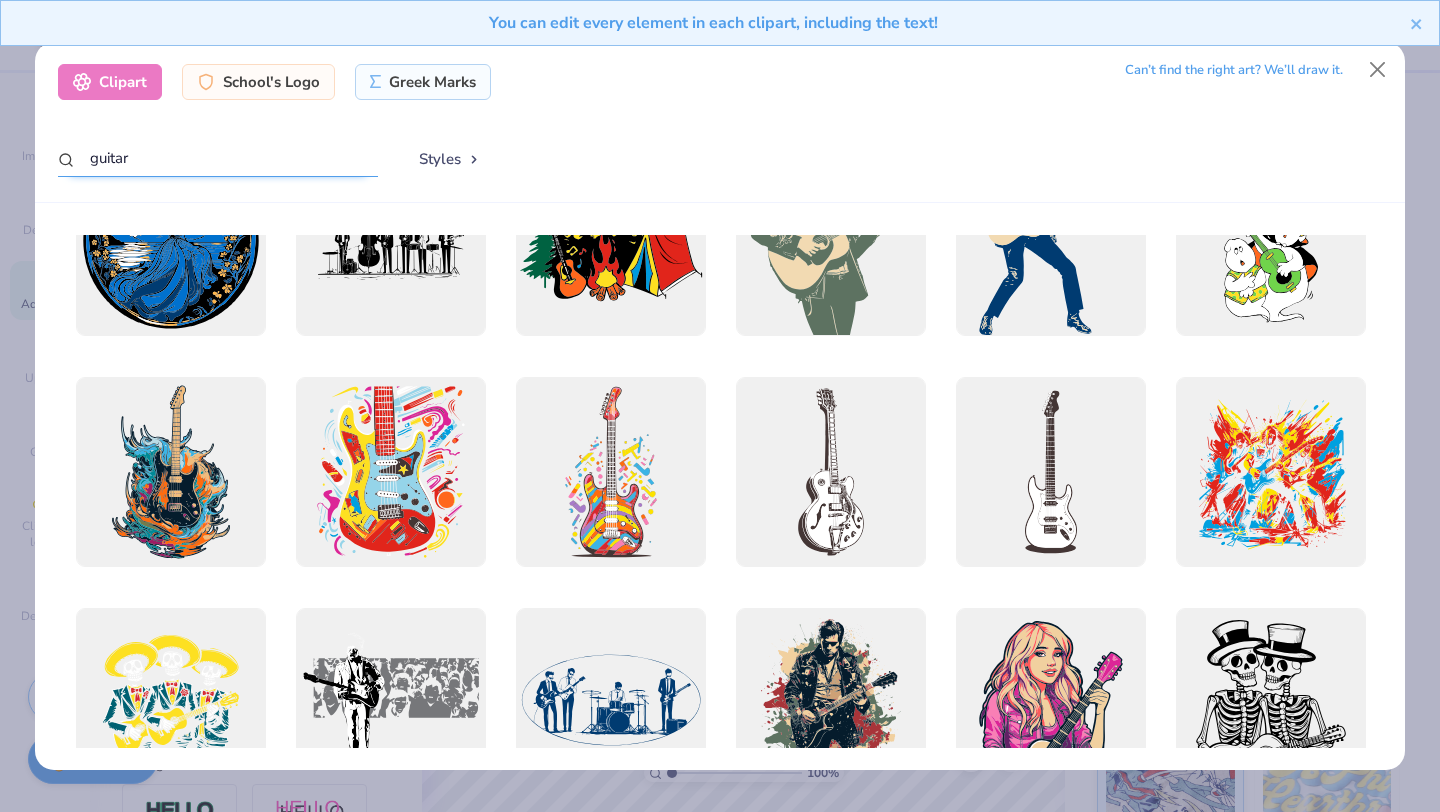 scroll, scrollTop: 1478, scrollLeft: 0, axis: vertical 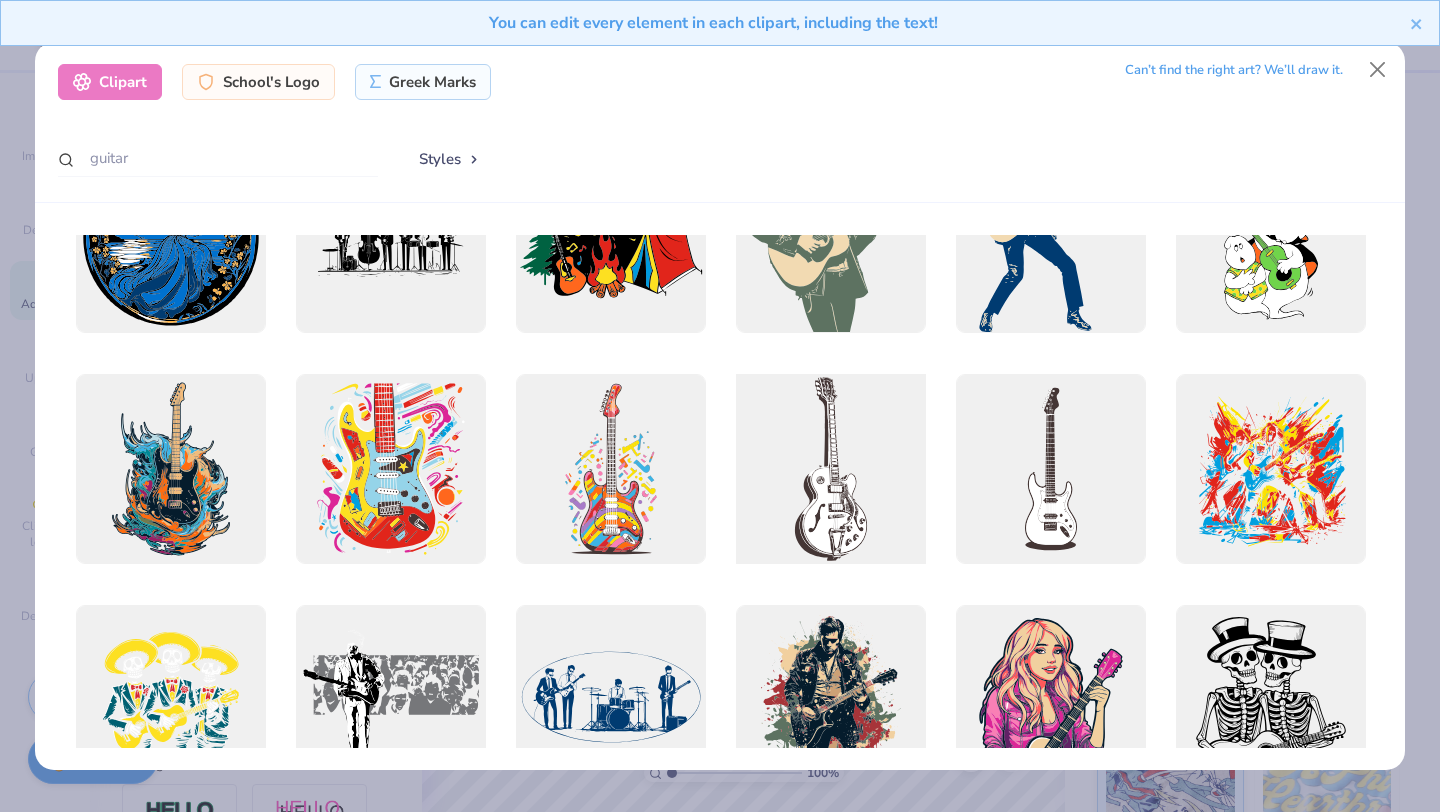 click at bounding box center (830, 469) 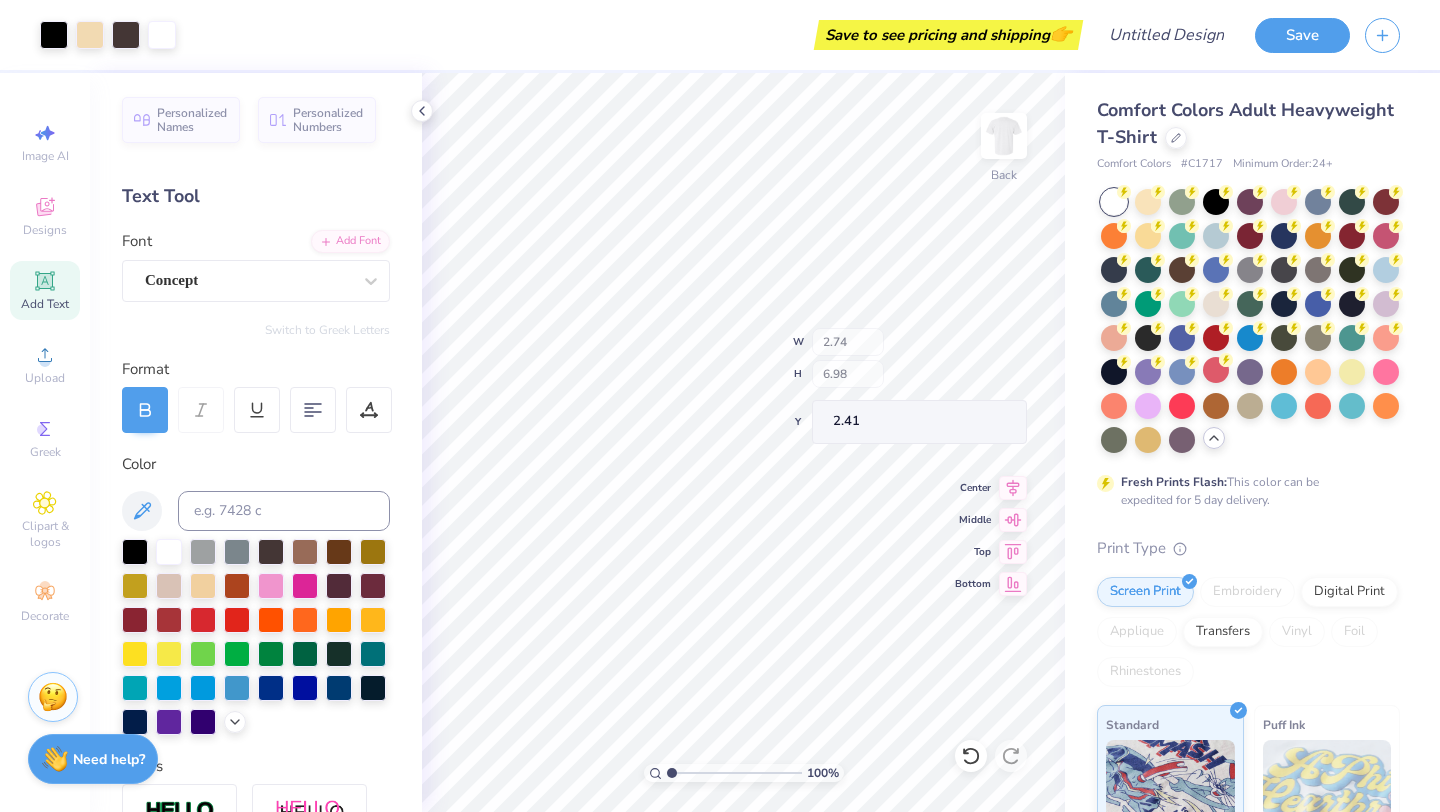 type on "2.74" 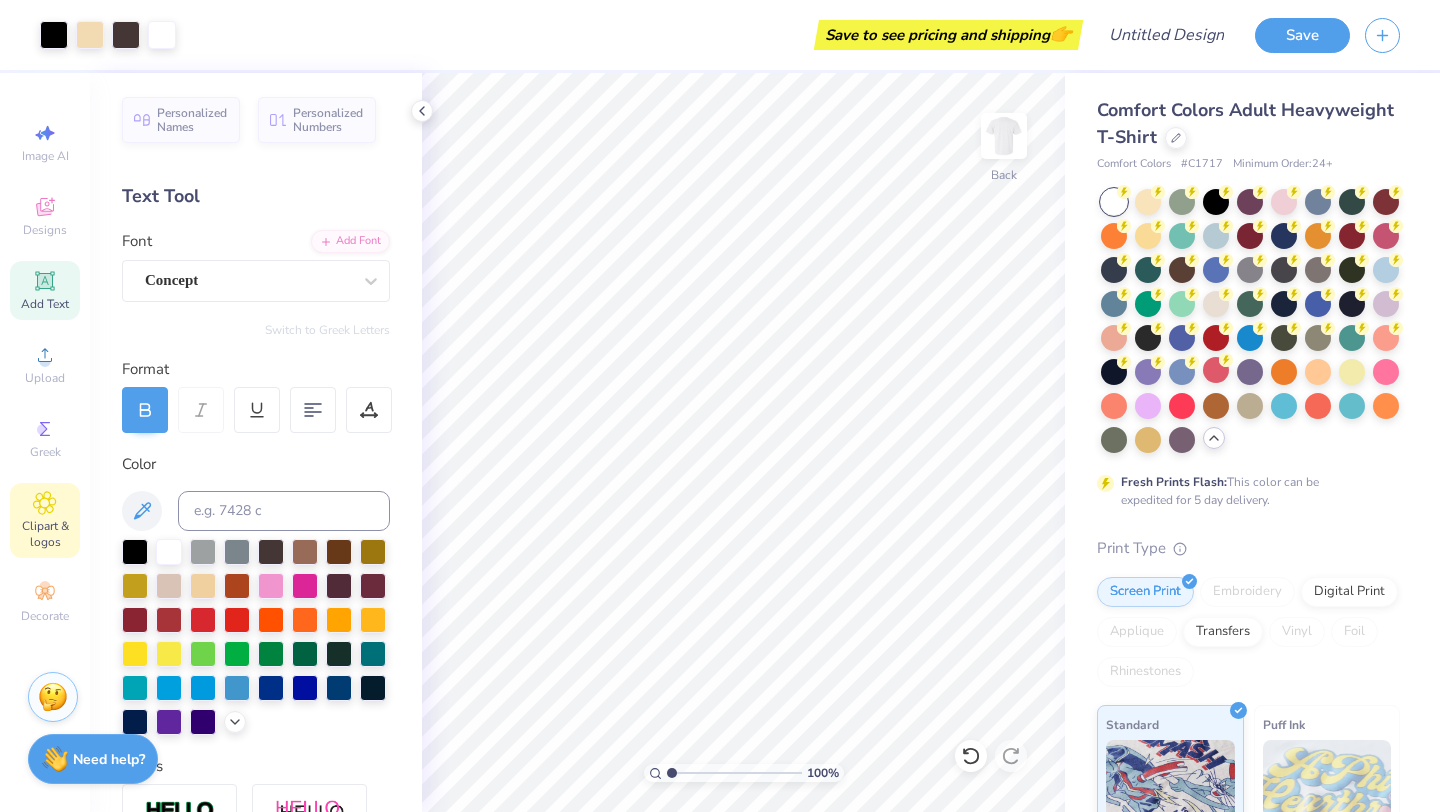 click 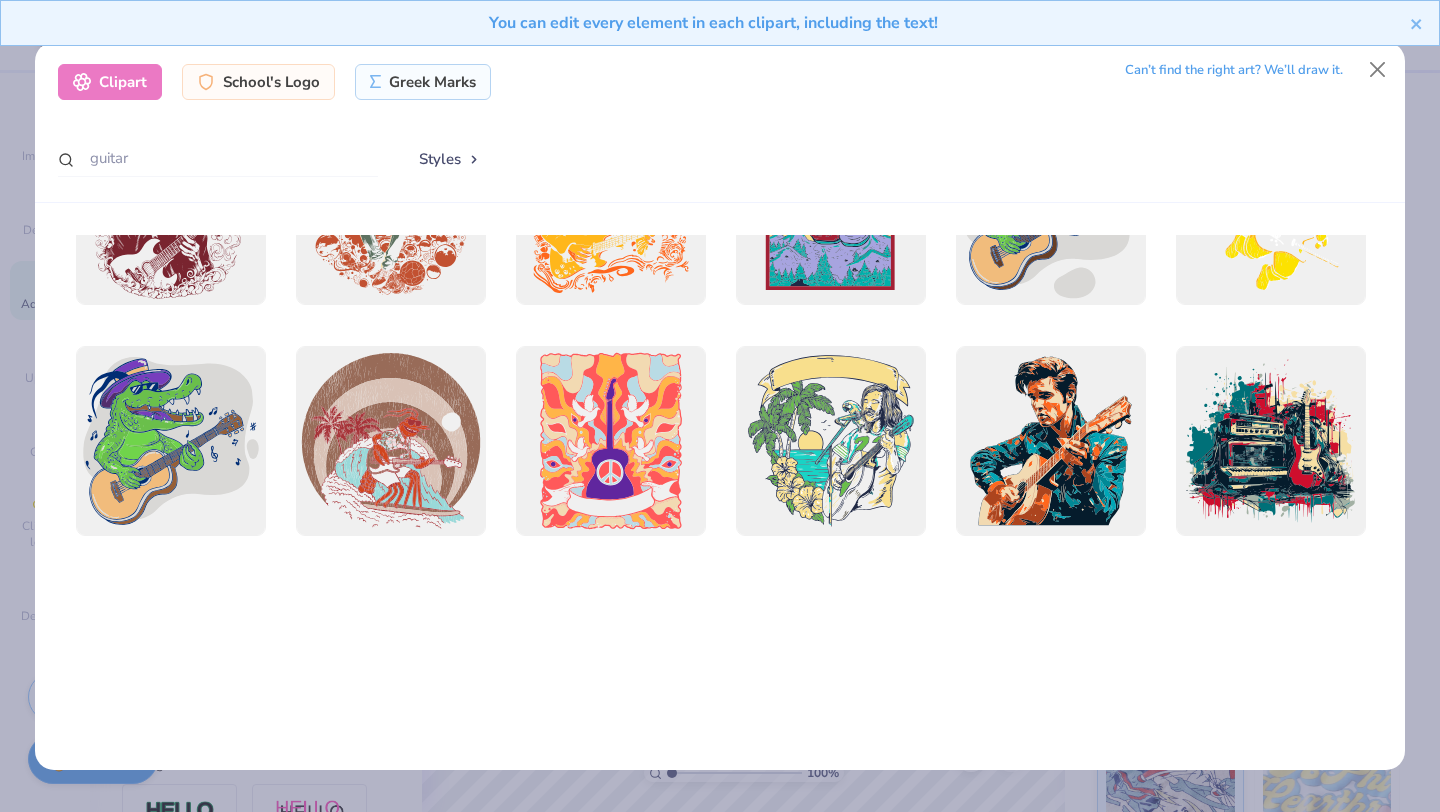 scroll, scrollTop: 582, scrollLeft: 0, axis: vertical 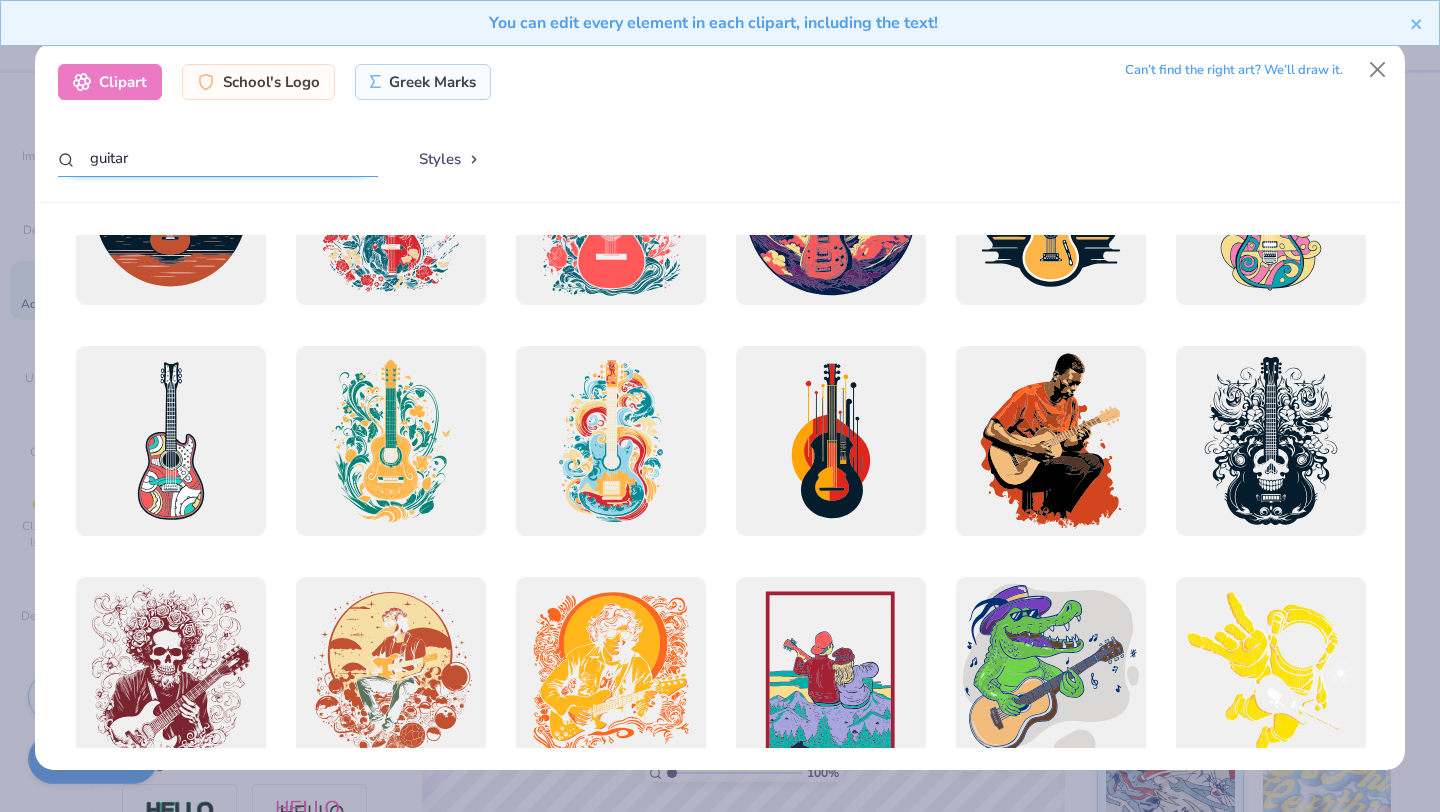 click on "guitar" at bounding box center (218, 158) 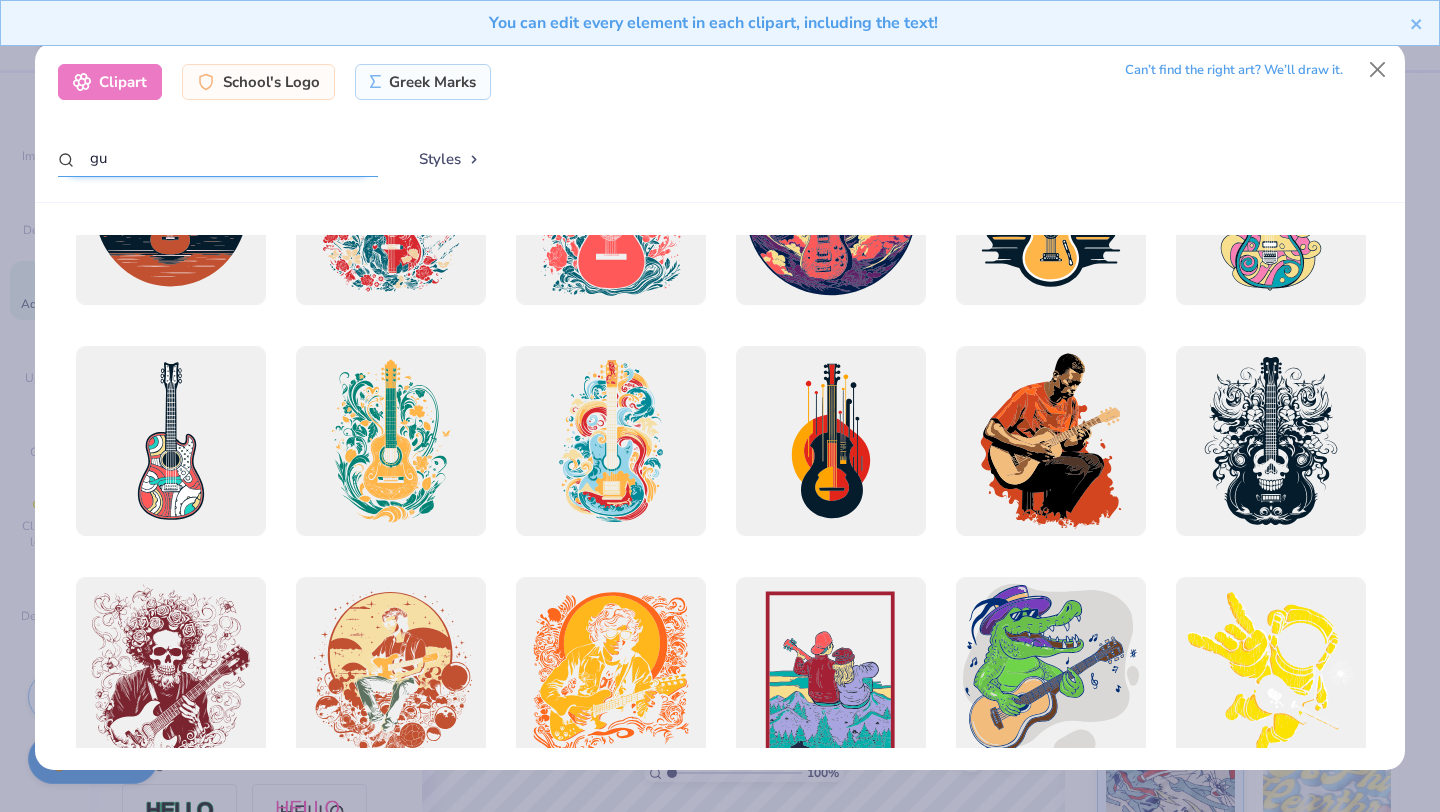 type on "g" 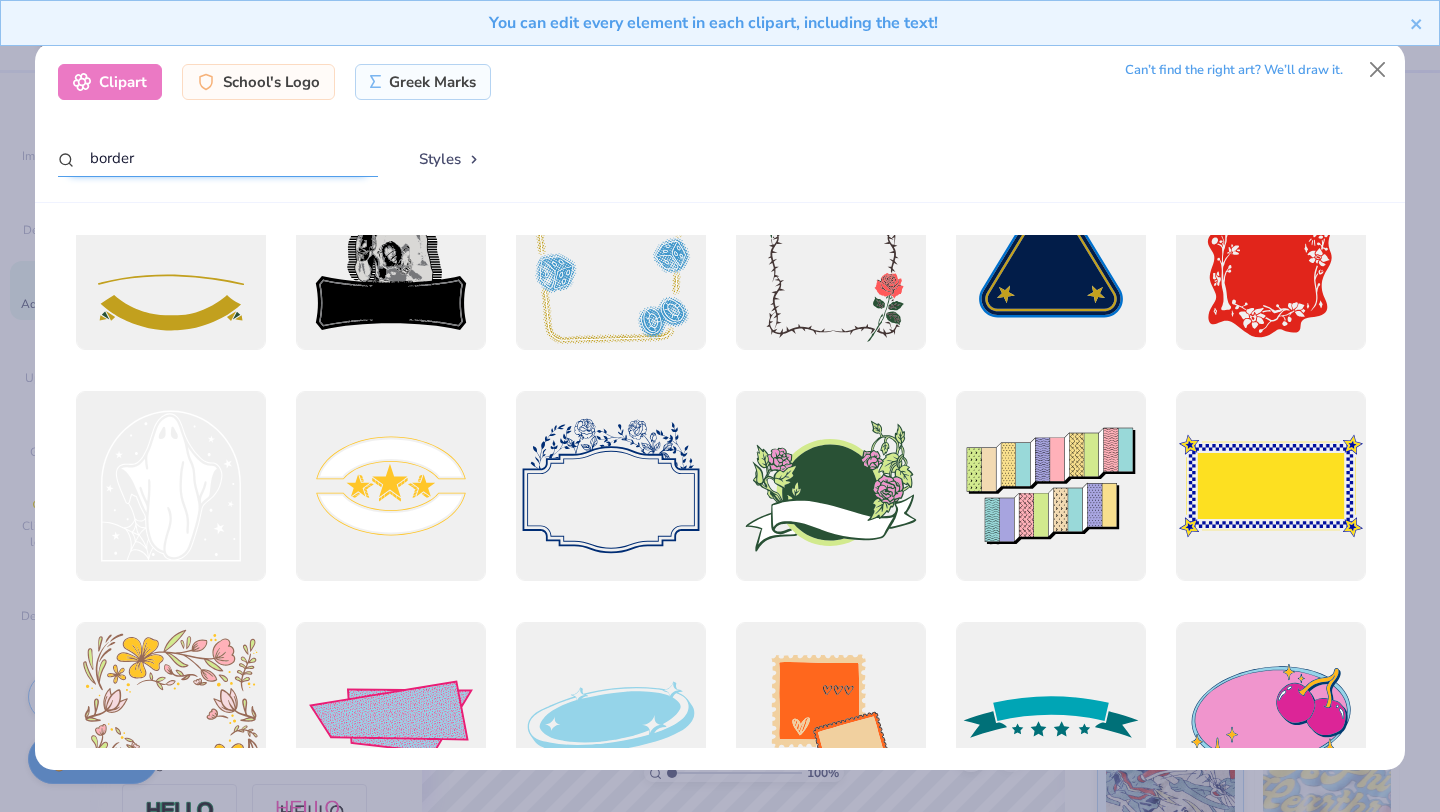 scroll, scrollTop: 0, scrollLeft: 0, axis: both 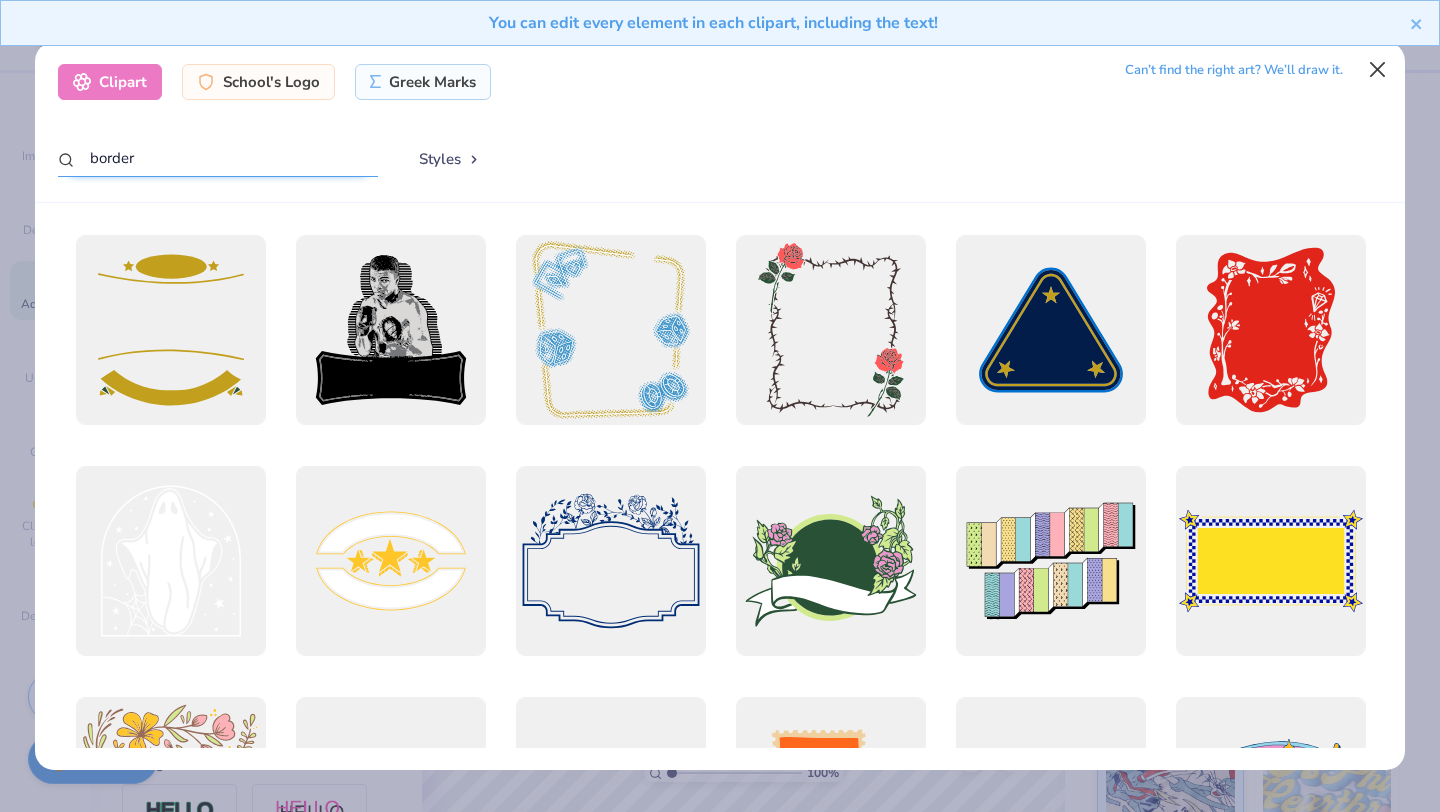 type on "border" 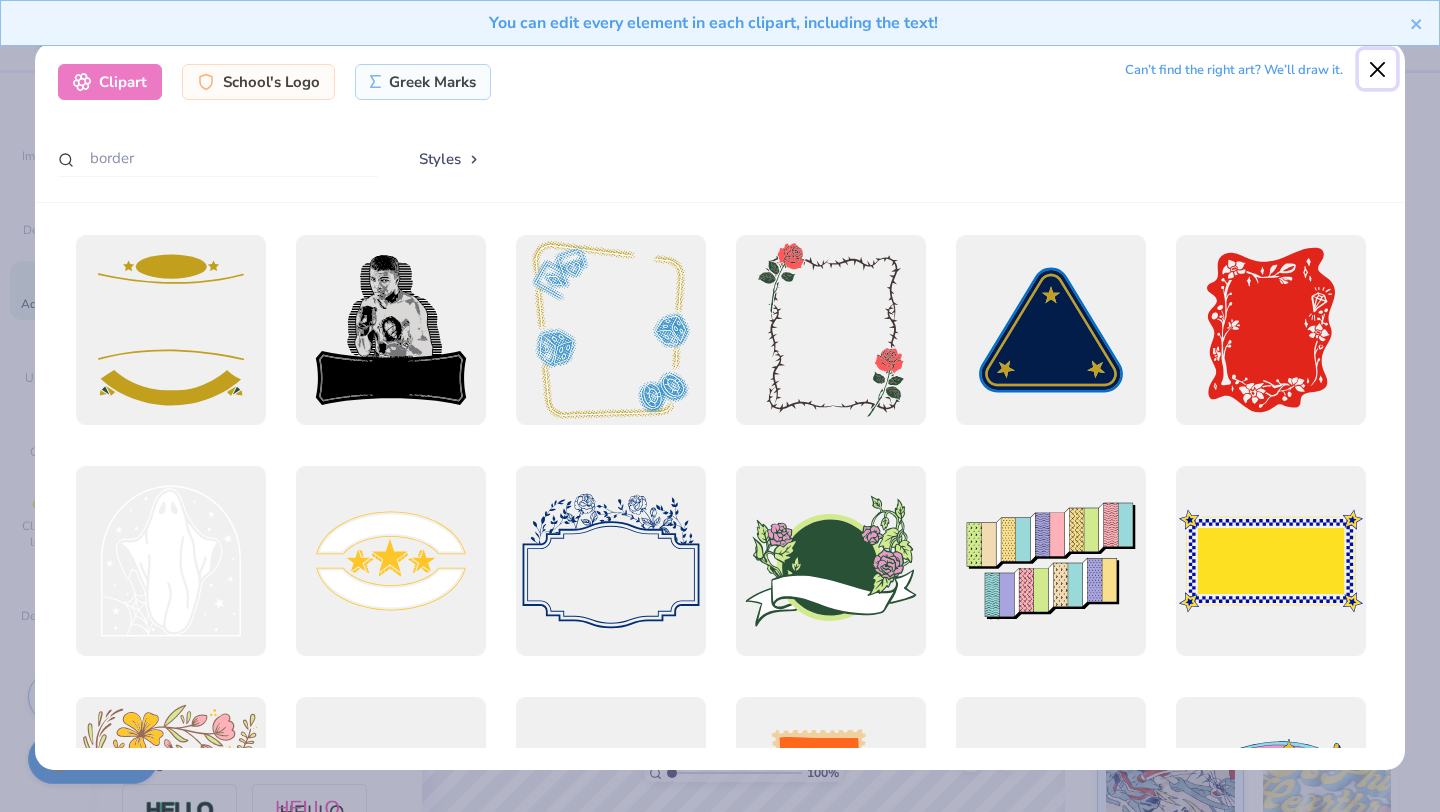 click at bounding box center (1378, 69) 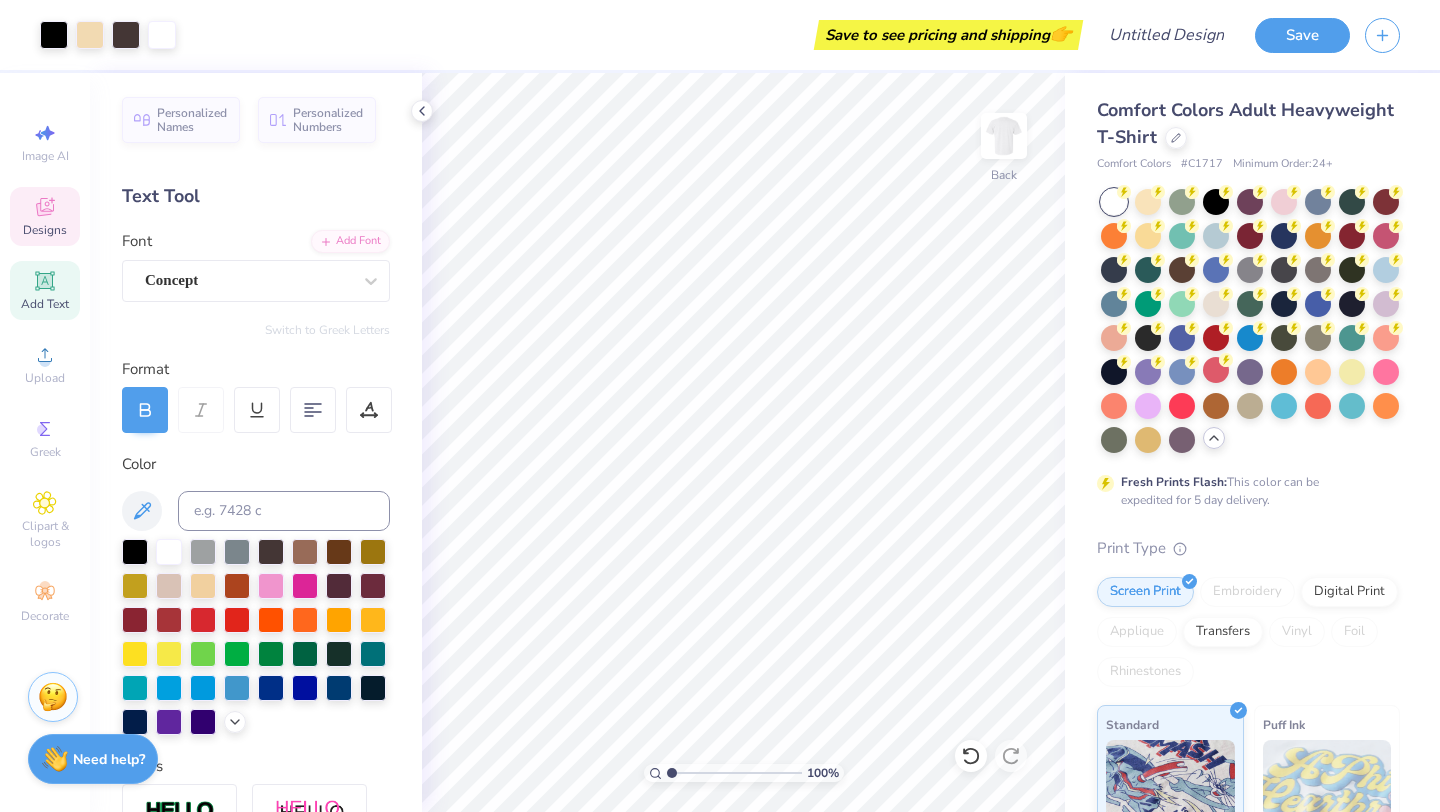 click on "Designs" at bounding box center [45, 230] 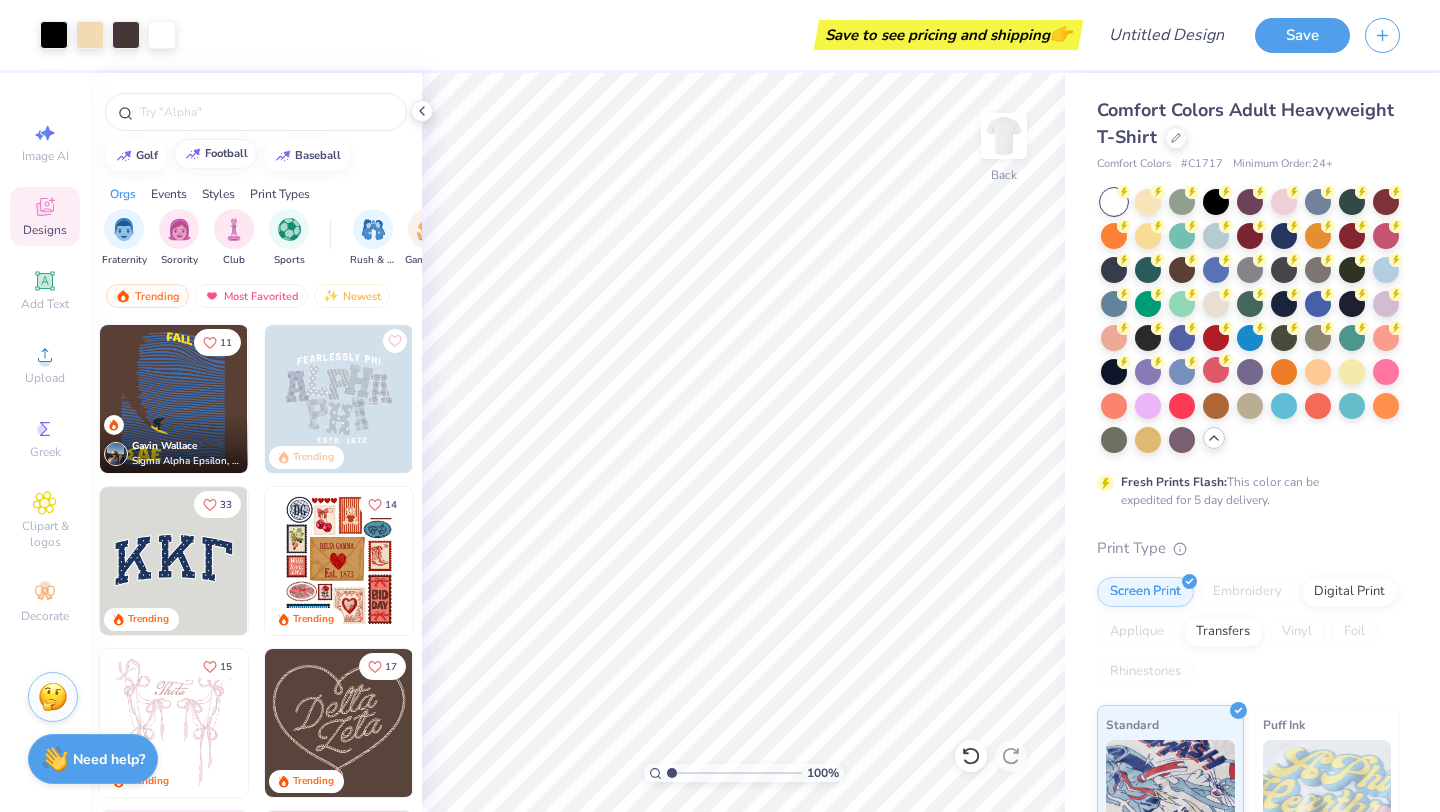 click on "football" at bounding box center [226, 153] 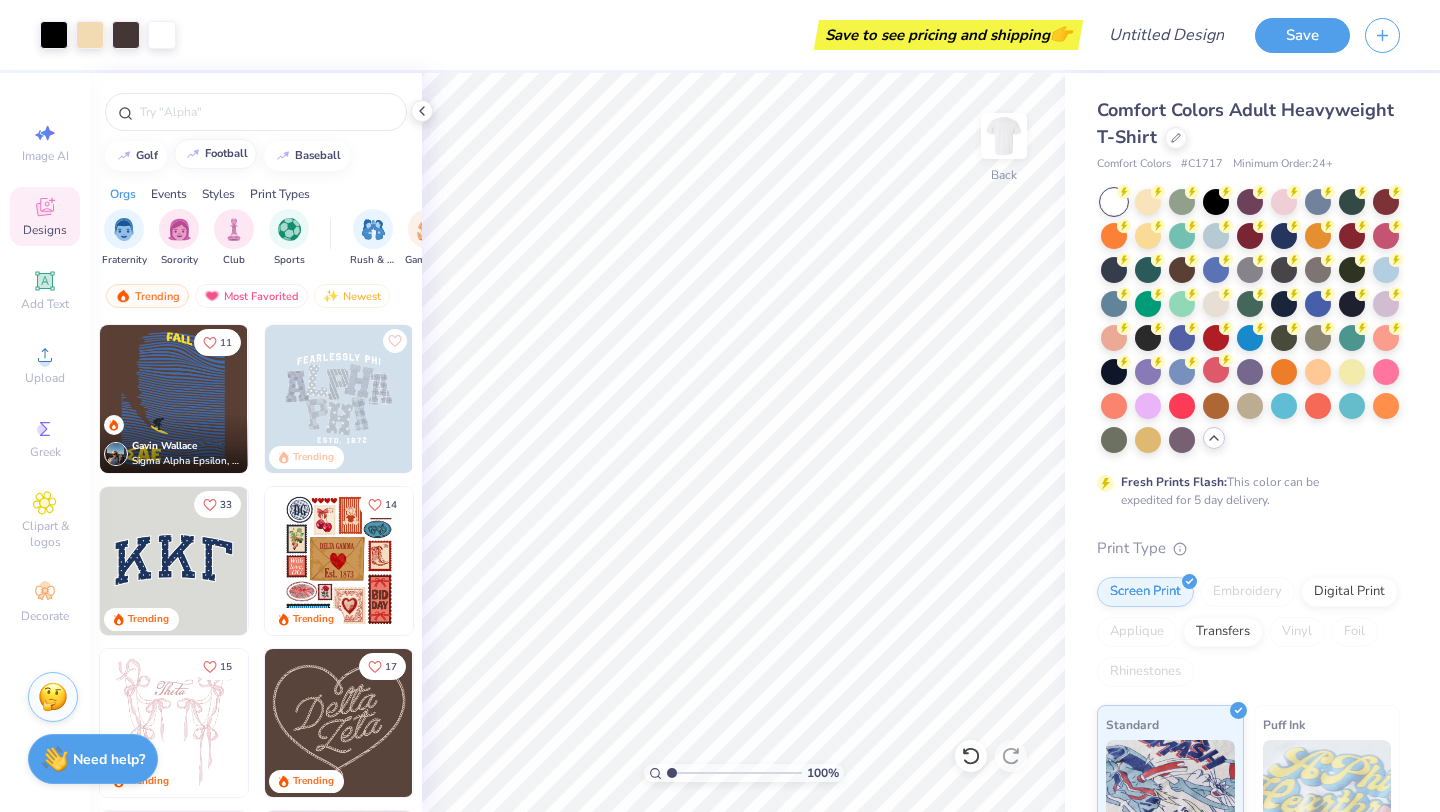 type on "football" 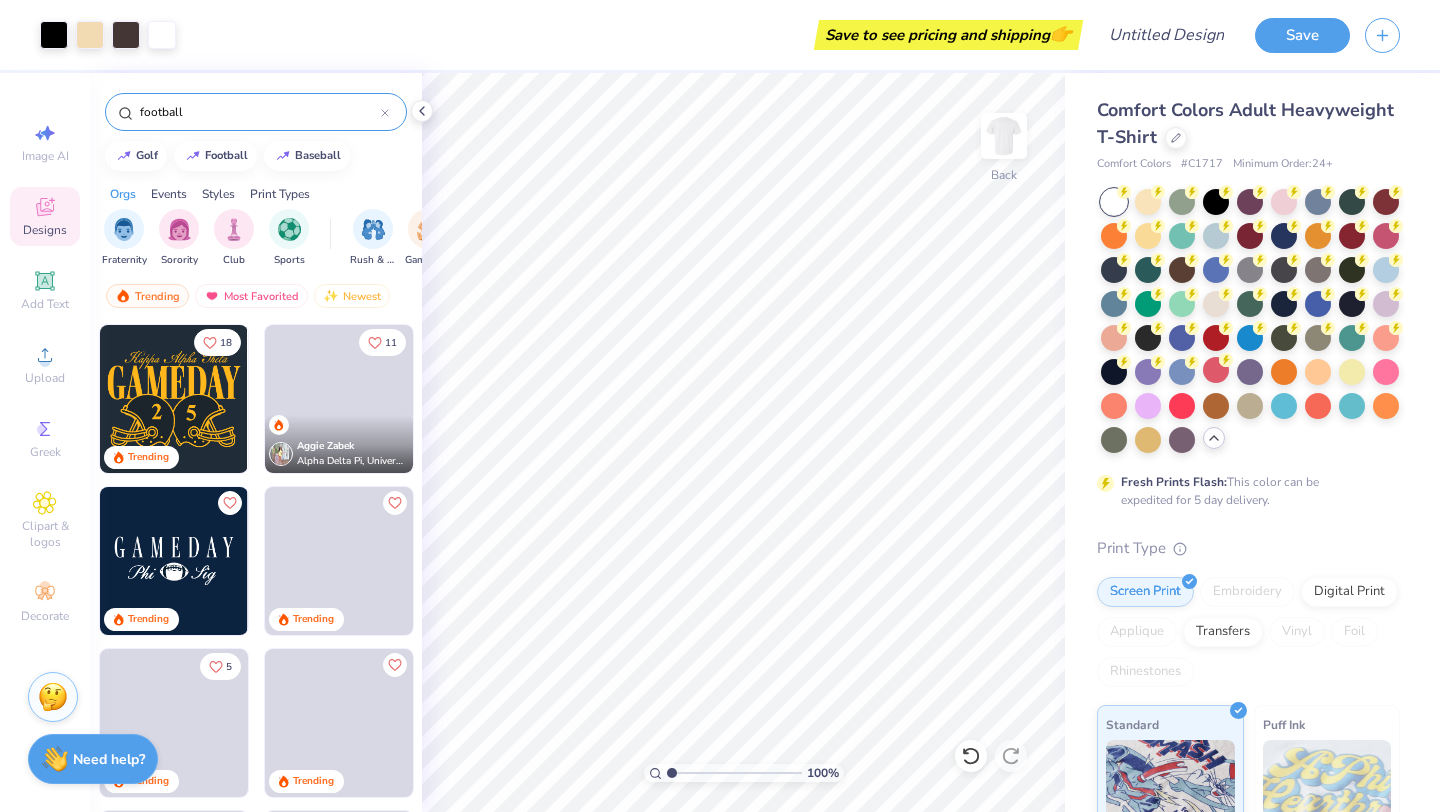 click on "football" at bounding box center (256, 112) 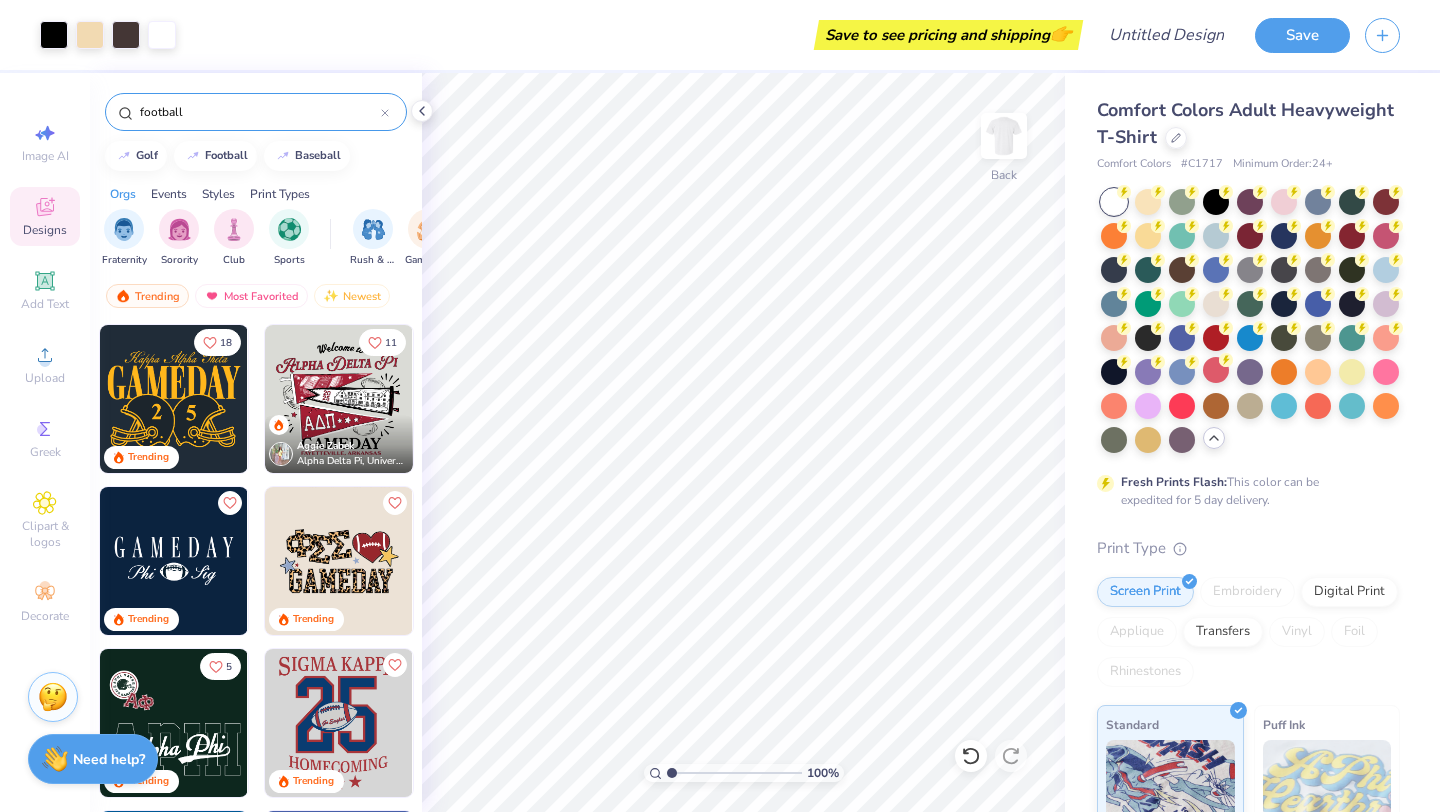 click on "football" at bounding box center [256, 112] 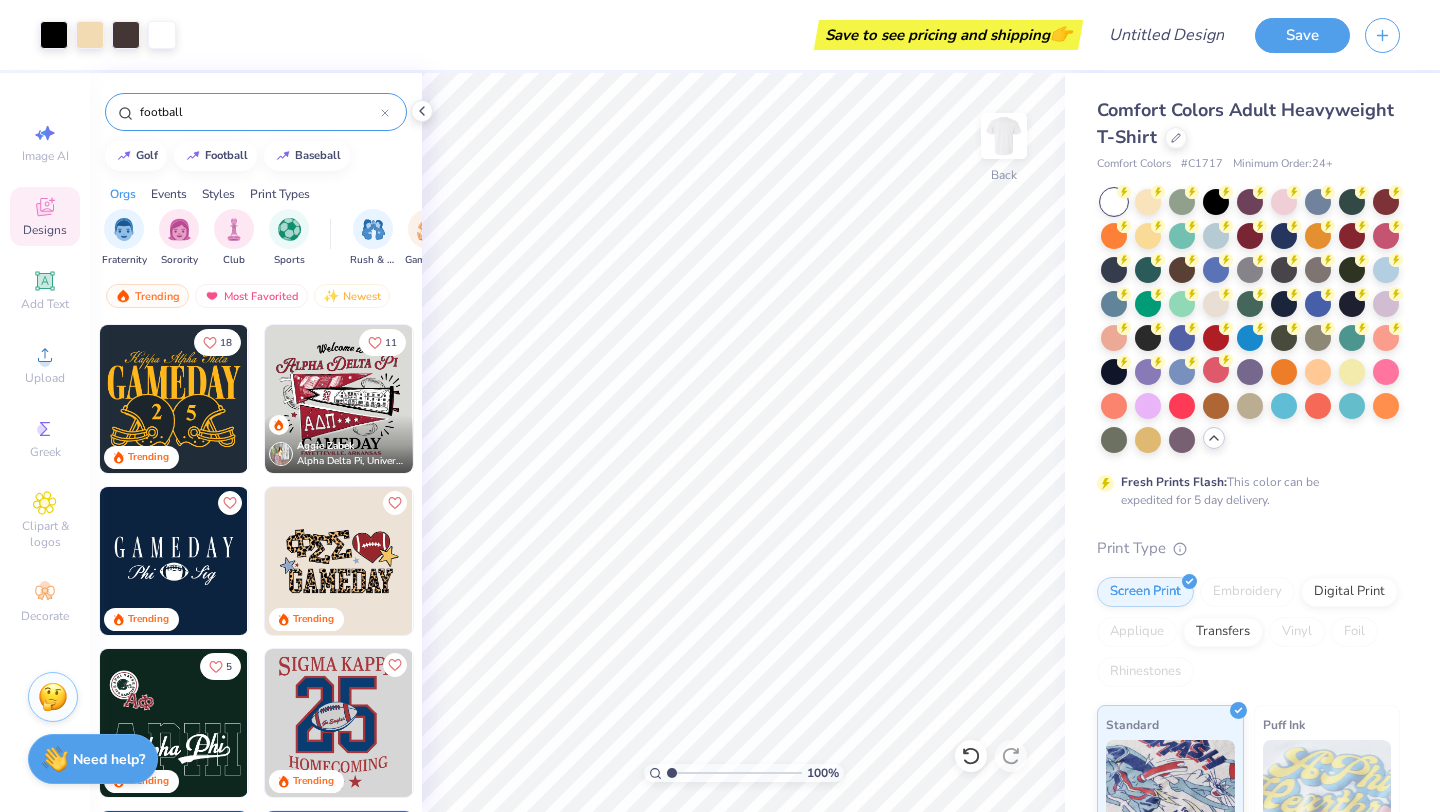 click on "football" at bounding box center [256, 112] 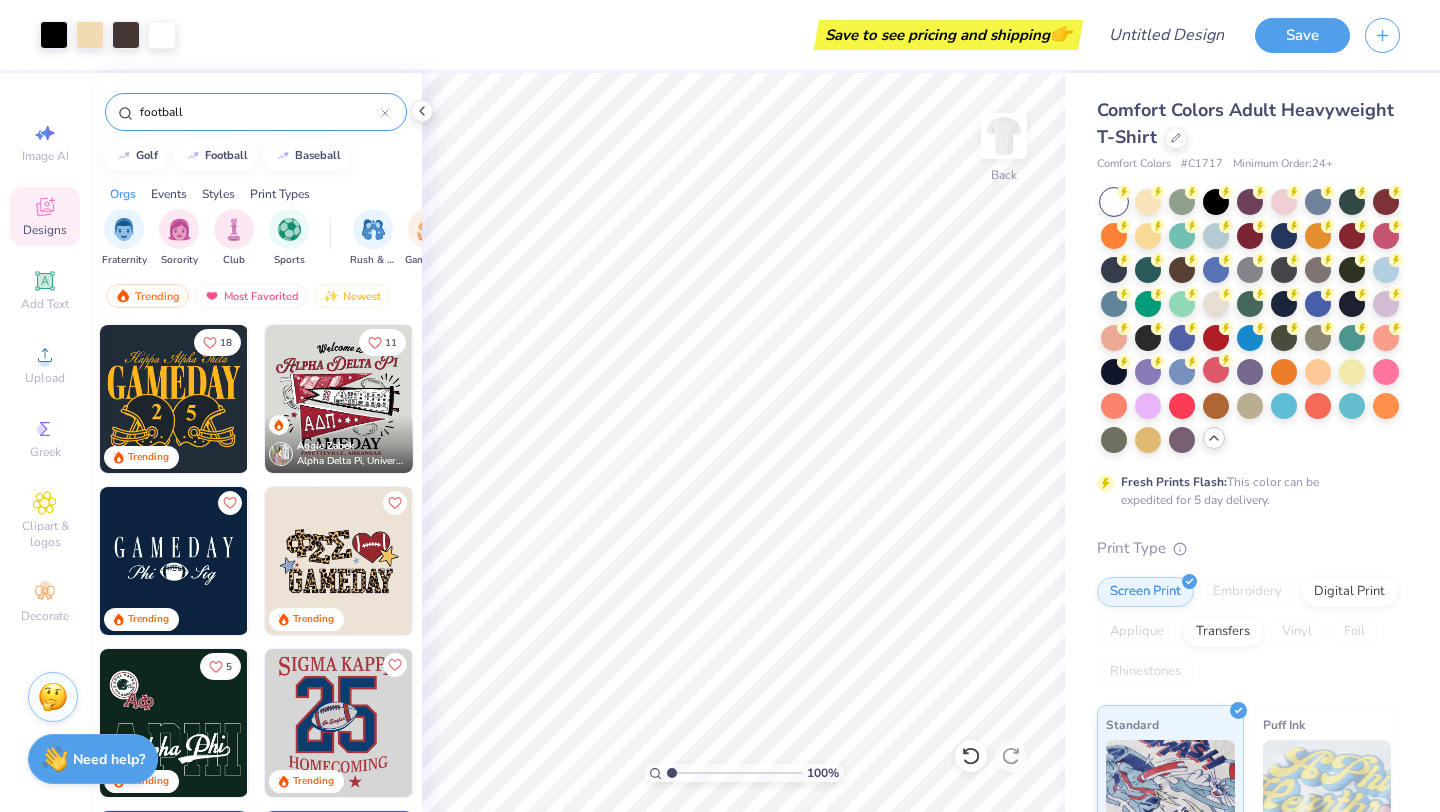 click 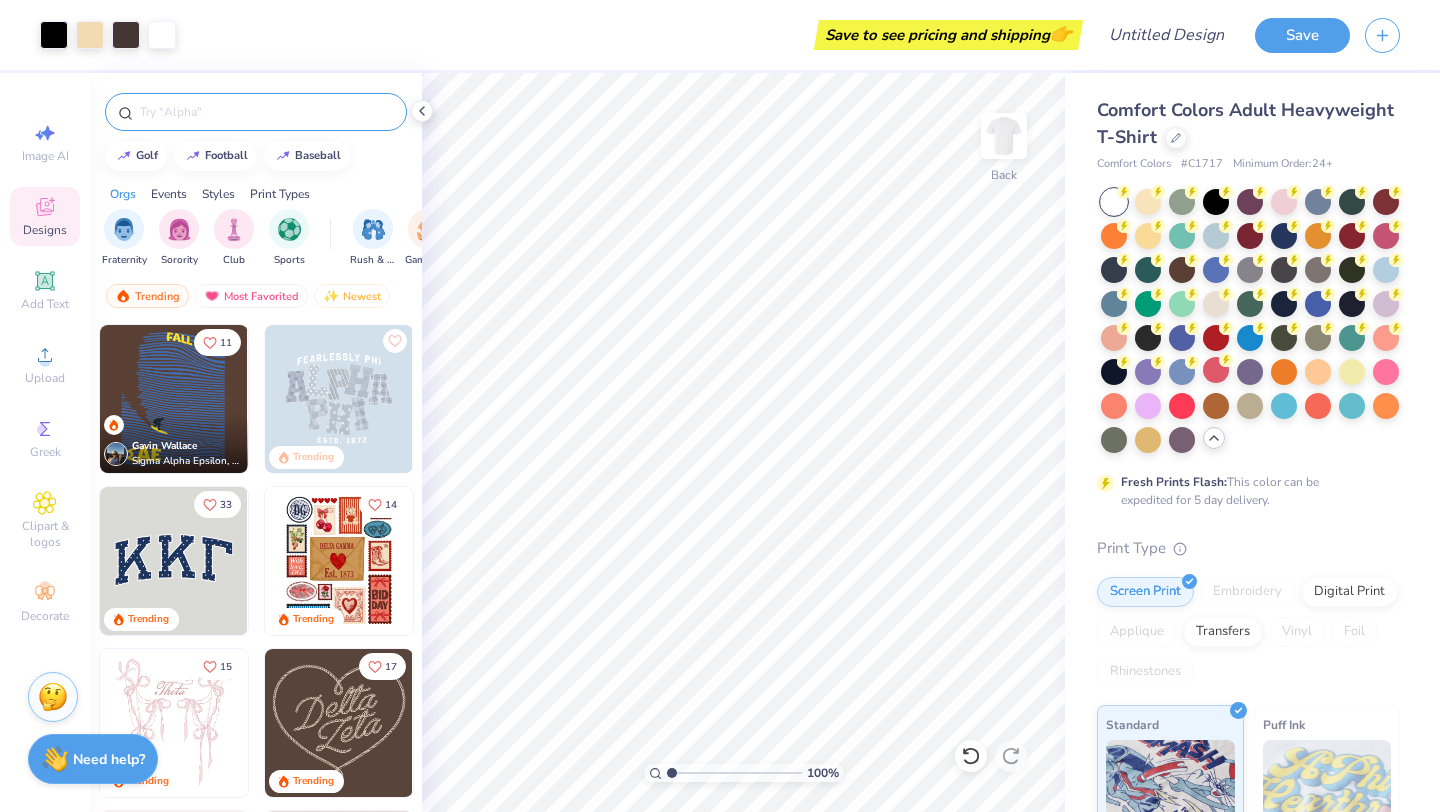 click at bounding box center [266, 112] 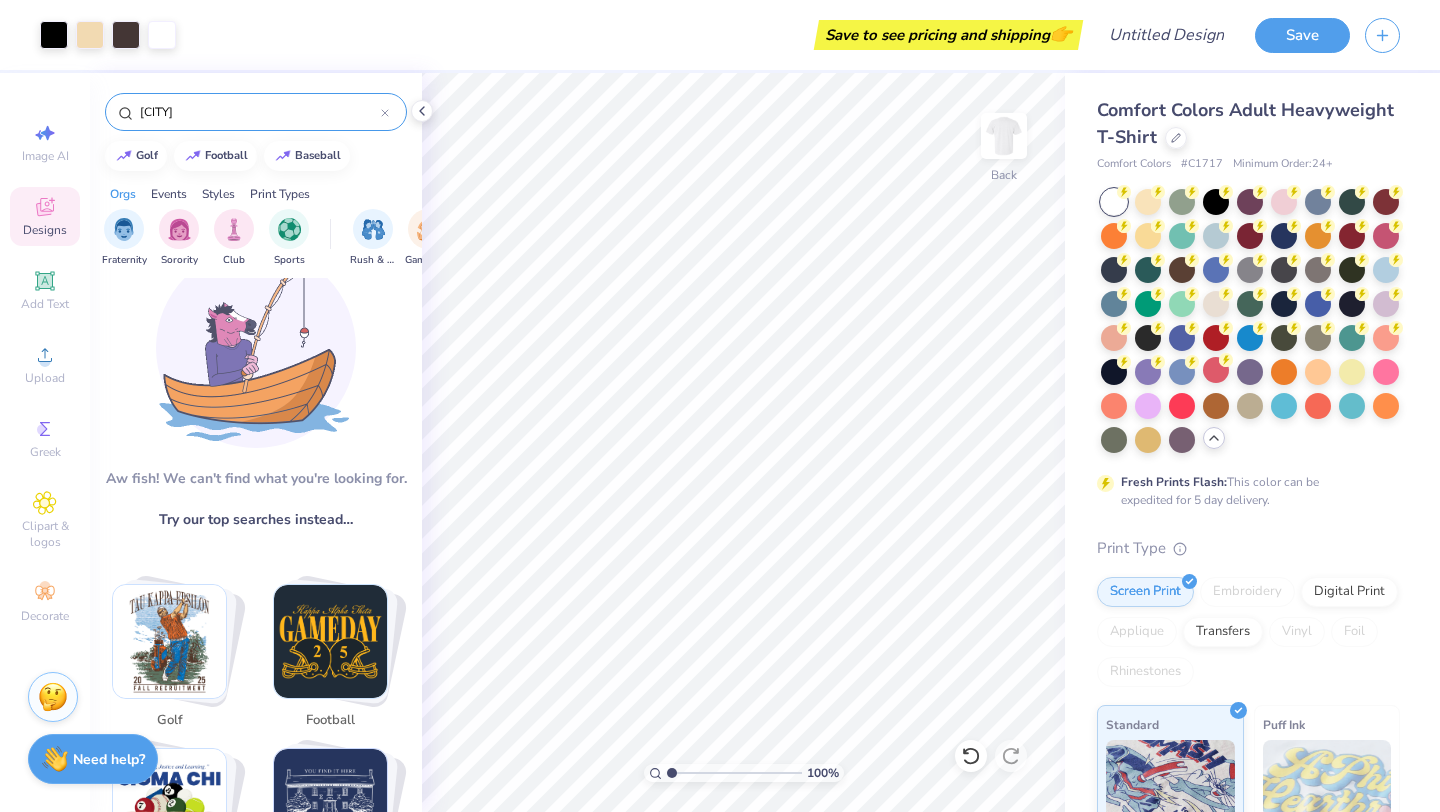 scroll, scrollTop: 56, scrollLeft: 0, axis: vertical 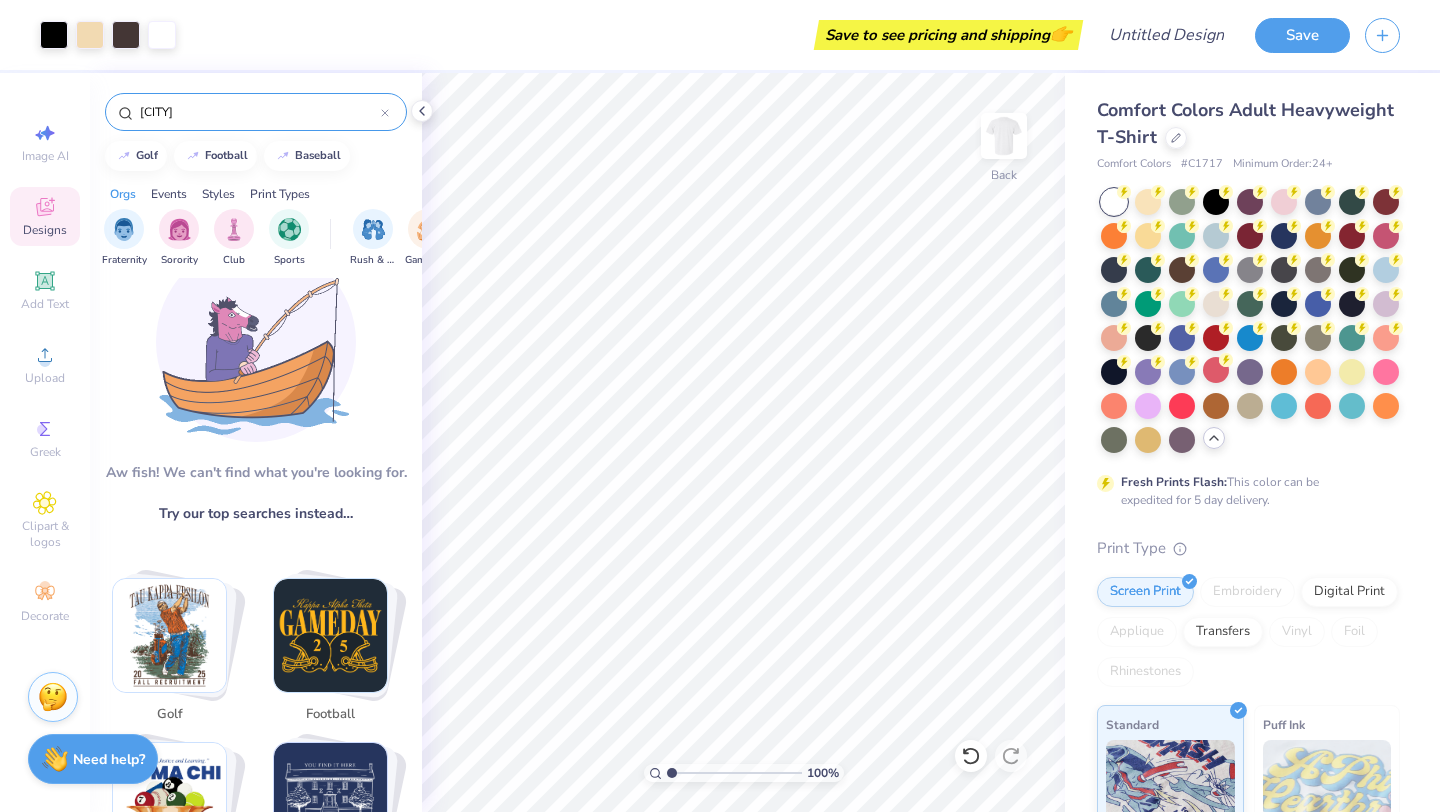 click on "nashvill" at bounding box center [259, 112] 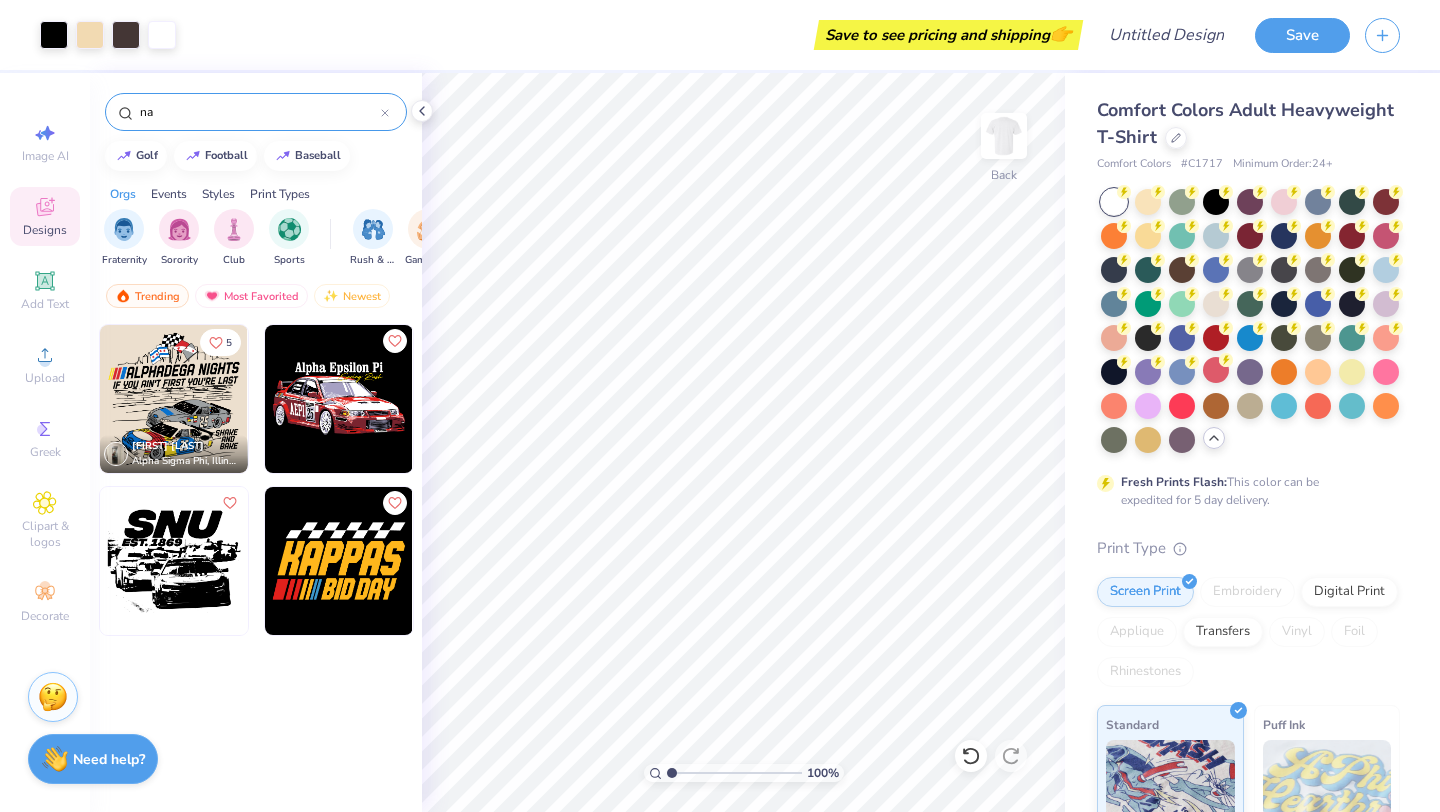 type on "n" 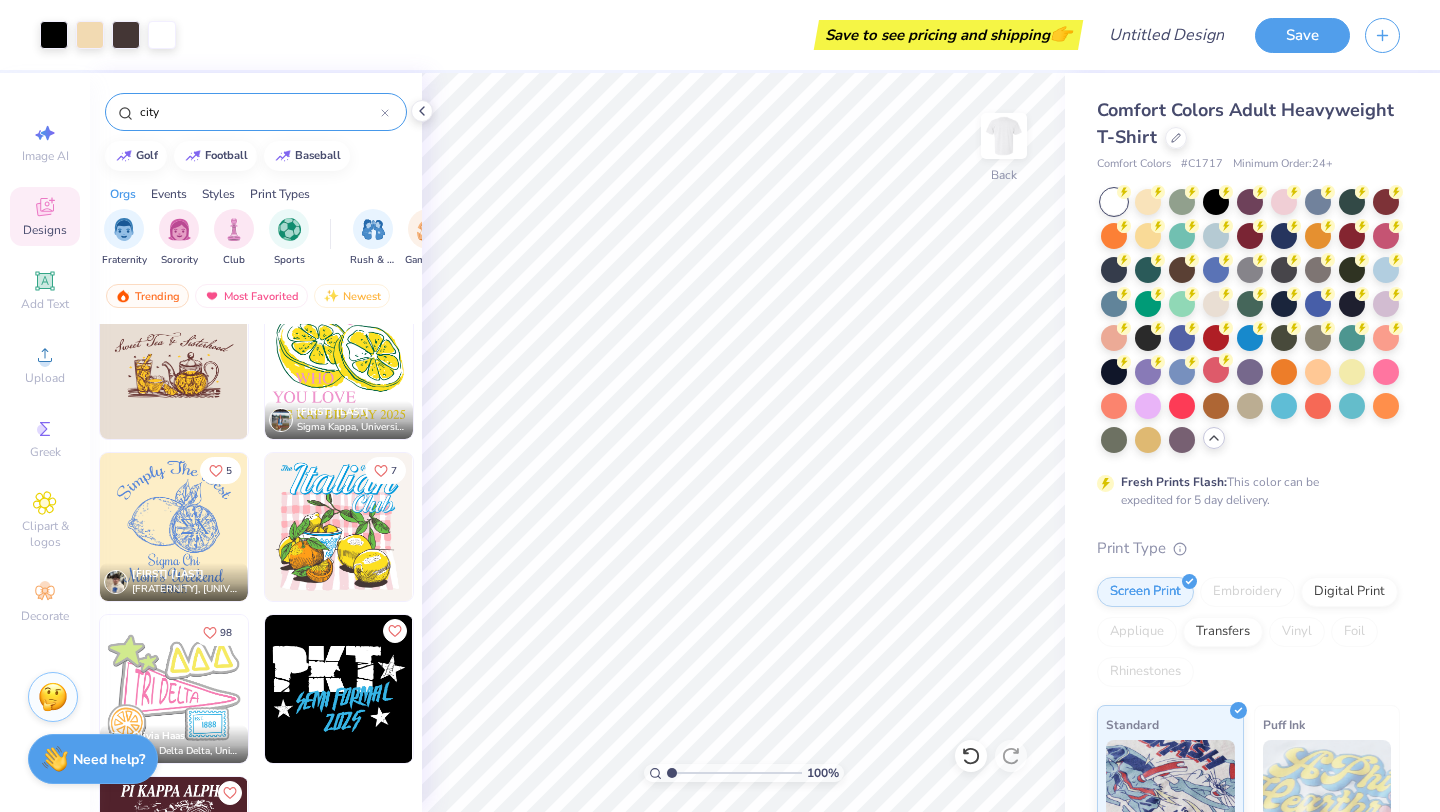scroll, scrollTop: 2029, scrollLeft: 0, axis: vertical 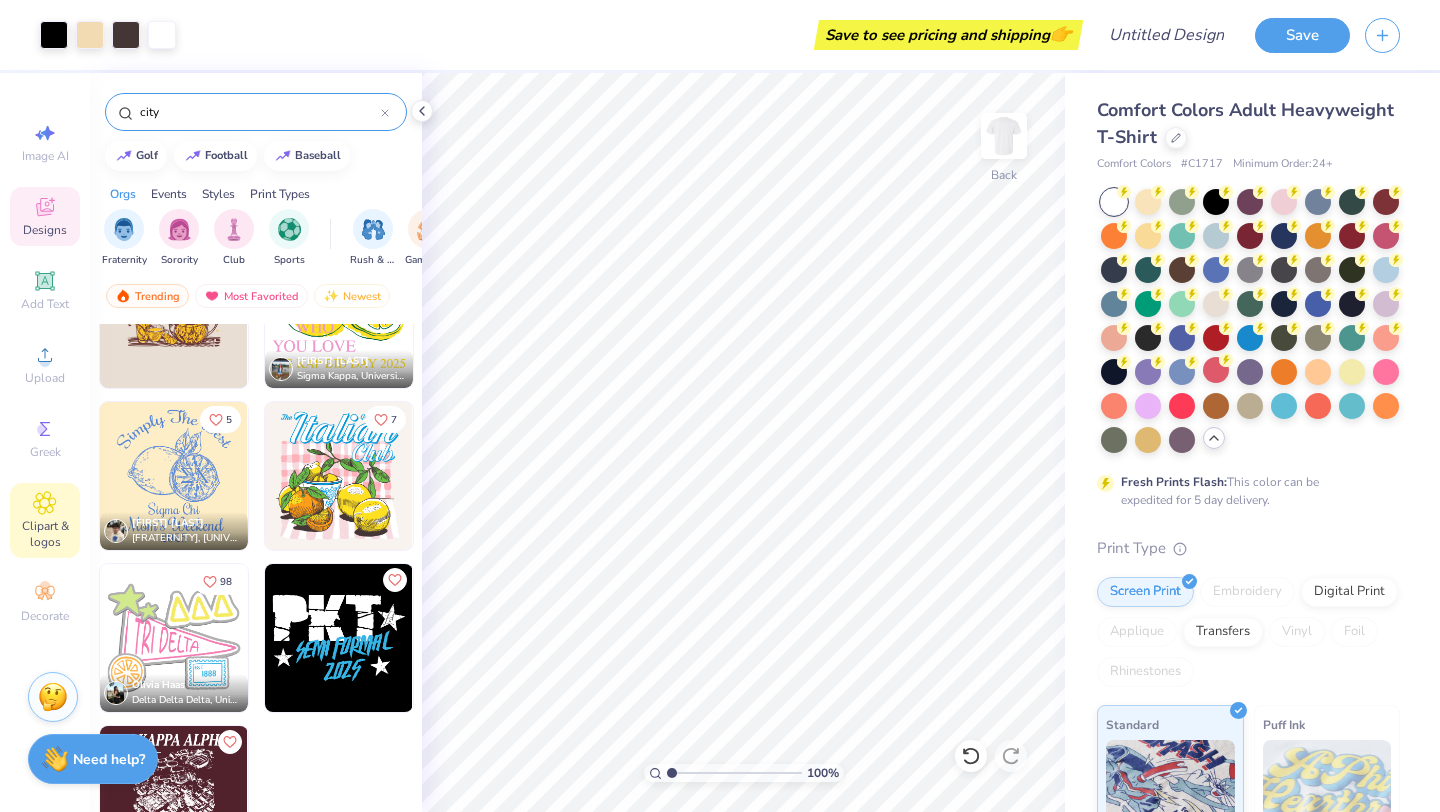 type on "city" 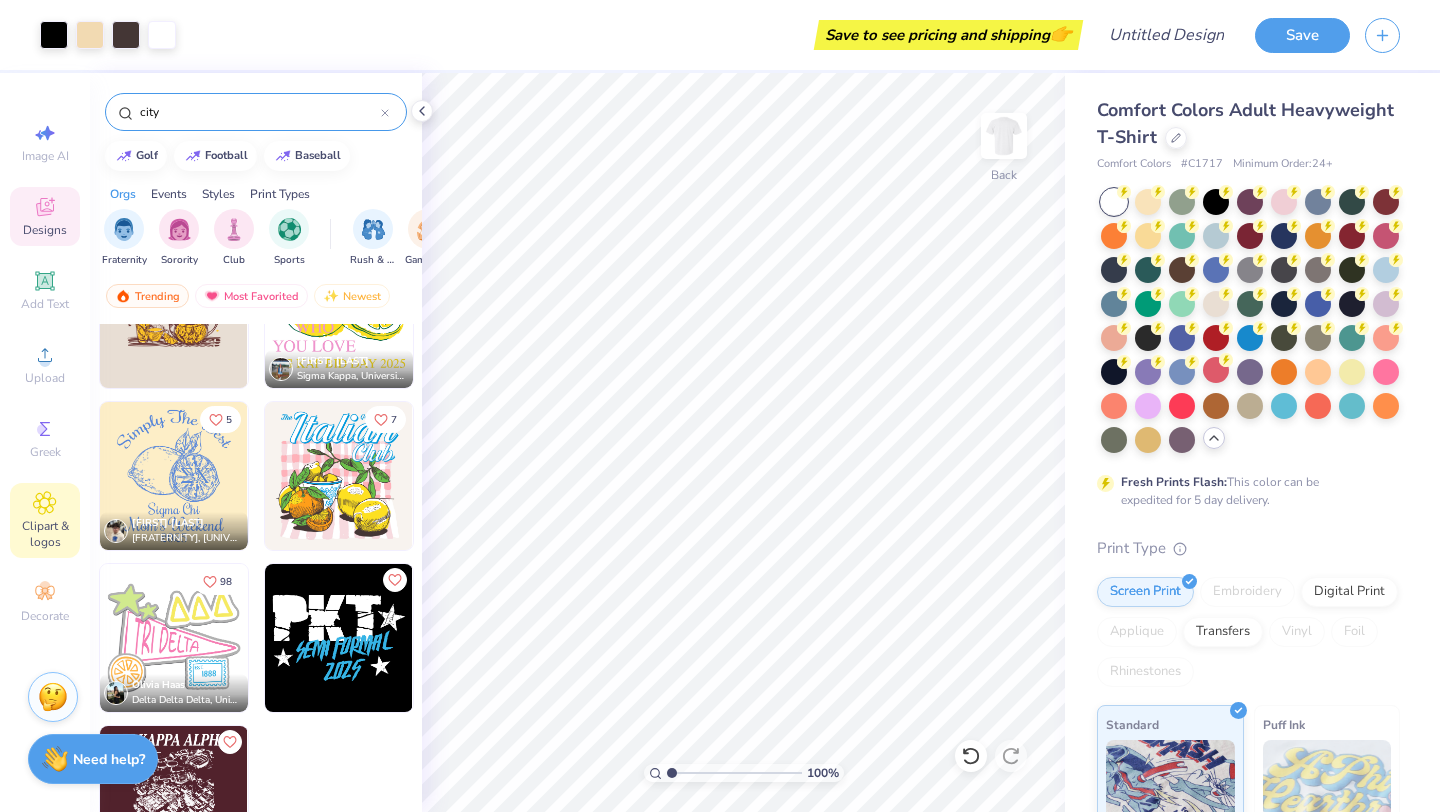 click 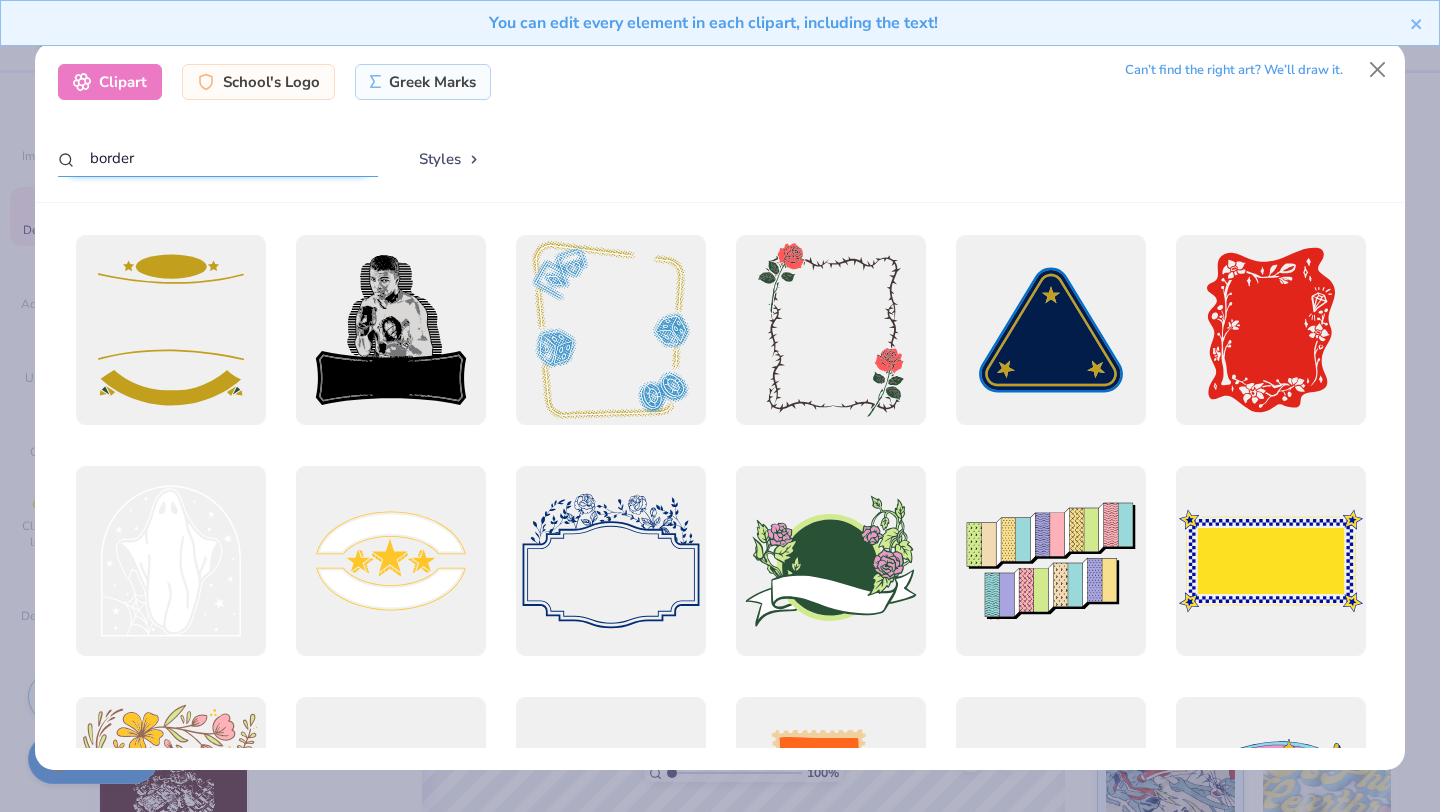 click on "border" at bounding box center [218, 158] 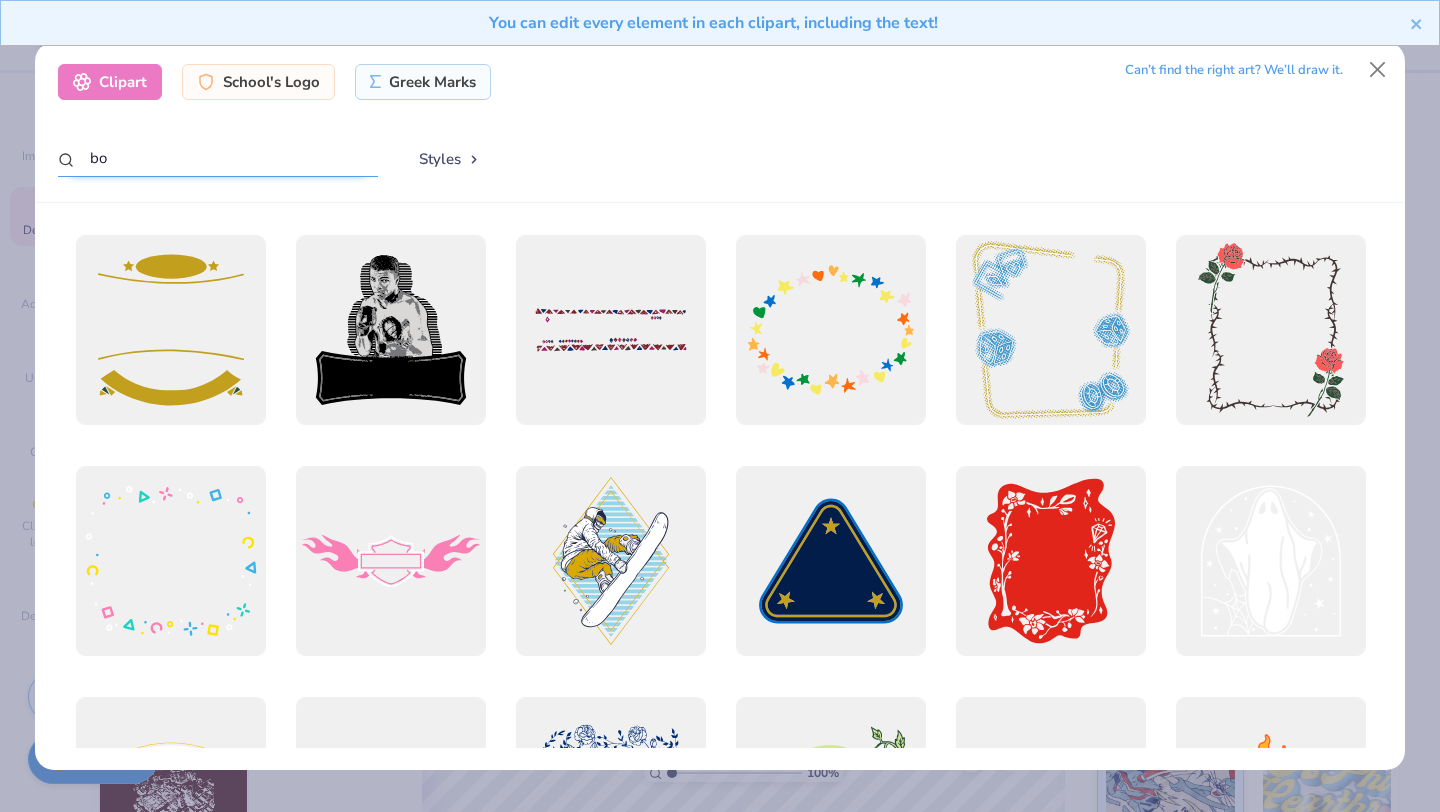 type on "b" 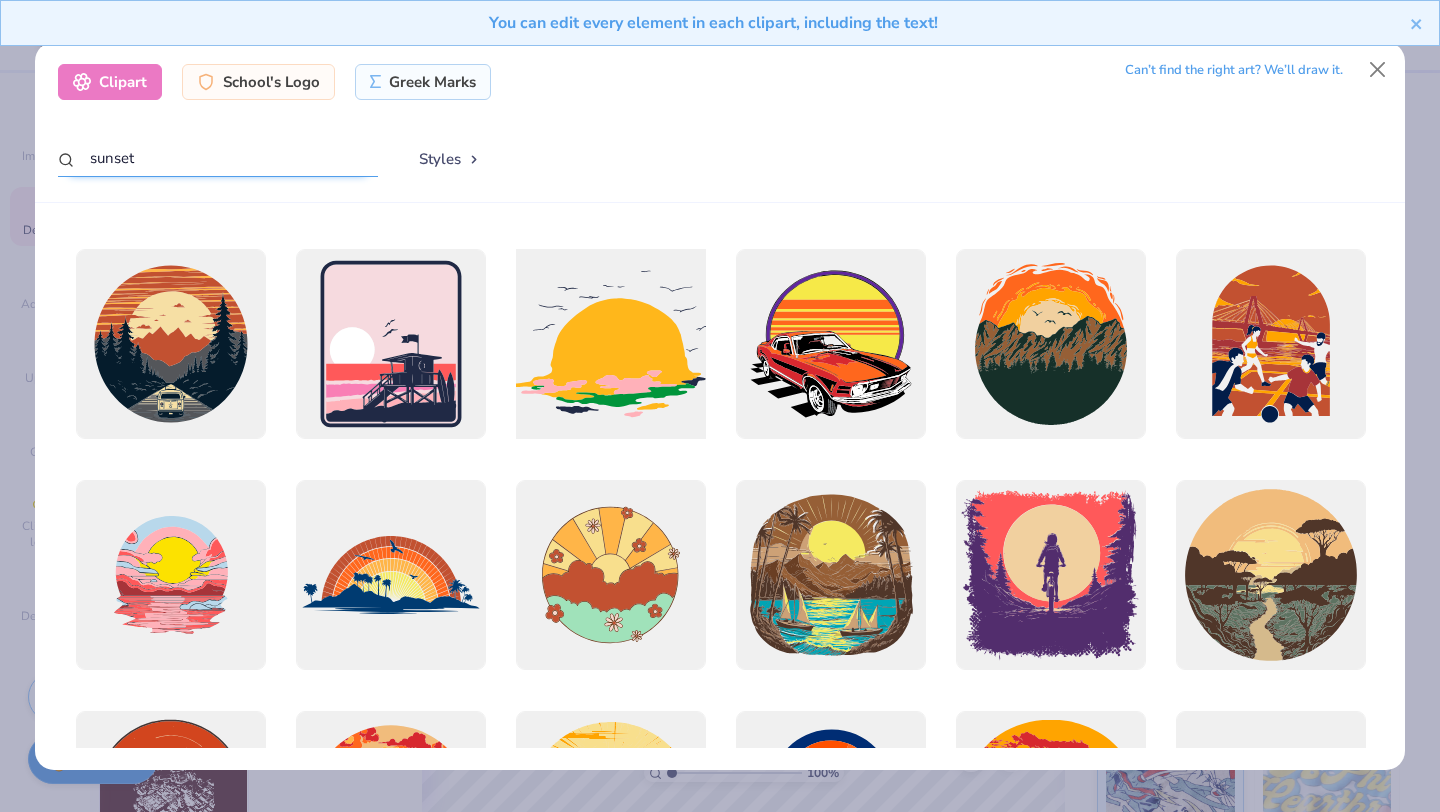 scroll, scrollTop: 882, scrollLeft: 0, axis: vertical 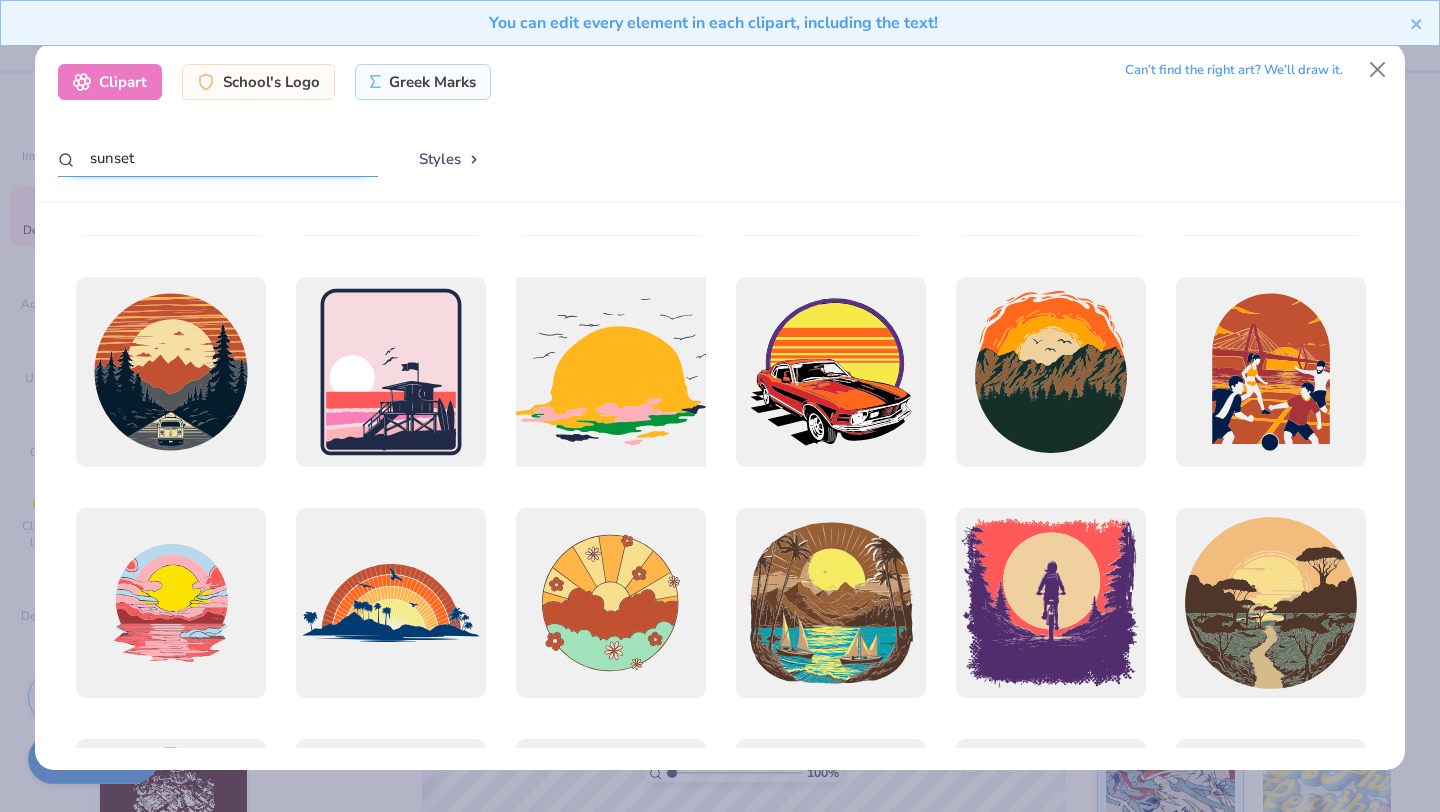 type on "sunset" 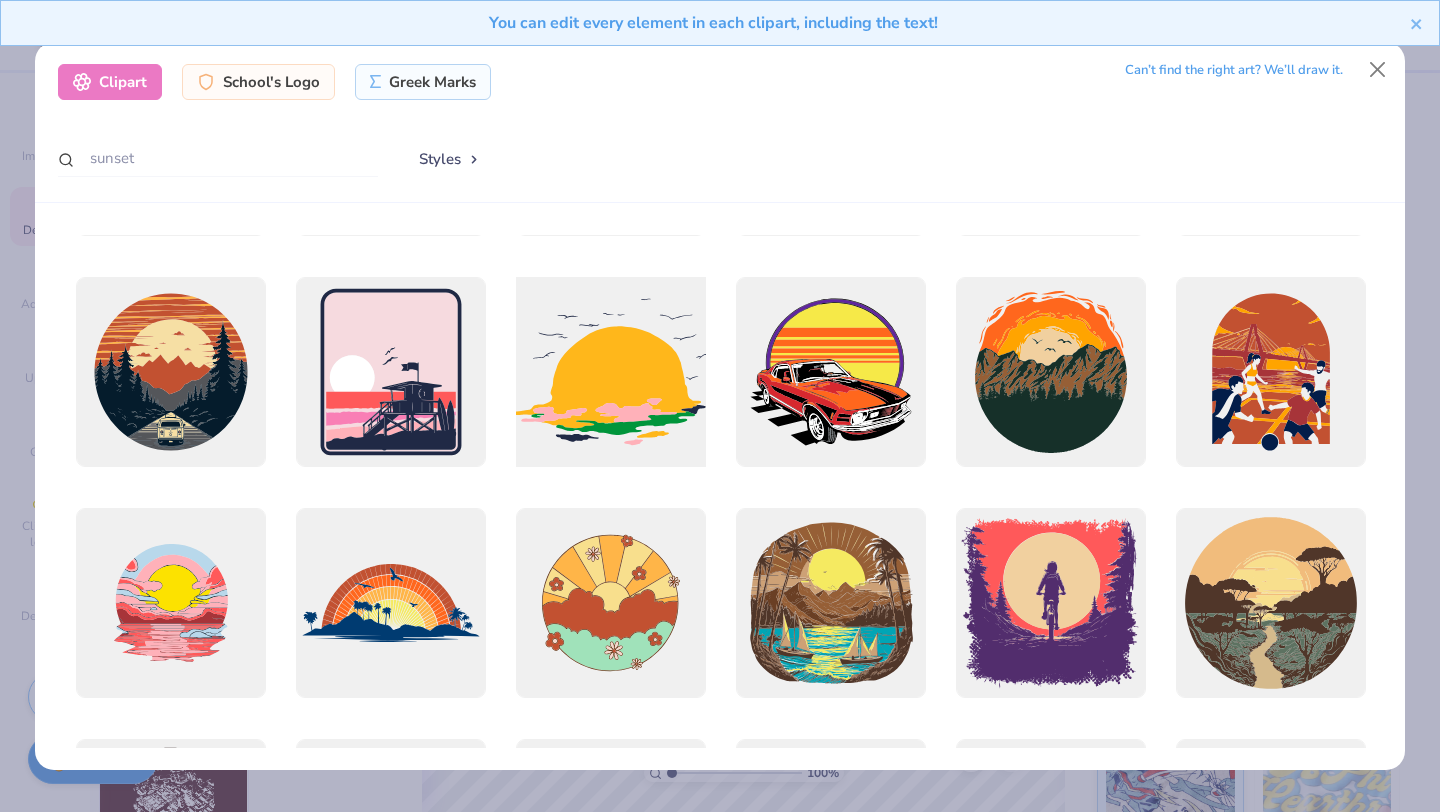 click at bounding box center (610, 372) 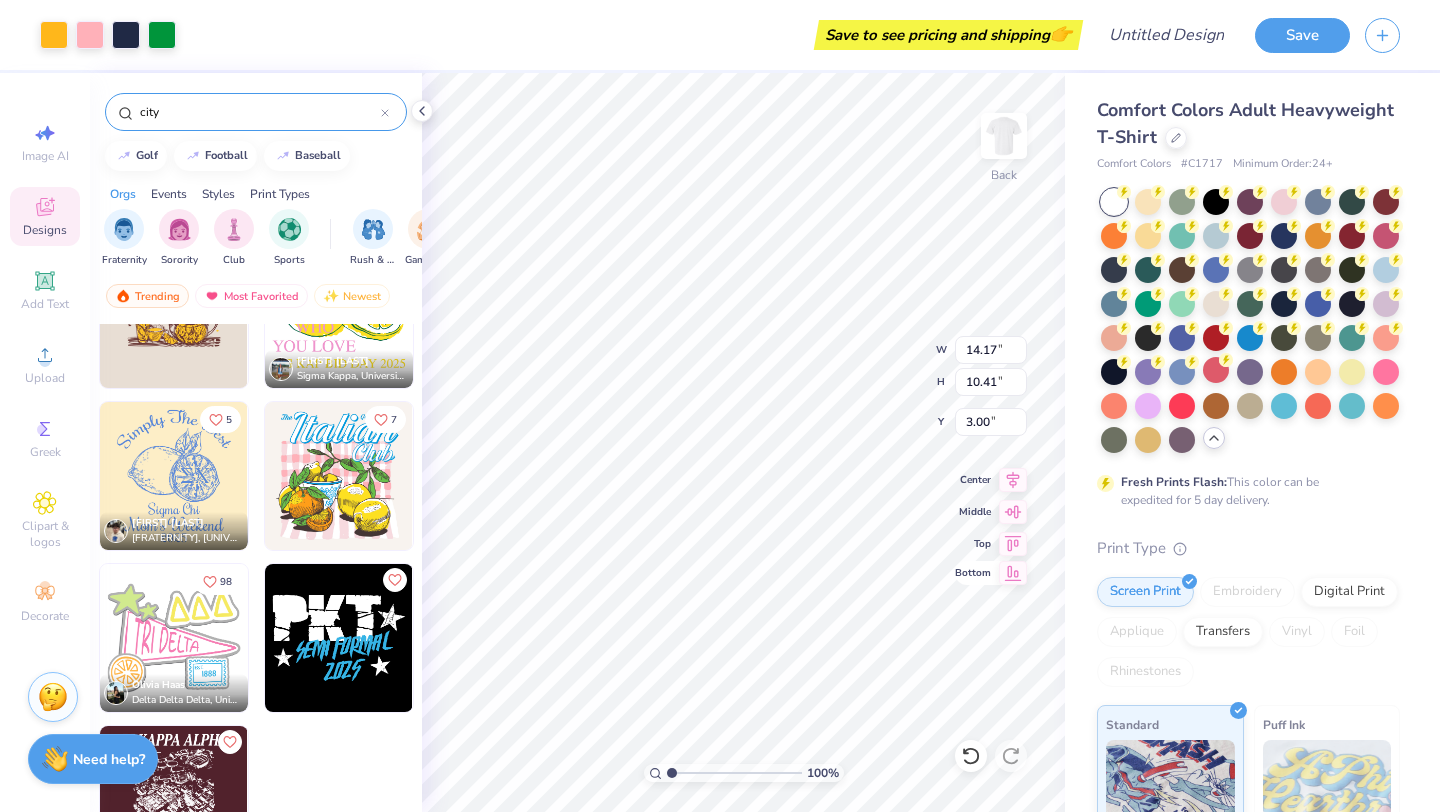 click 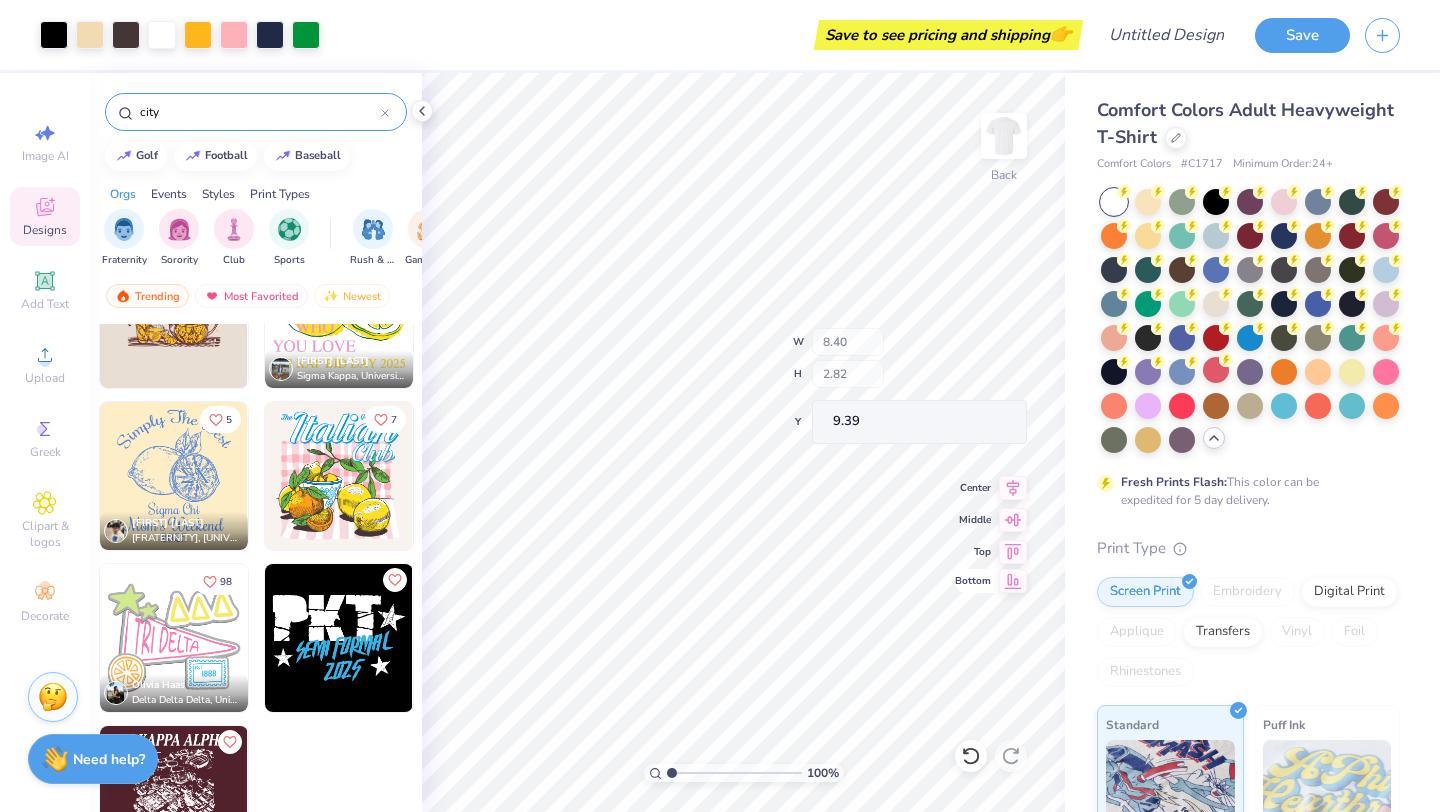 type on "8.40" 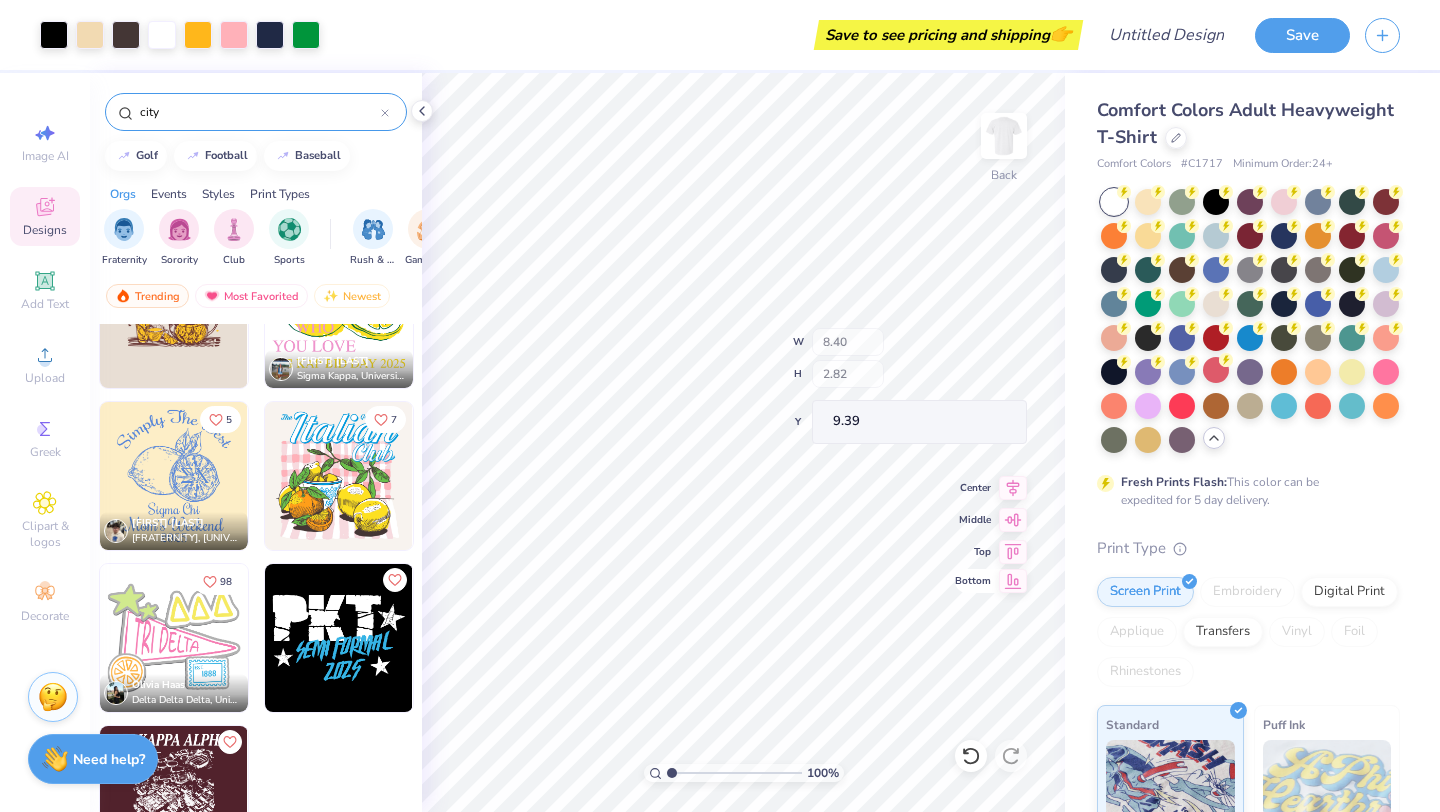 type on "2.82" 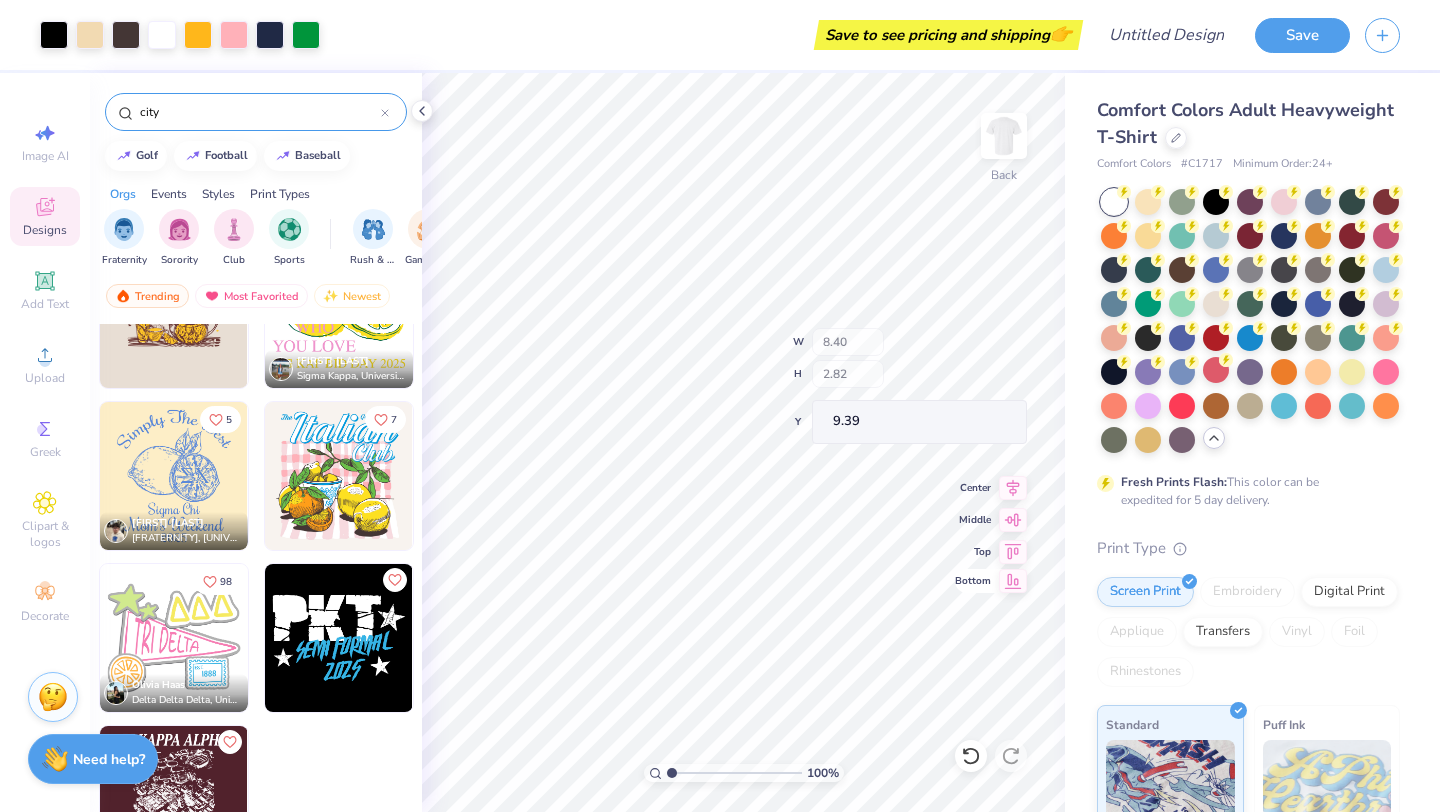 type on "9.39" 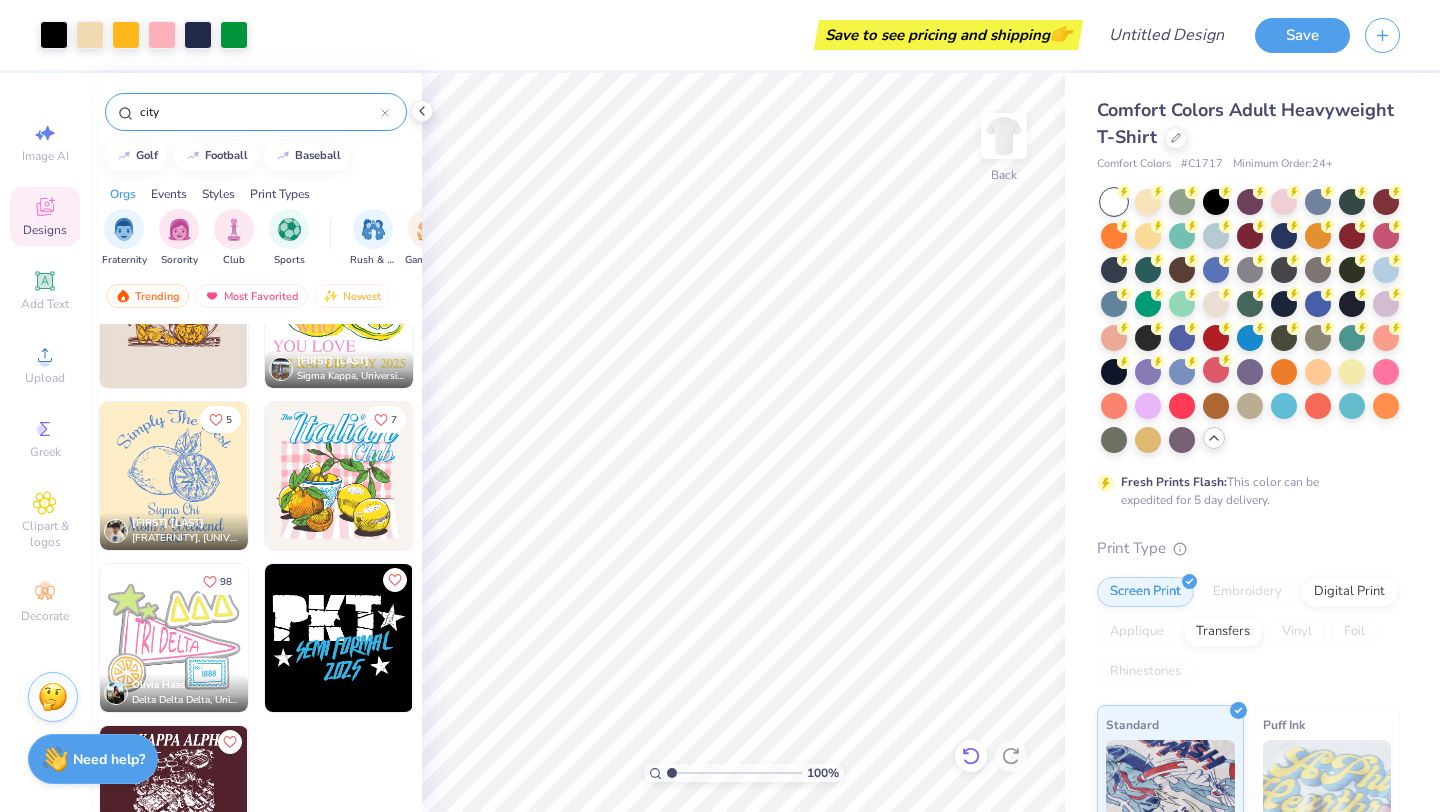 click 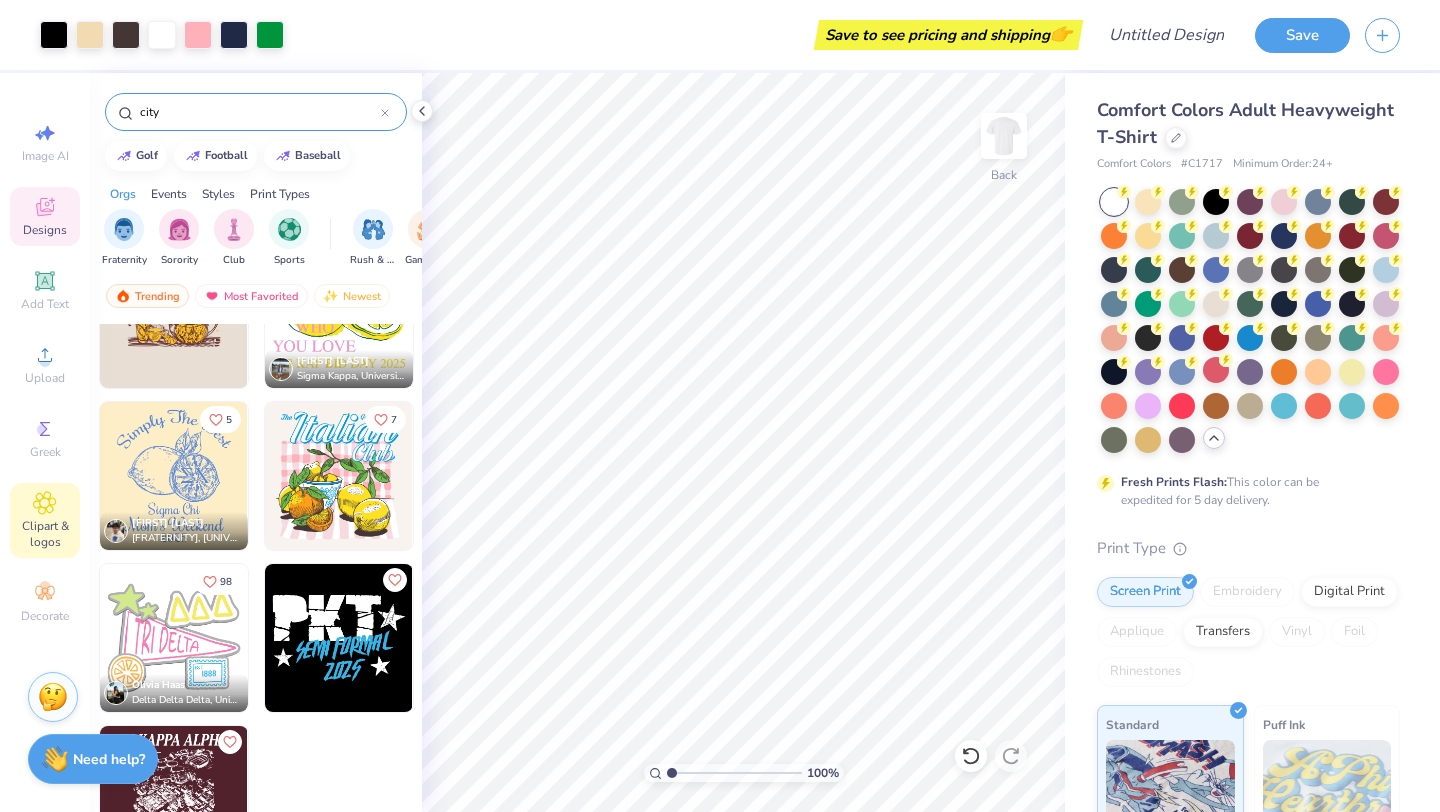 click on "Clipart & logos" at bounding box center (45, 534) 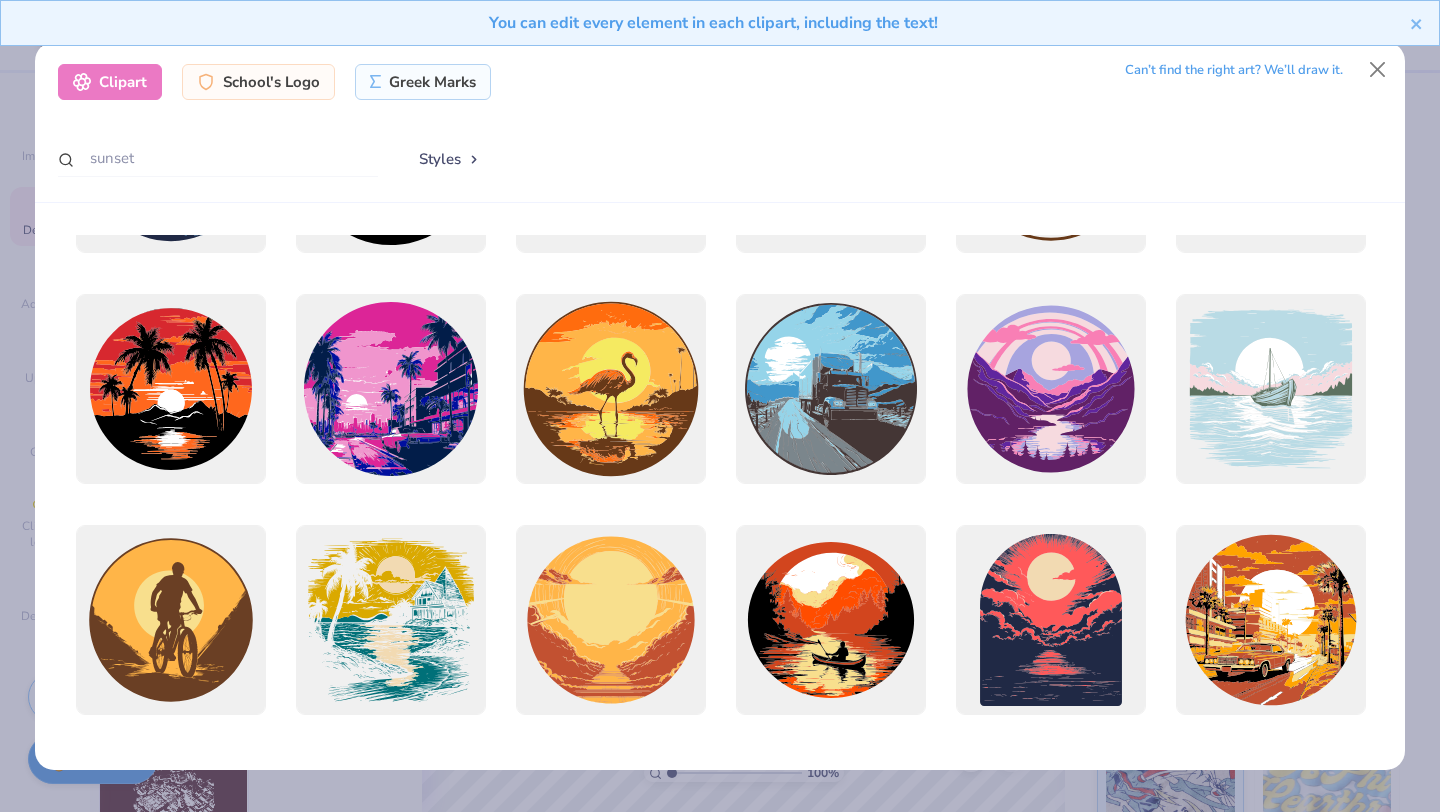 scroll, scrollTop: 2511, scrollLeft: 0, axis: vertical 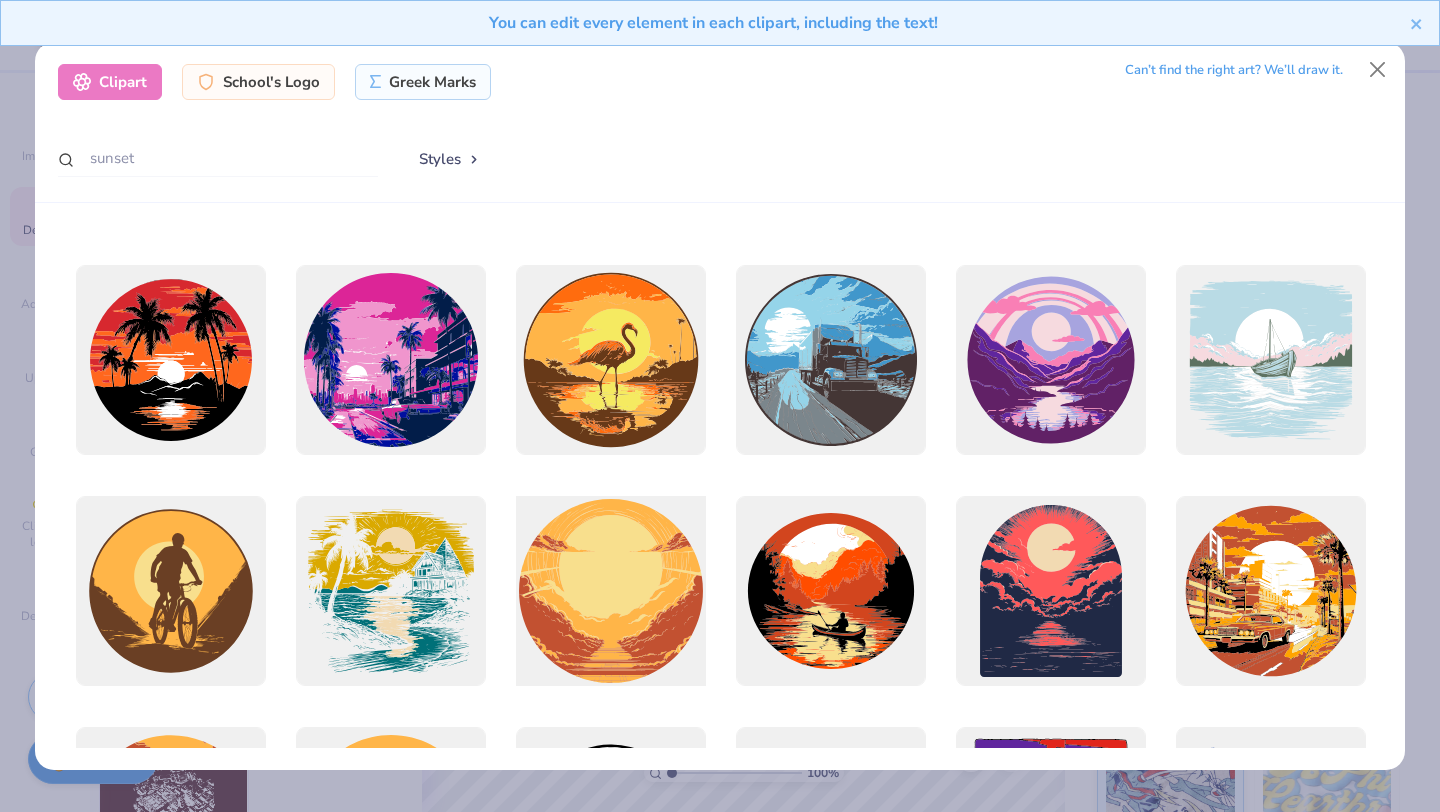 click at bounding box center (610, 591) 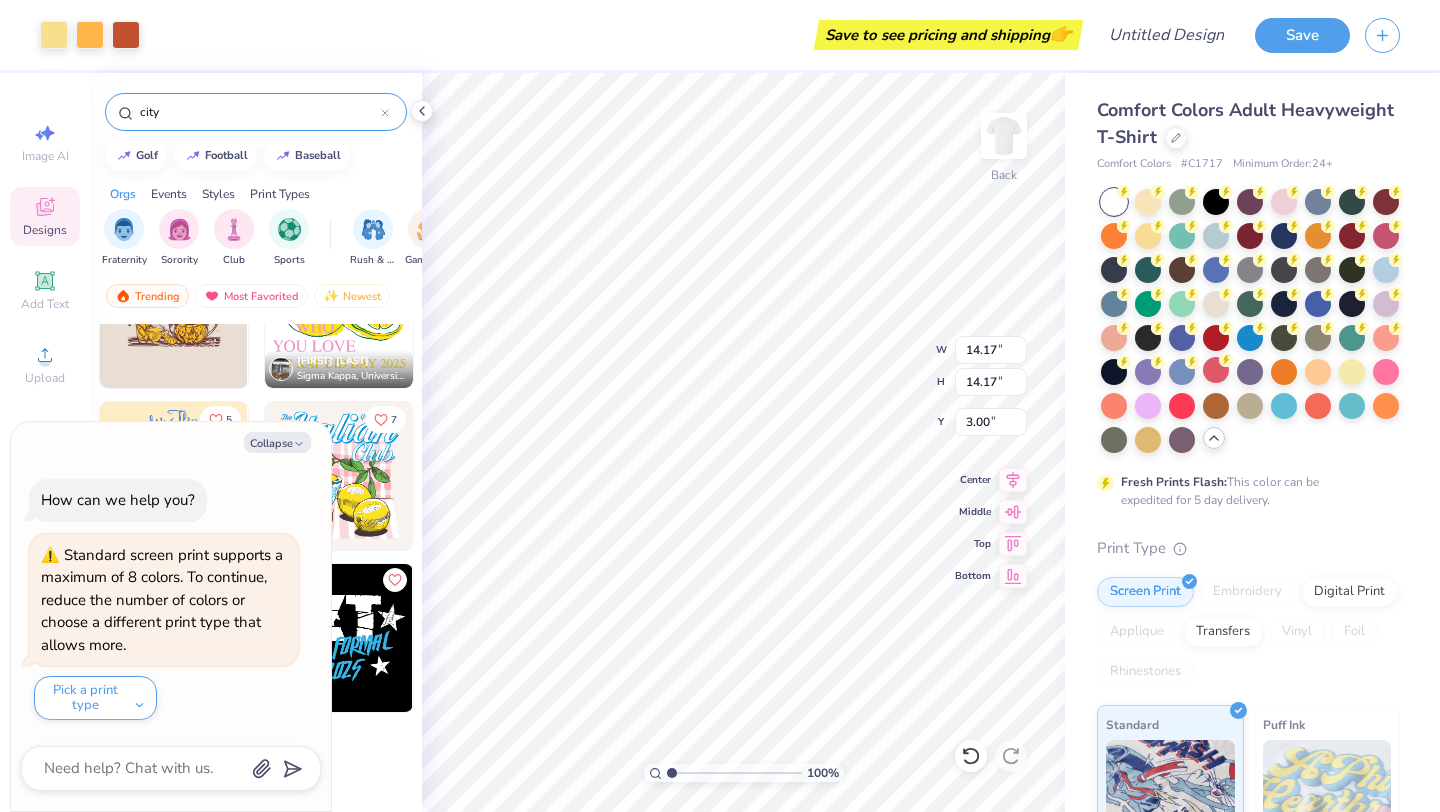 type on "x" 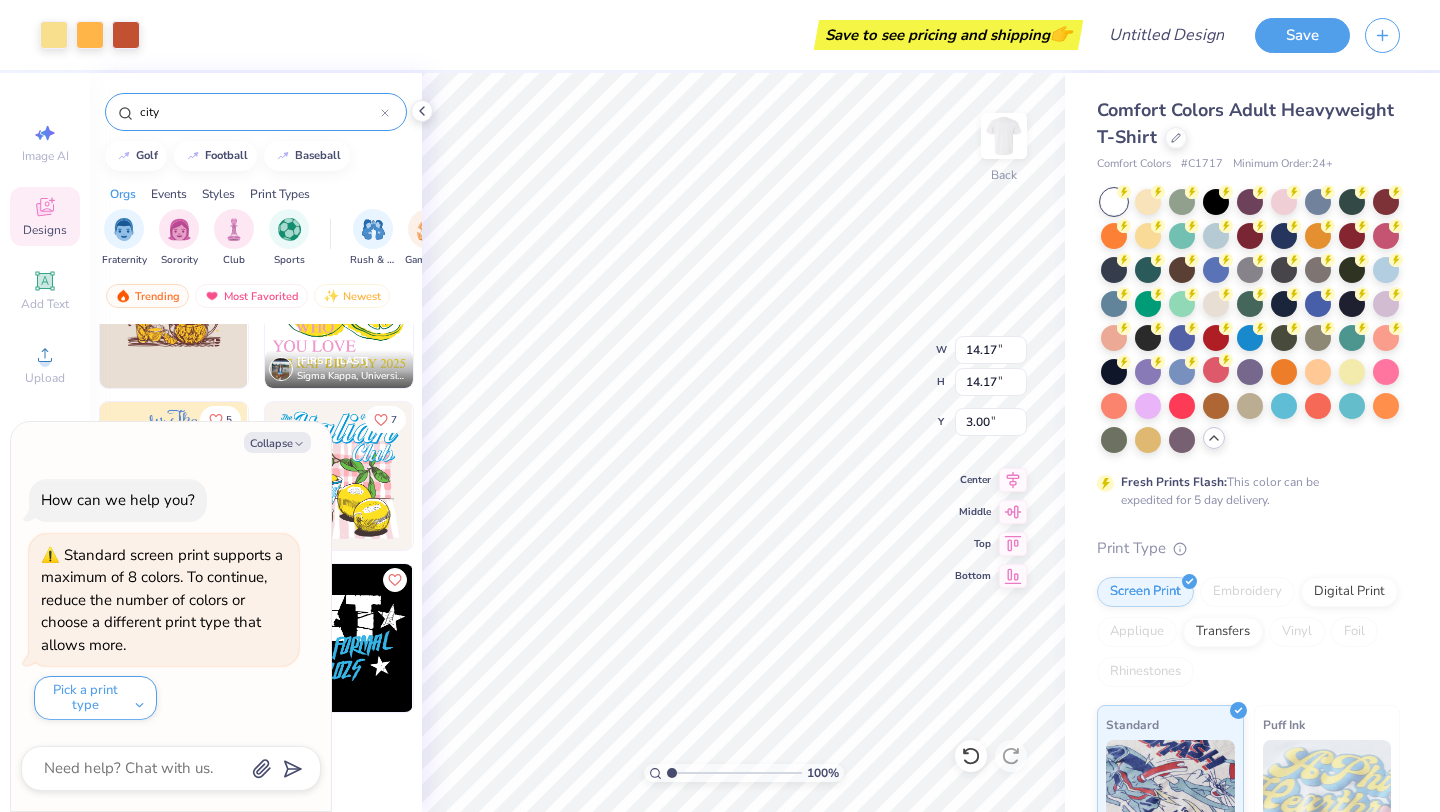 type on "7.24" 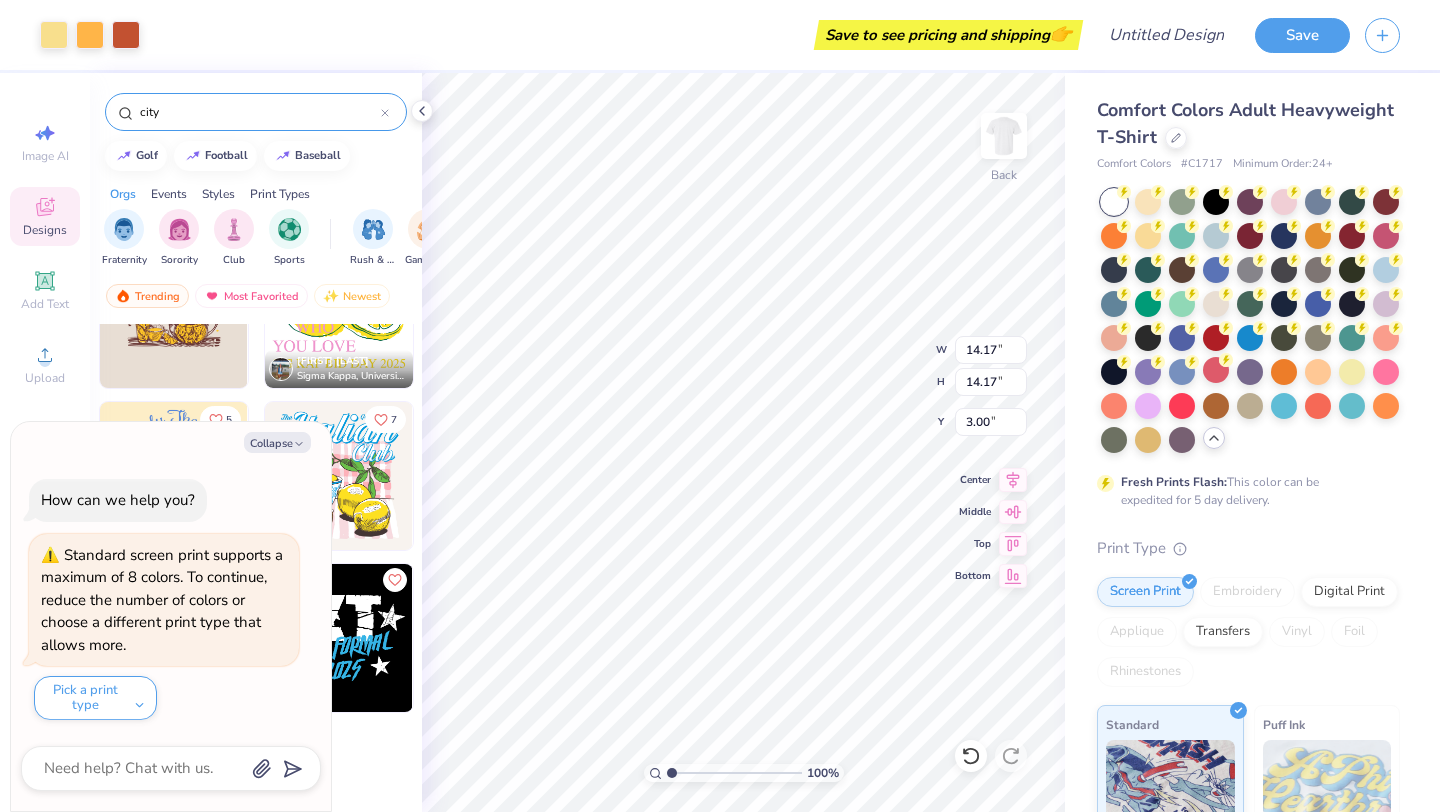 type on "7.24" 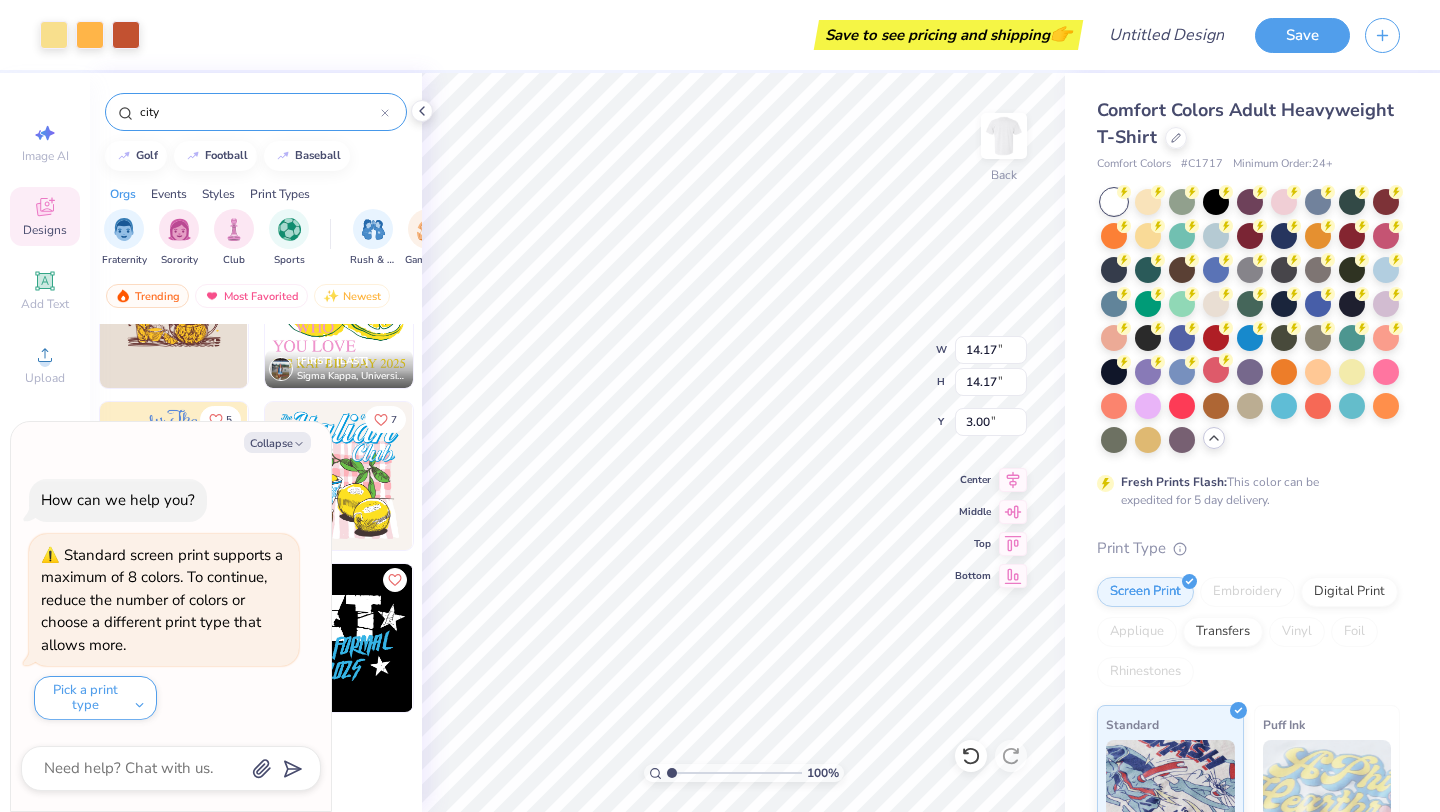 type on "2.09" 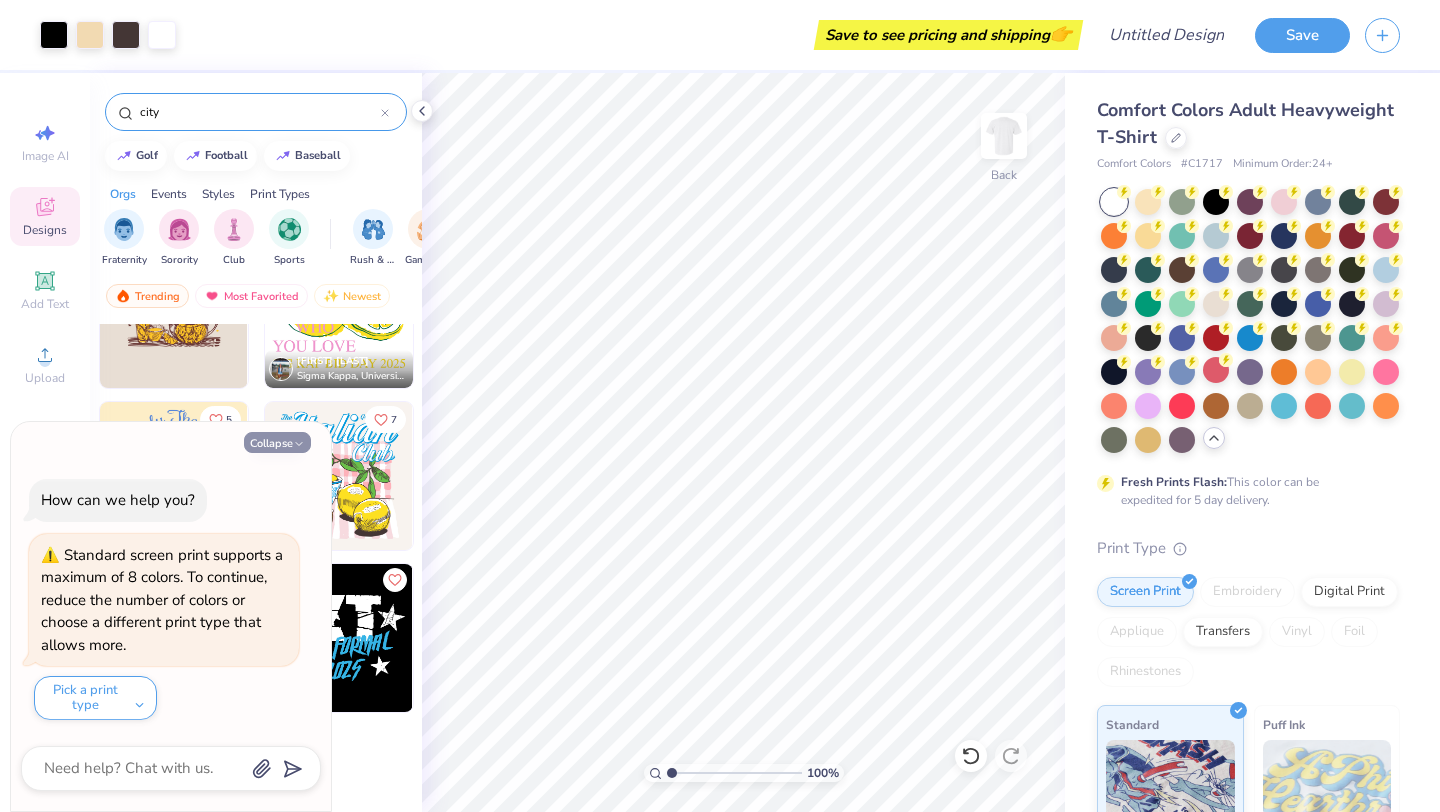 click on "Collapse" at bounding box center (277, 442) 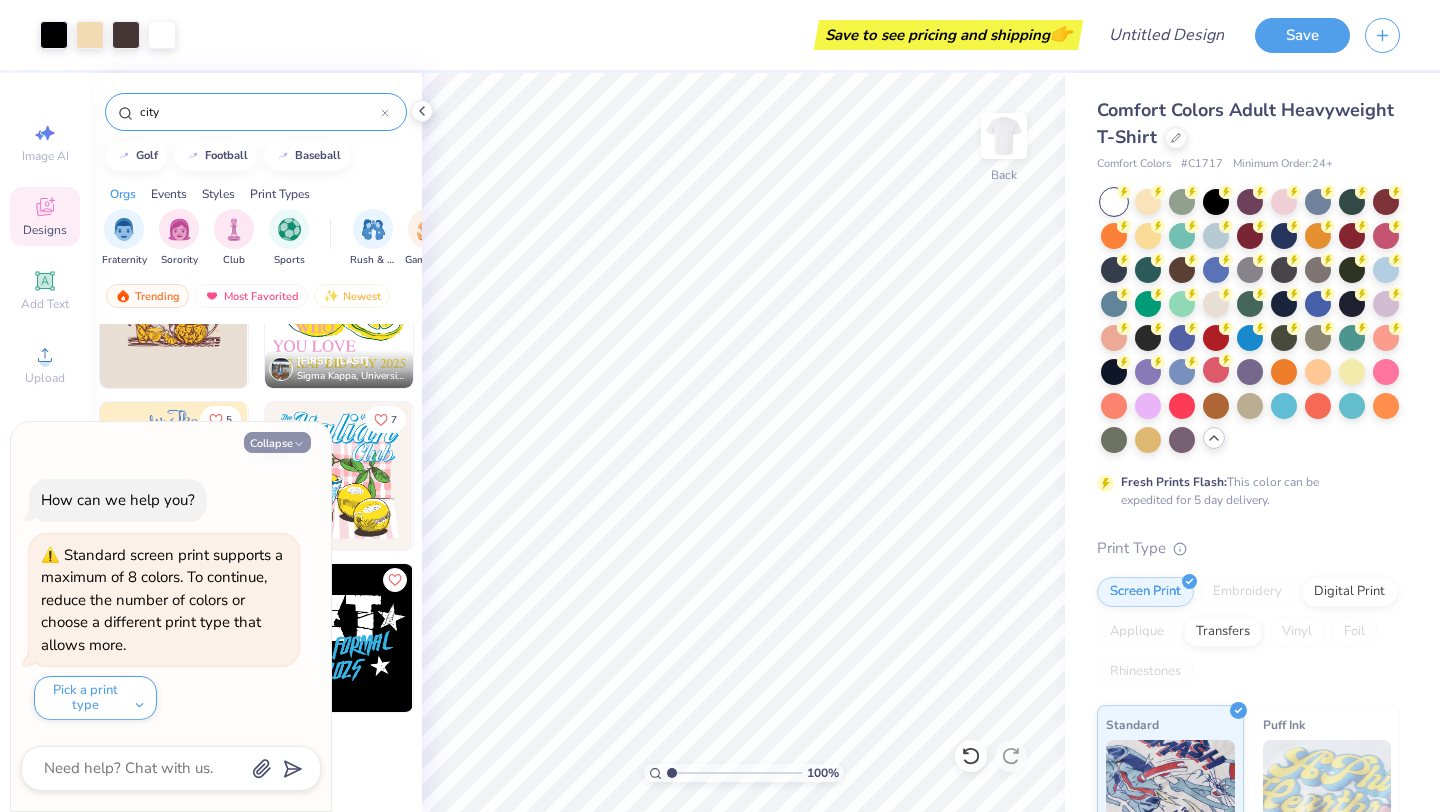 type on "x" 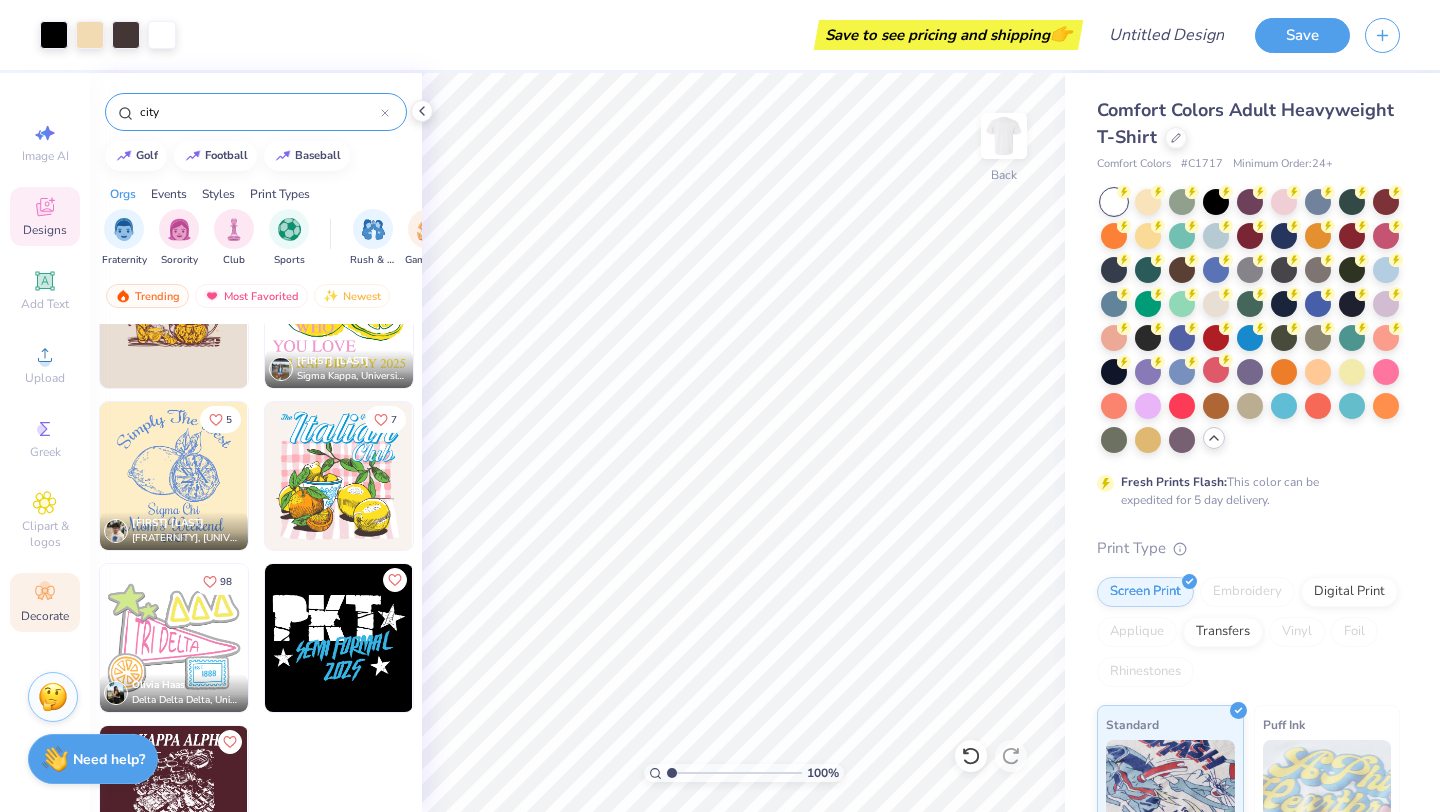 click 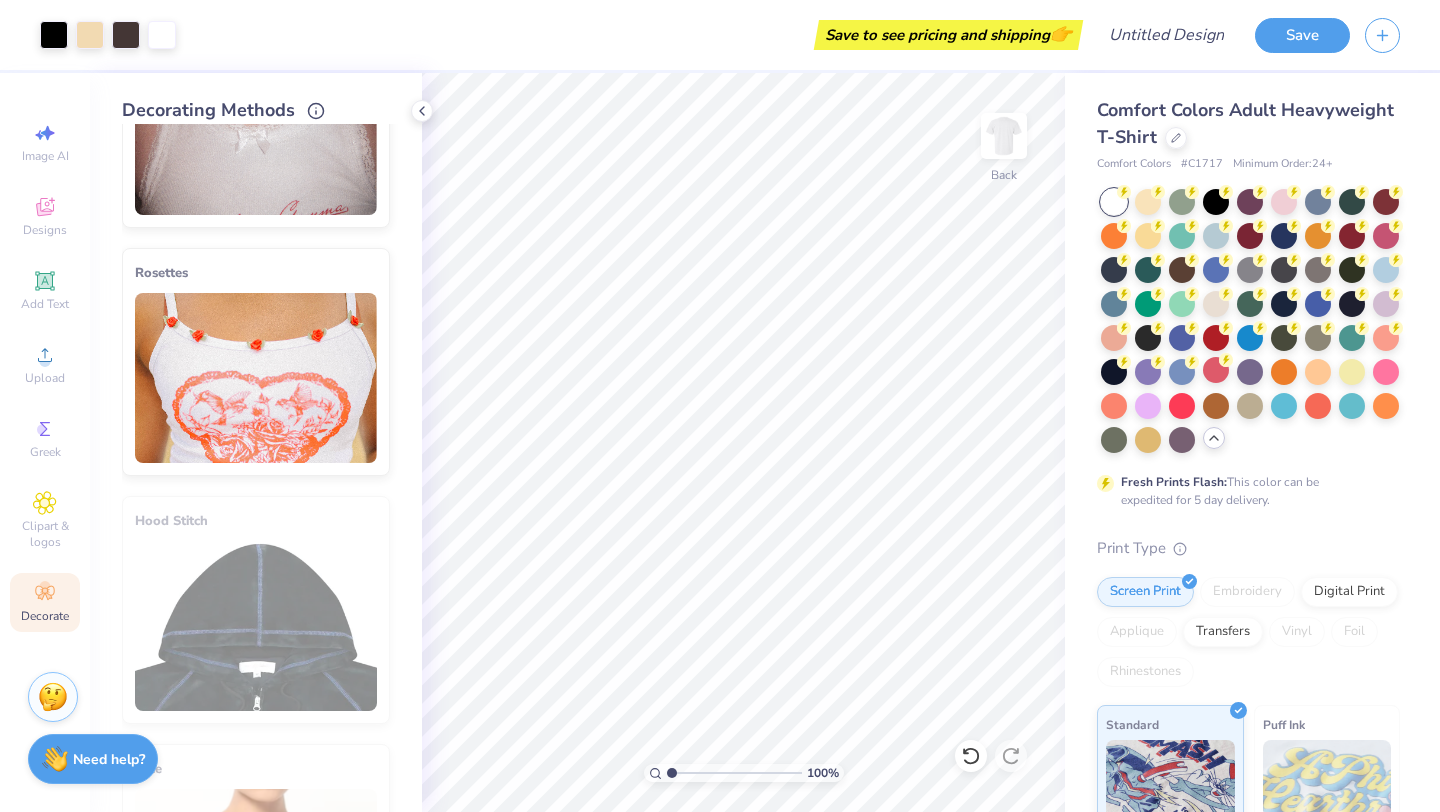 scroll, scrollTop: 1064, scrollLeft: 0, axis: vertical 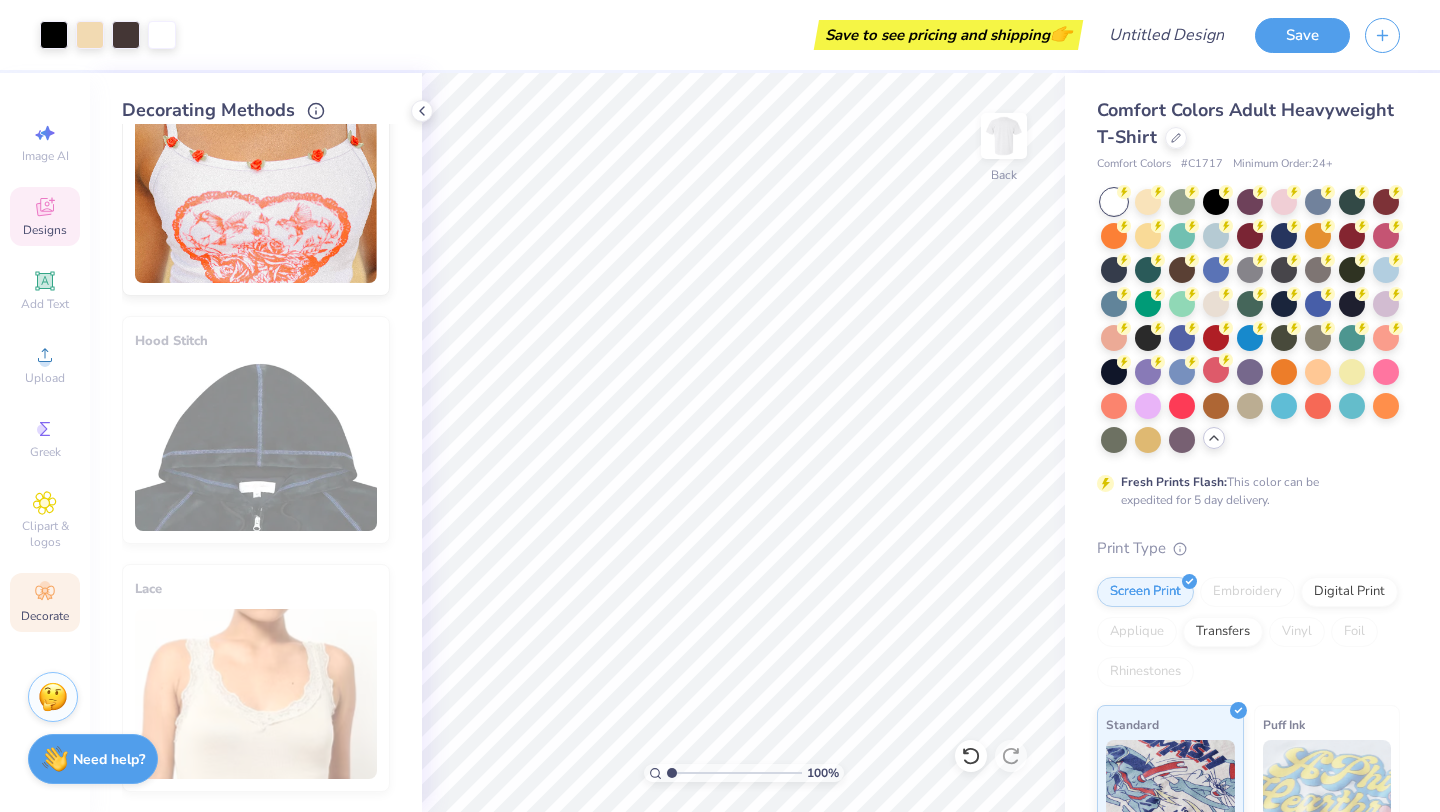 click on "Designs" at bounding box center (45, 216) 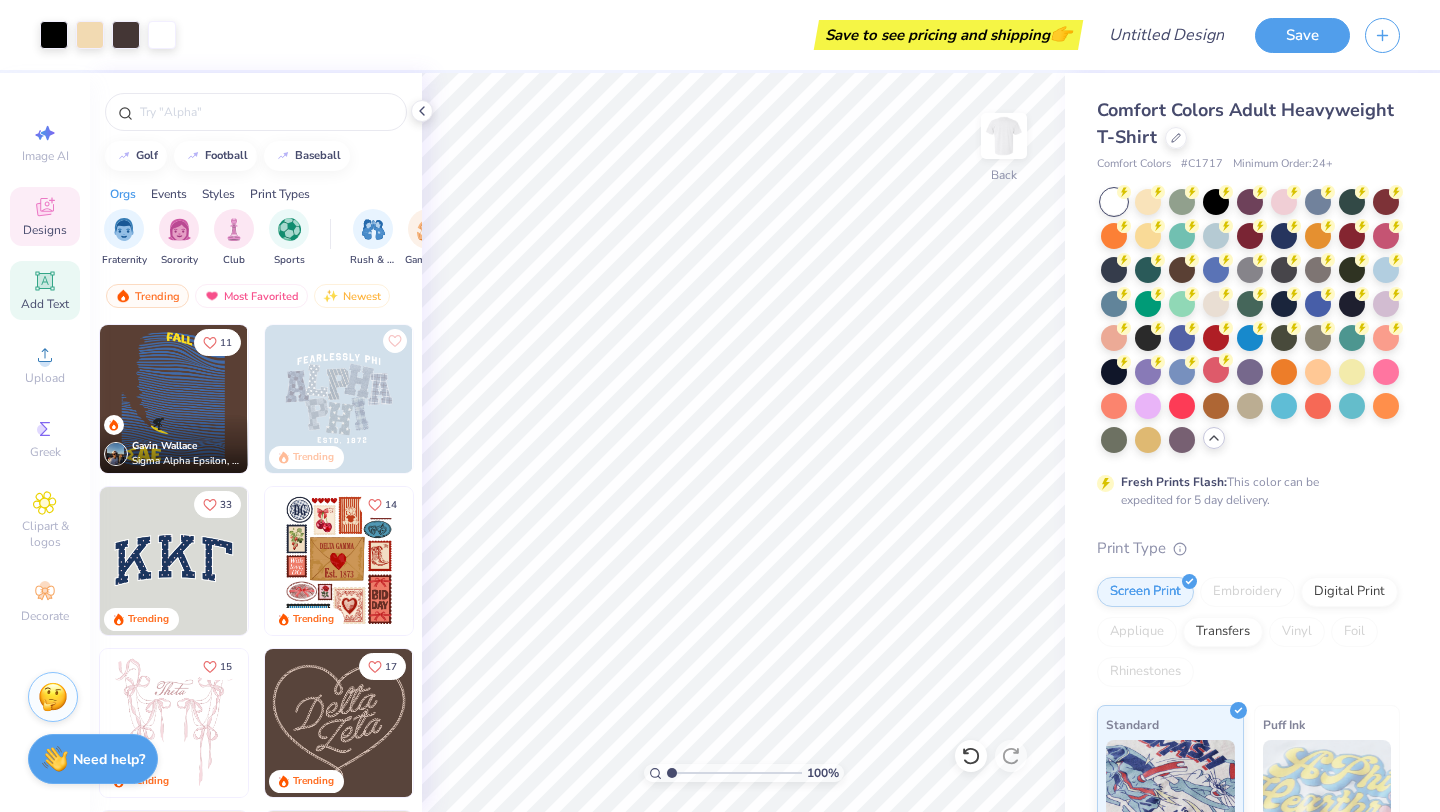 click on "Add Text" at bounding box center (45, 290) 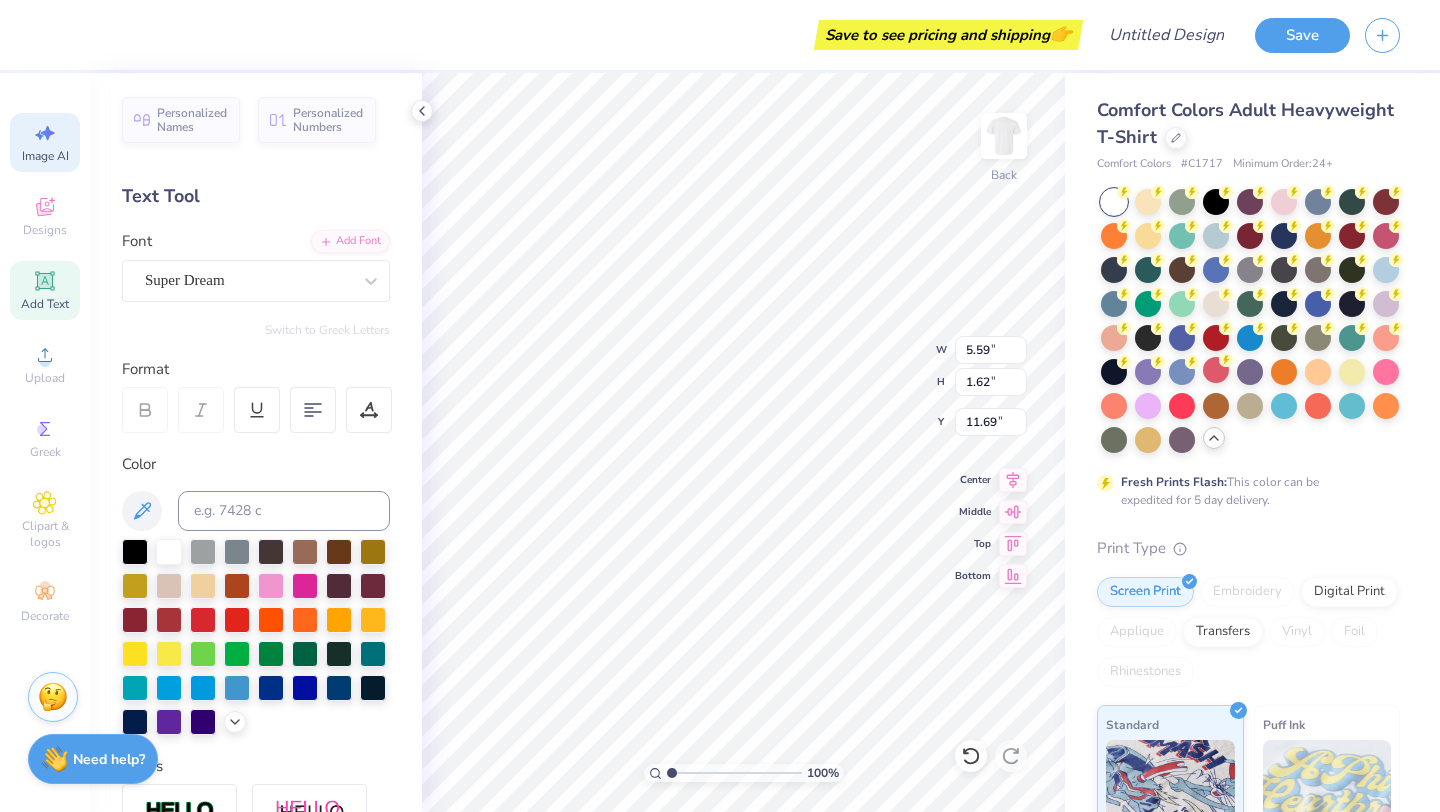 click 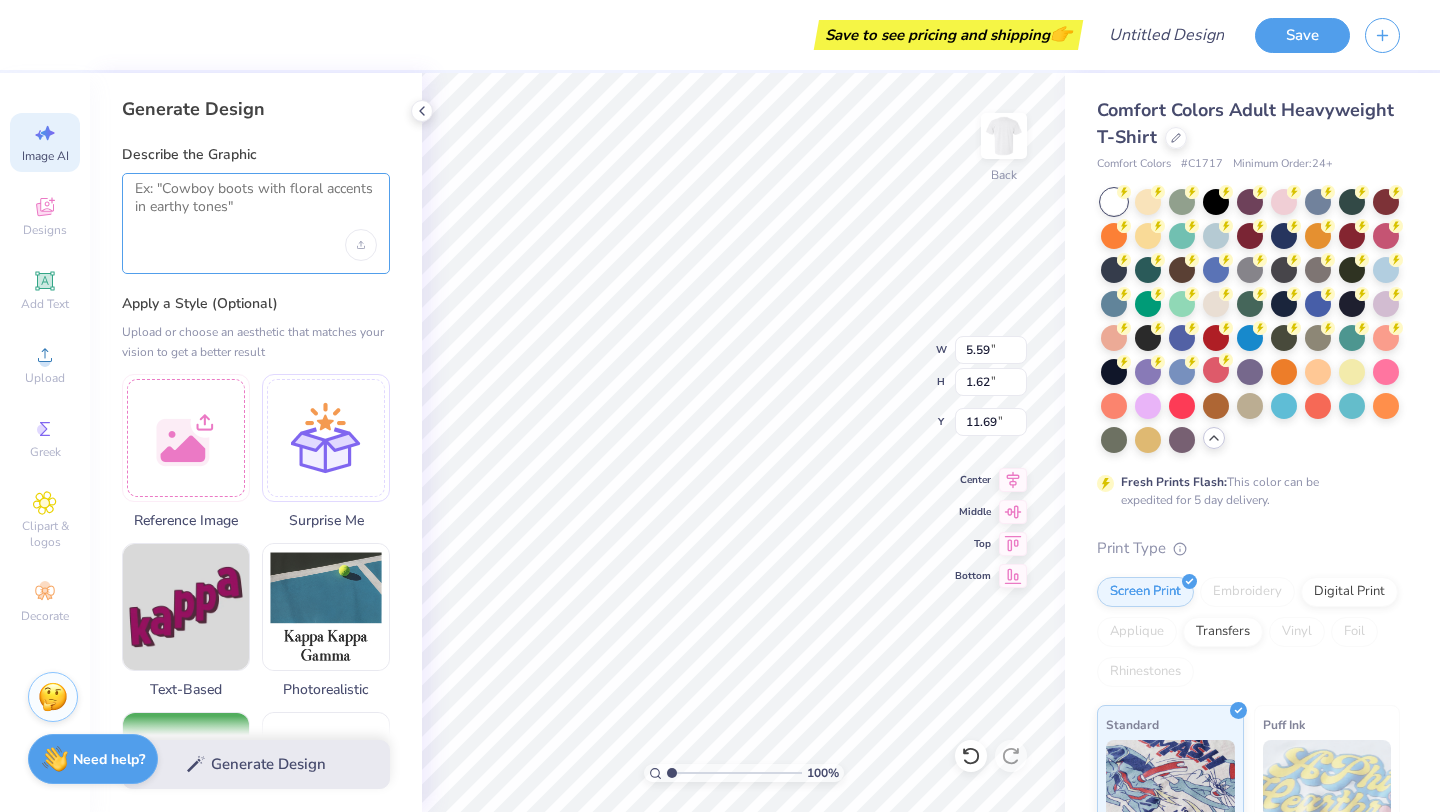 click at bounding box center (256, 205) 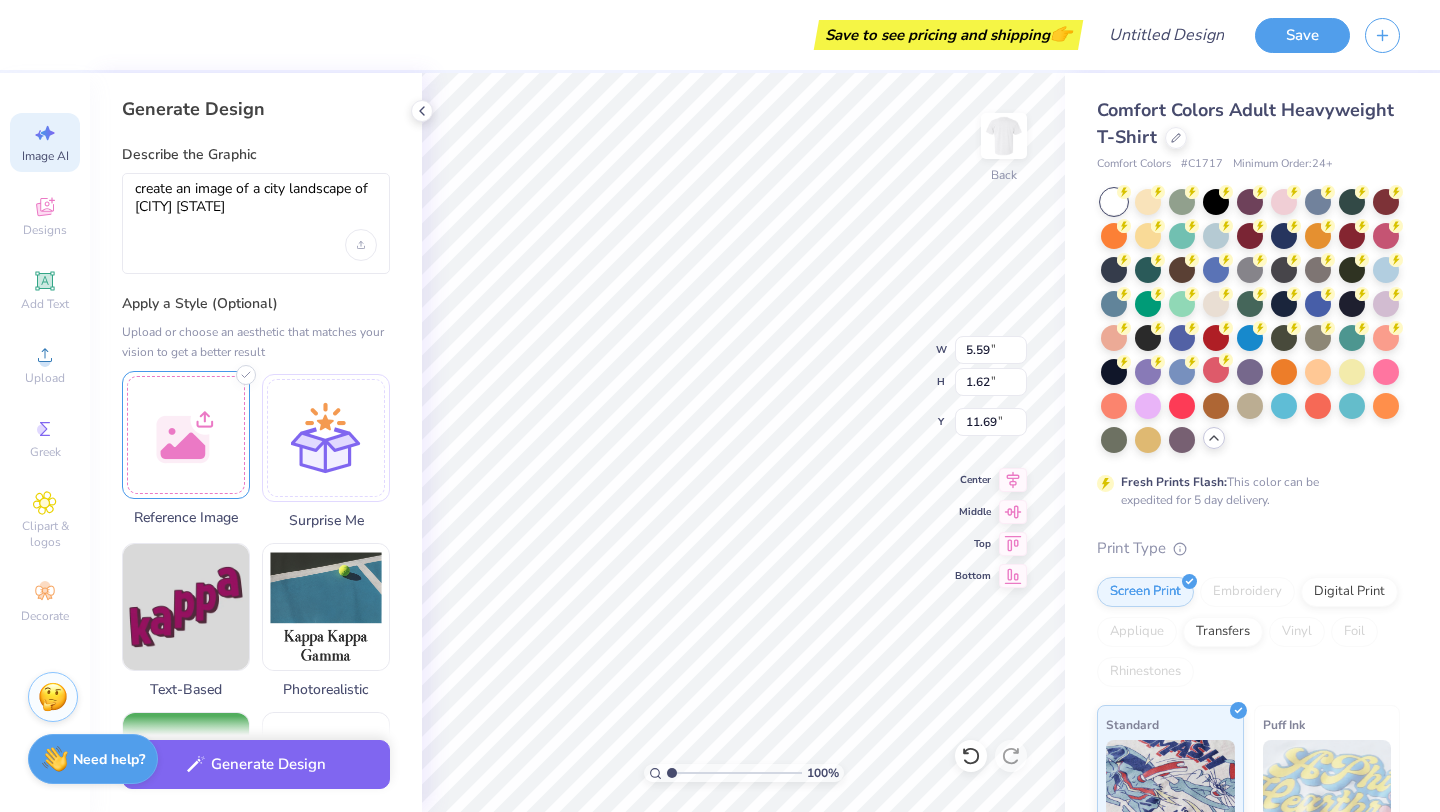 click at bounding box center (186, 435) 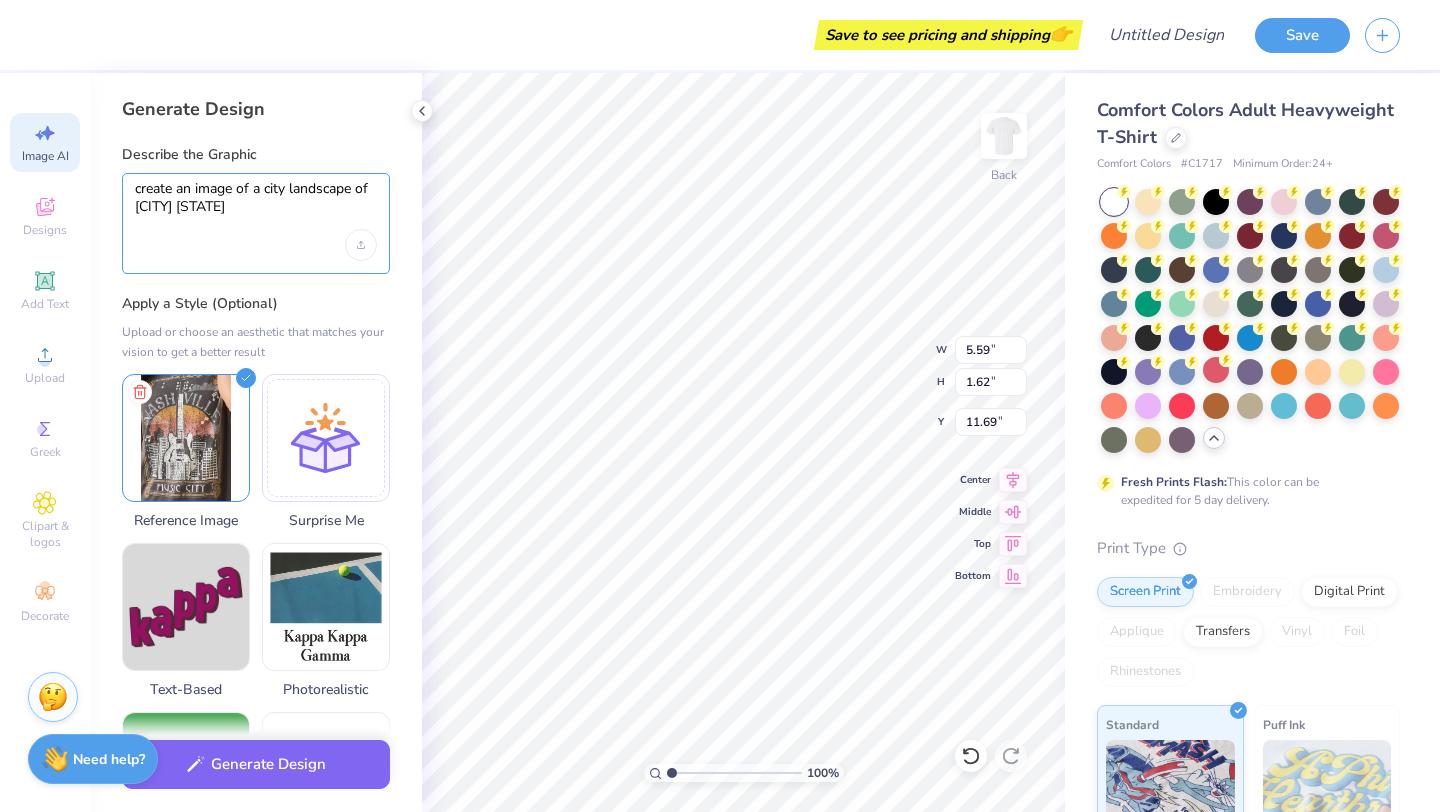 click on "create an image of a city landscape of birmingham Alabama" at bounding box center (256, 205) 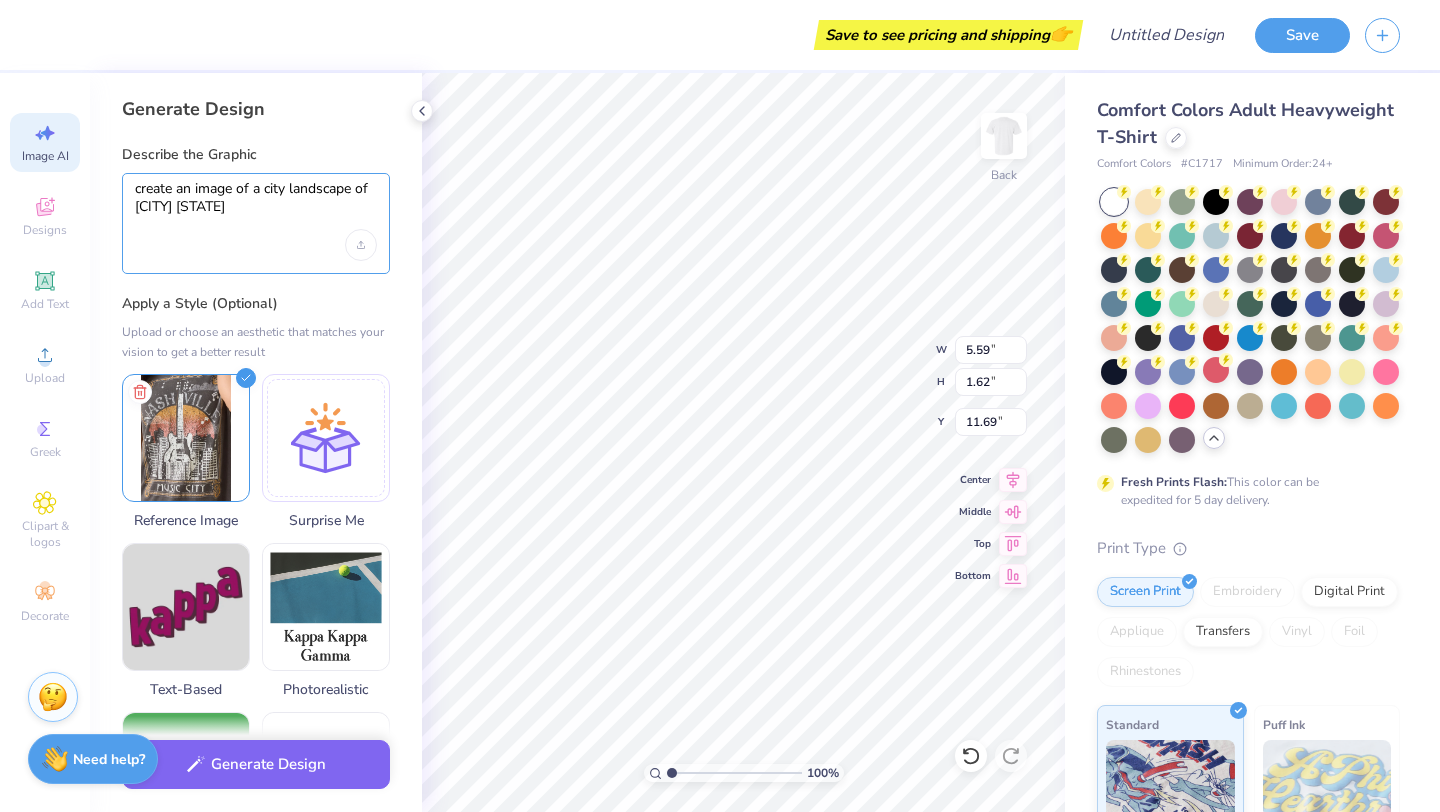click on "create an image of a city landscape of birmingham Alabama" at bounding box center [256, 205] 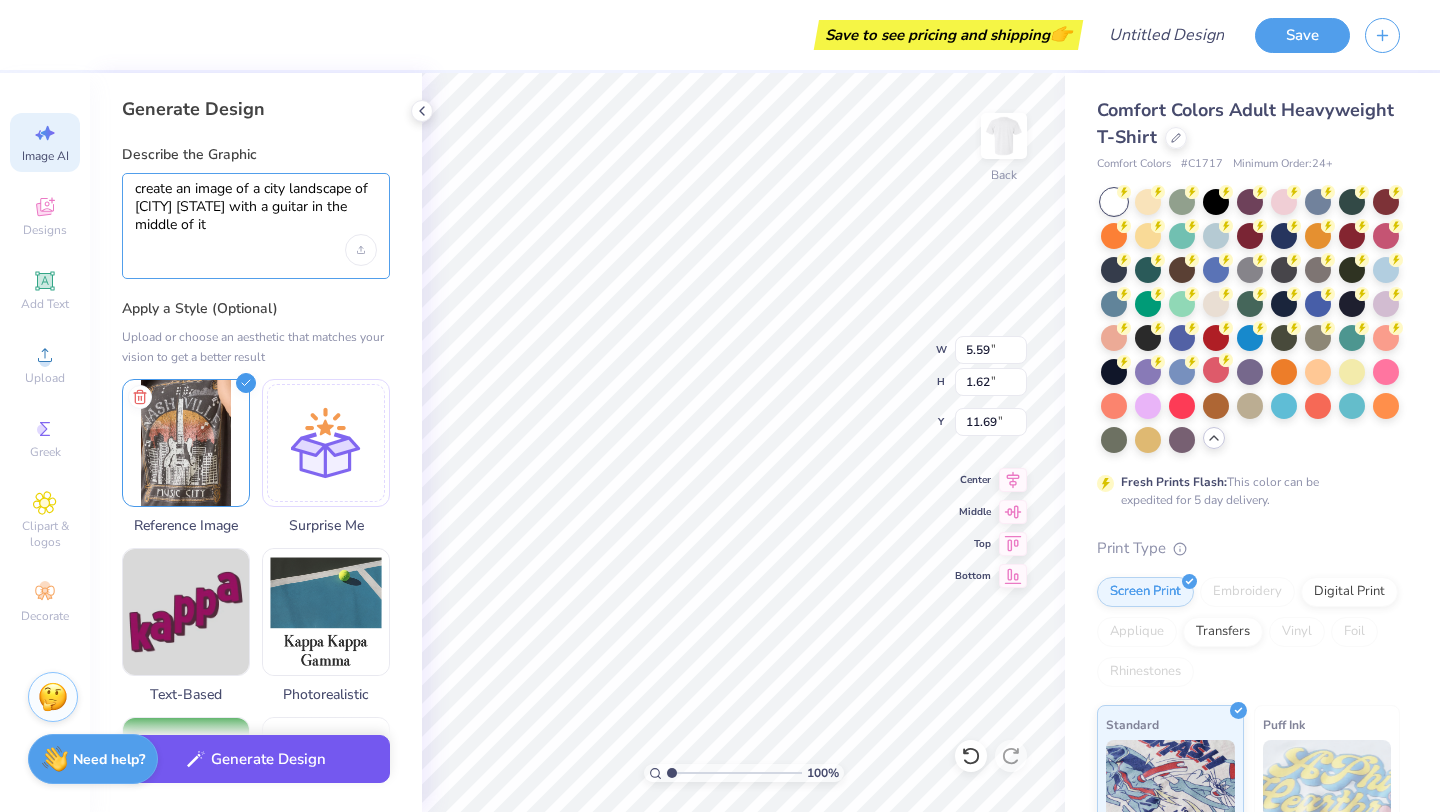 type on "create an image of a city landscape of [CITY] [STATE] with a guitar in the middle of it" 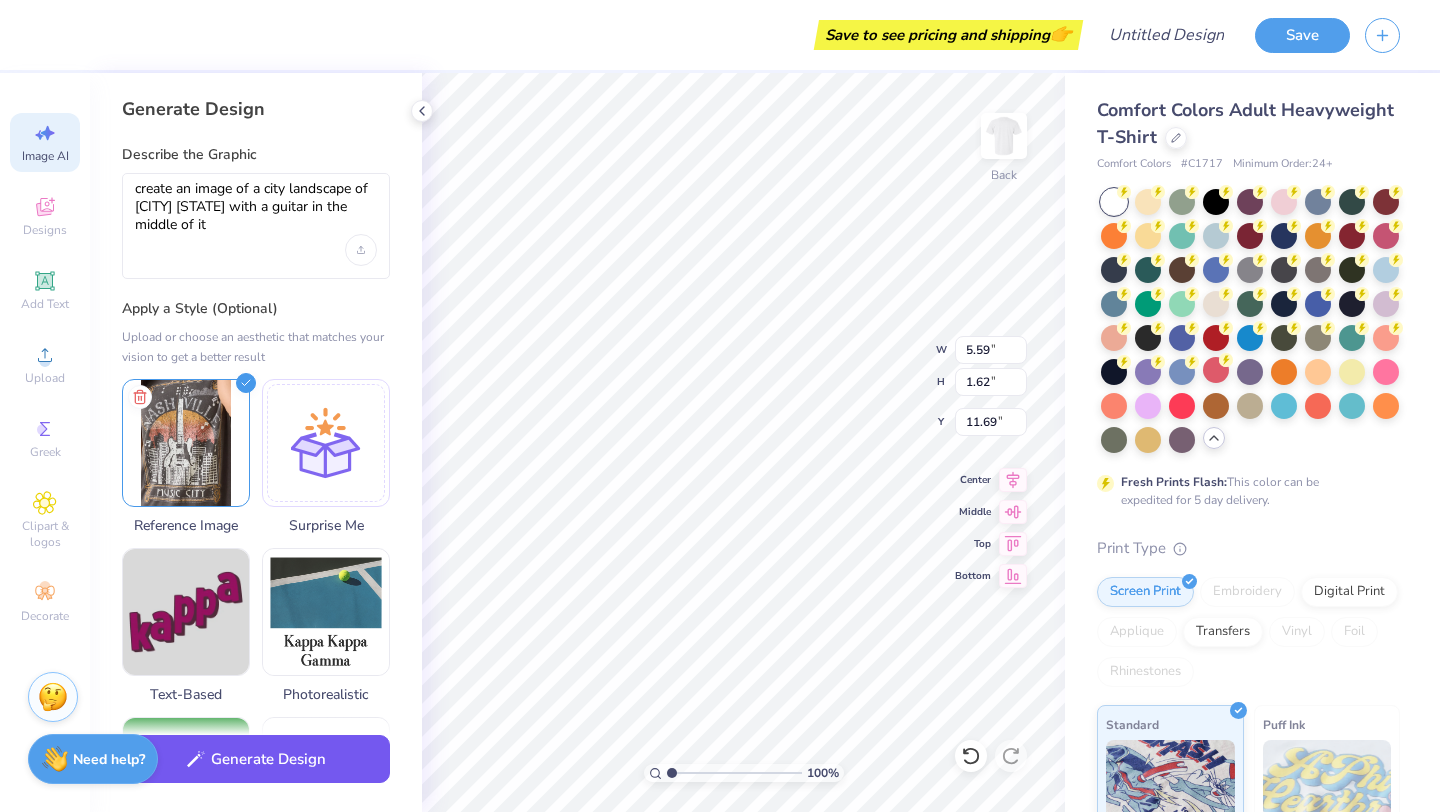 click on "Generate Design" at bounding box center [256, 759] 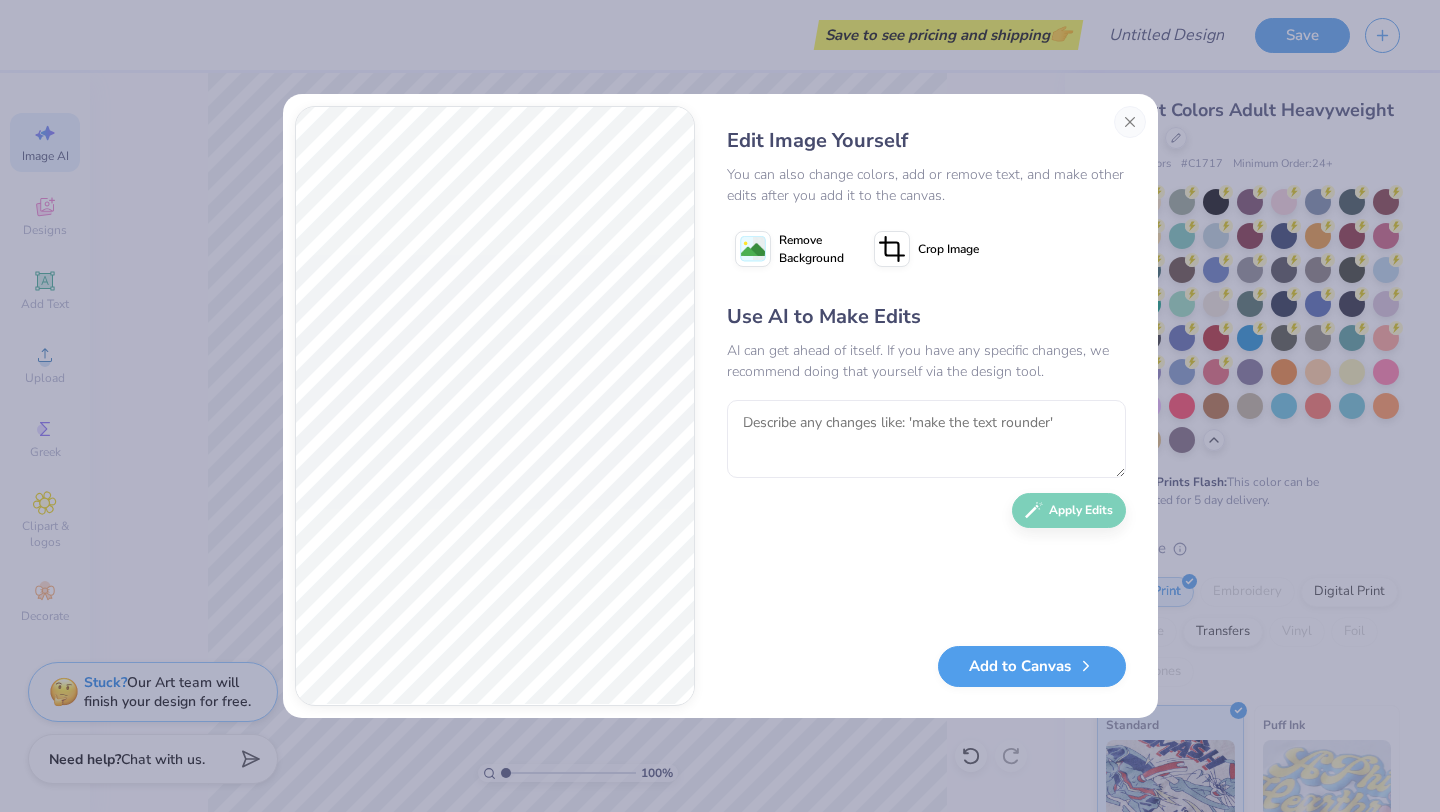 scroll, scrollTop: 0, scrollLeft: 0, axis: both 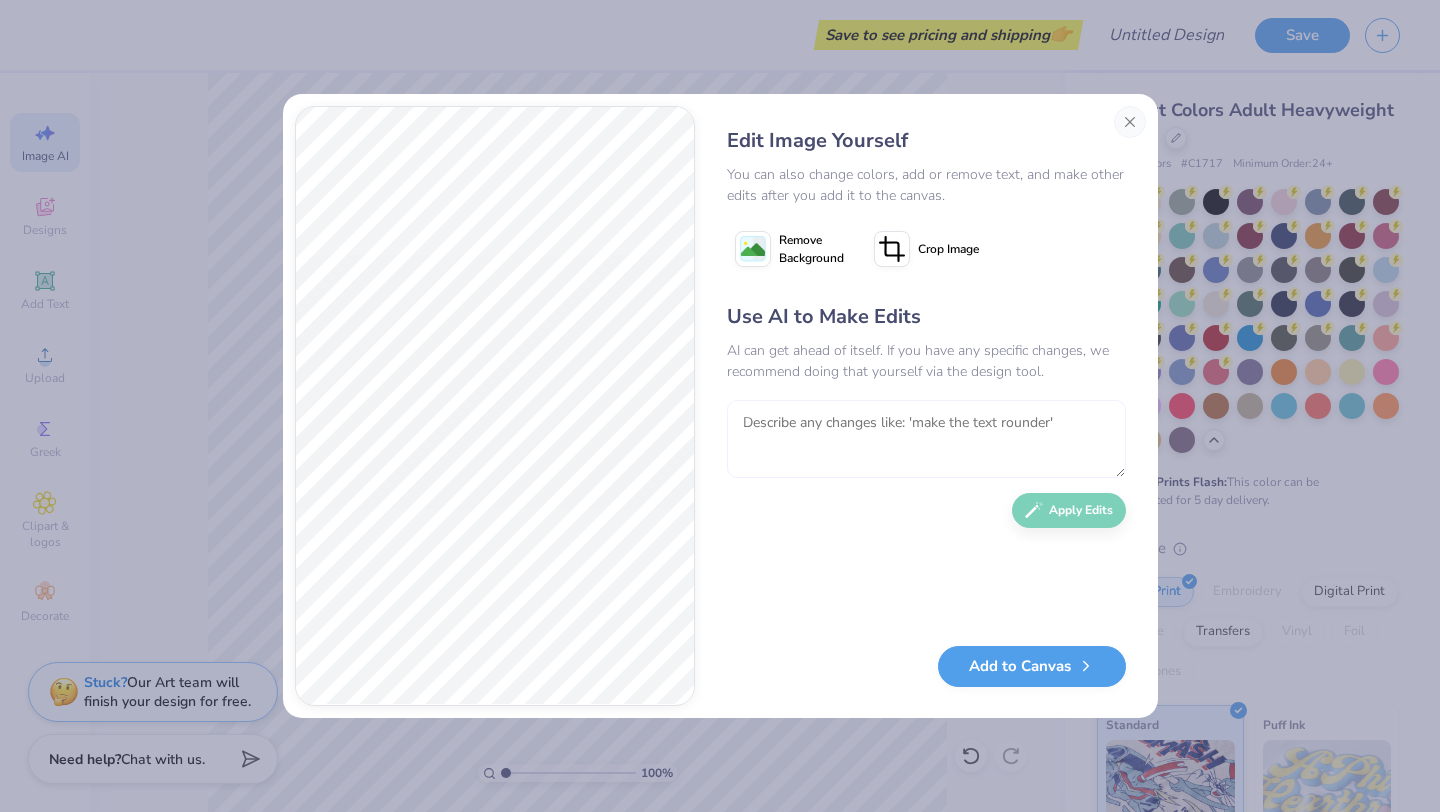 click at bounding box center [926, 439] 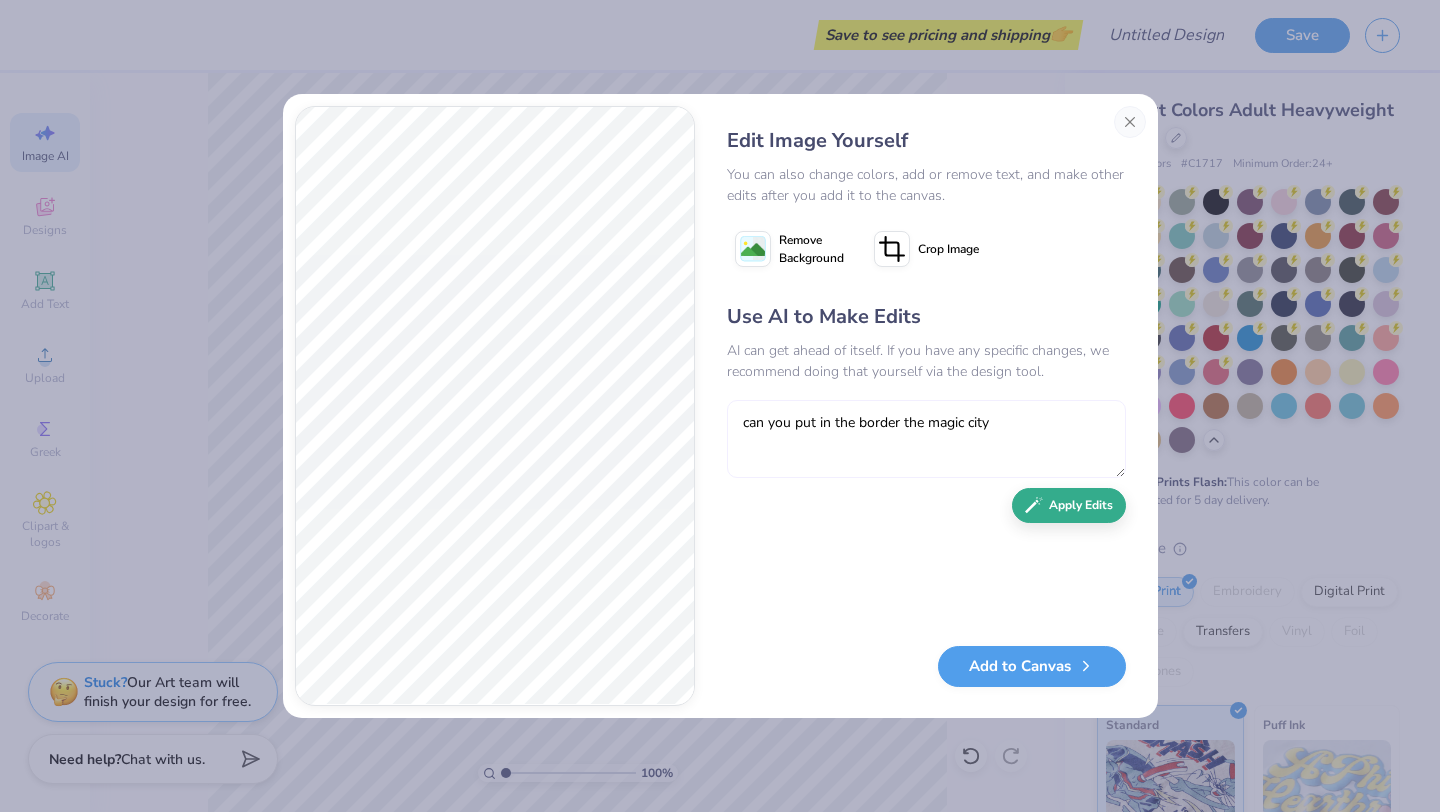 type on "can you put in the border the magic city" 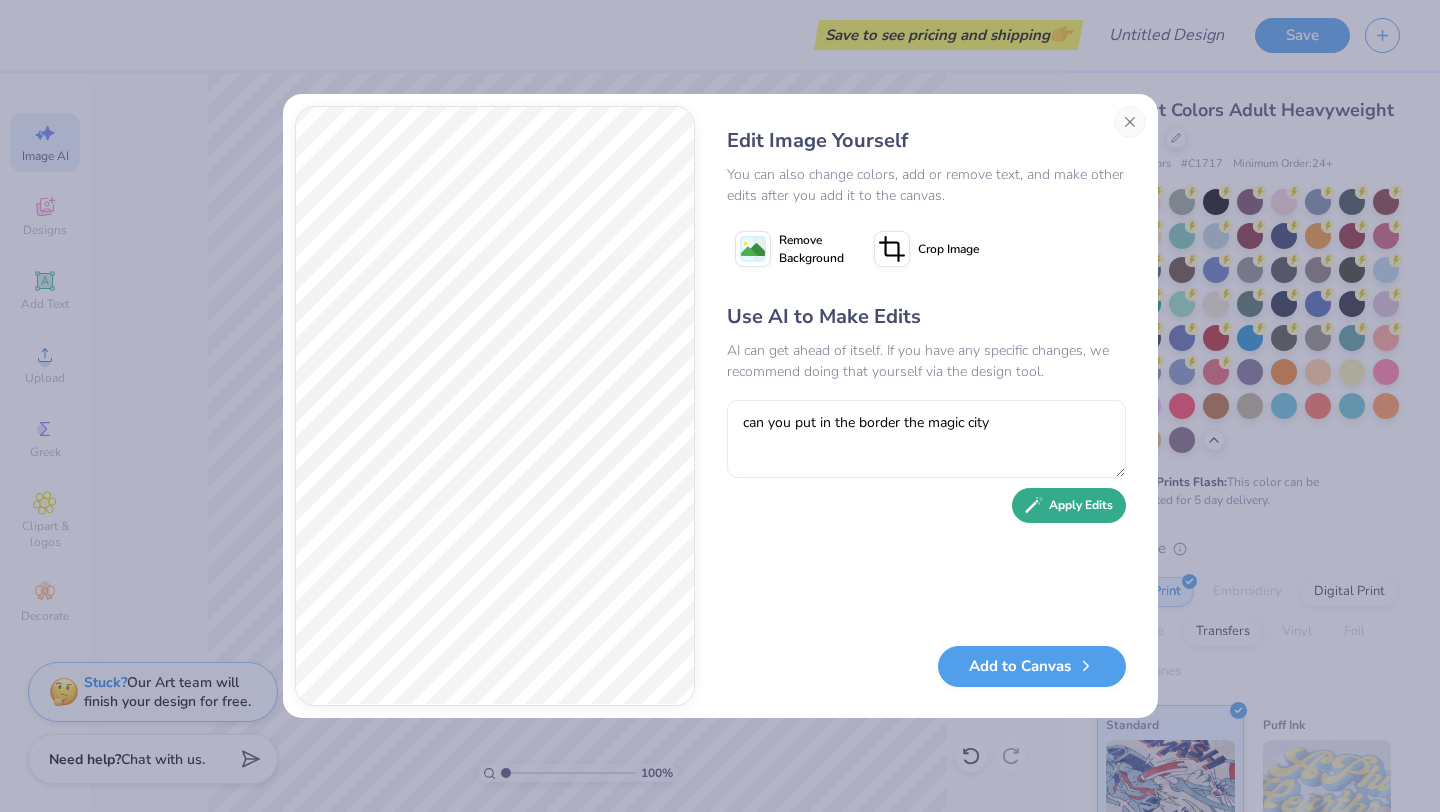 click on "Apply Edits" at bounding box center [1069, 505] 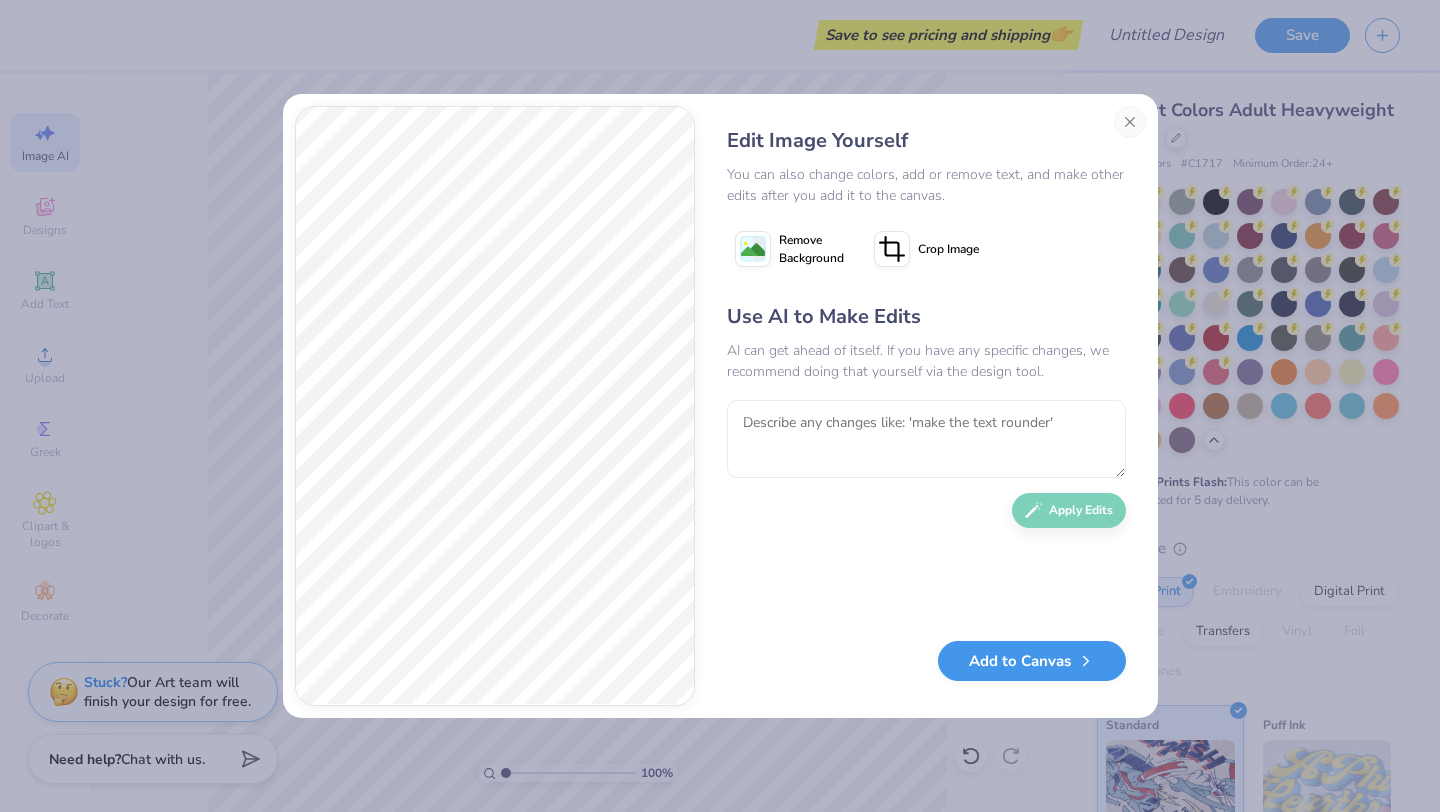 scroll, scrollTop: 0, scrollLeft: 0, axis: both 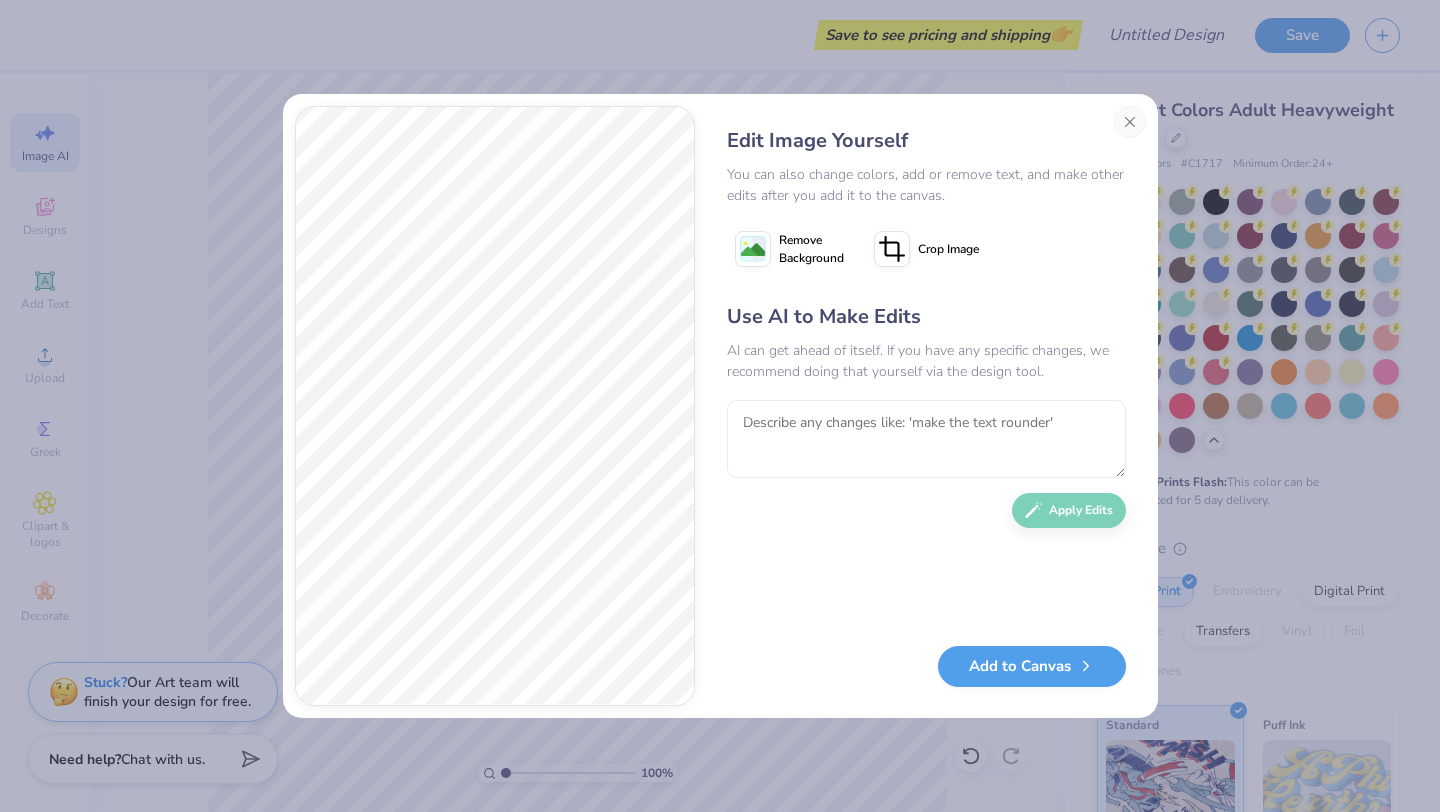 click on "Remove Background" at bounding box center (811, 249) 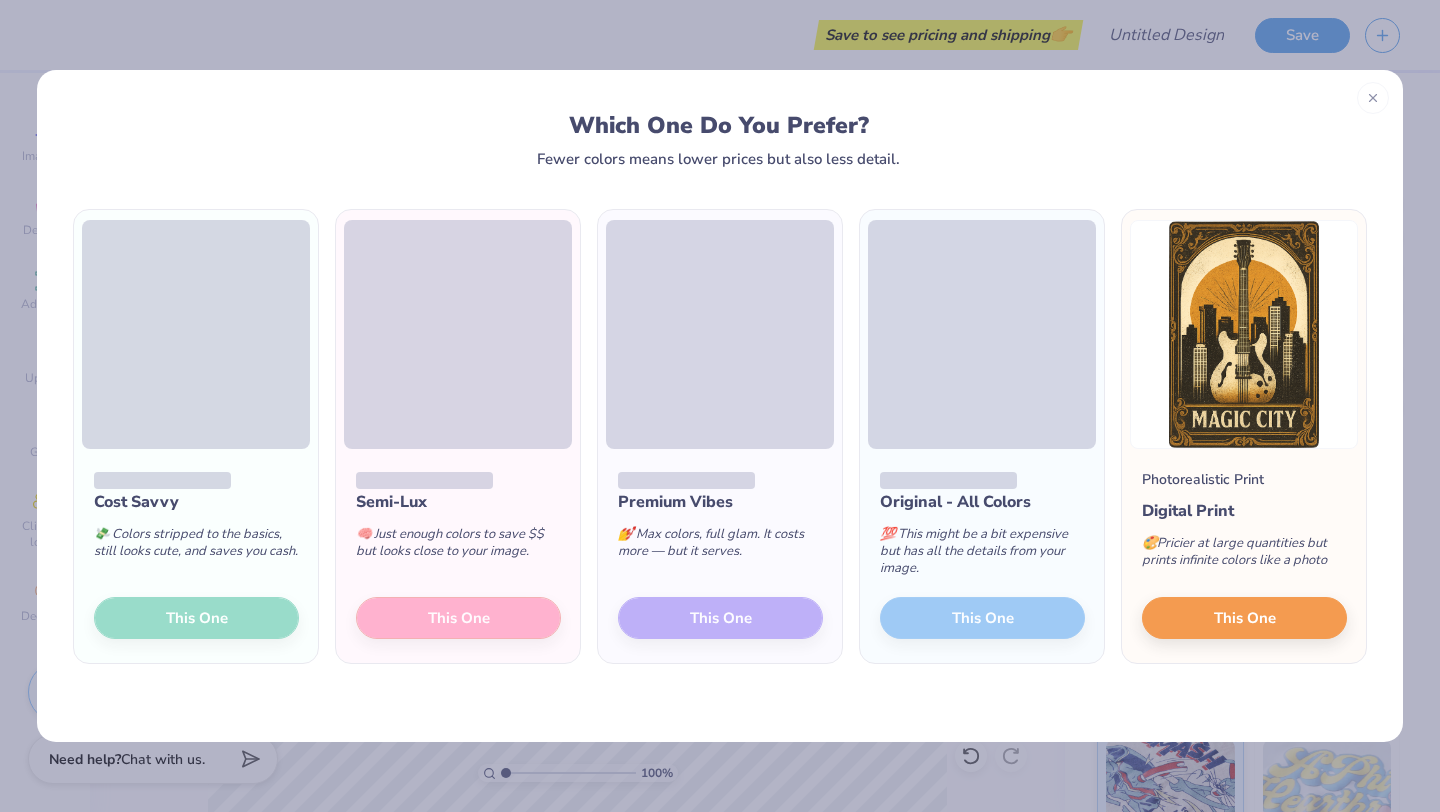 scroll, scrollTop: 0, scrollLeft: 0, axis: both 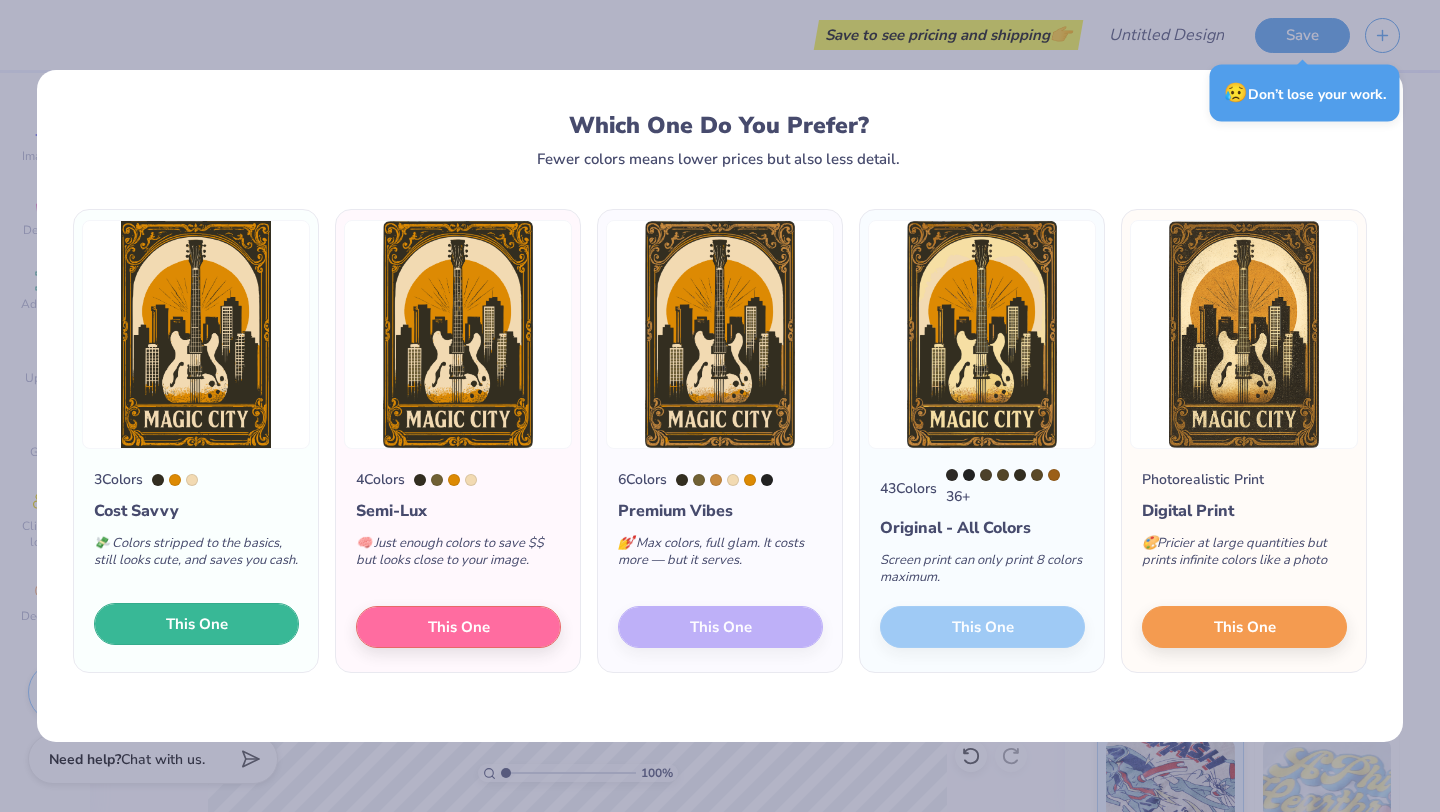 click on "This One" at bounding box center [196, 624] 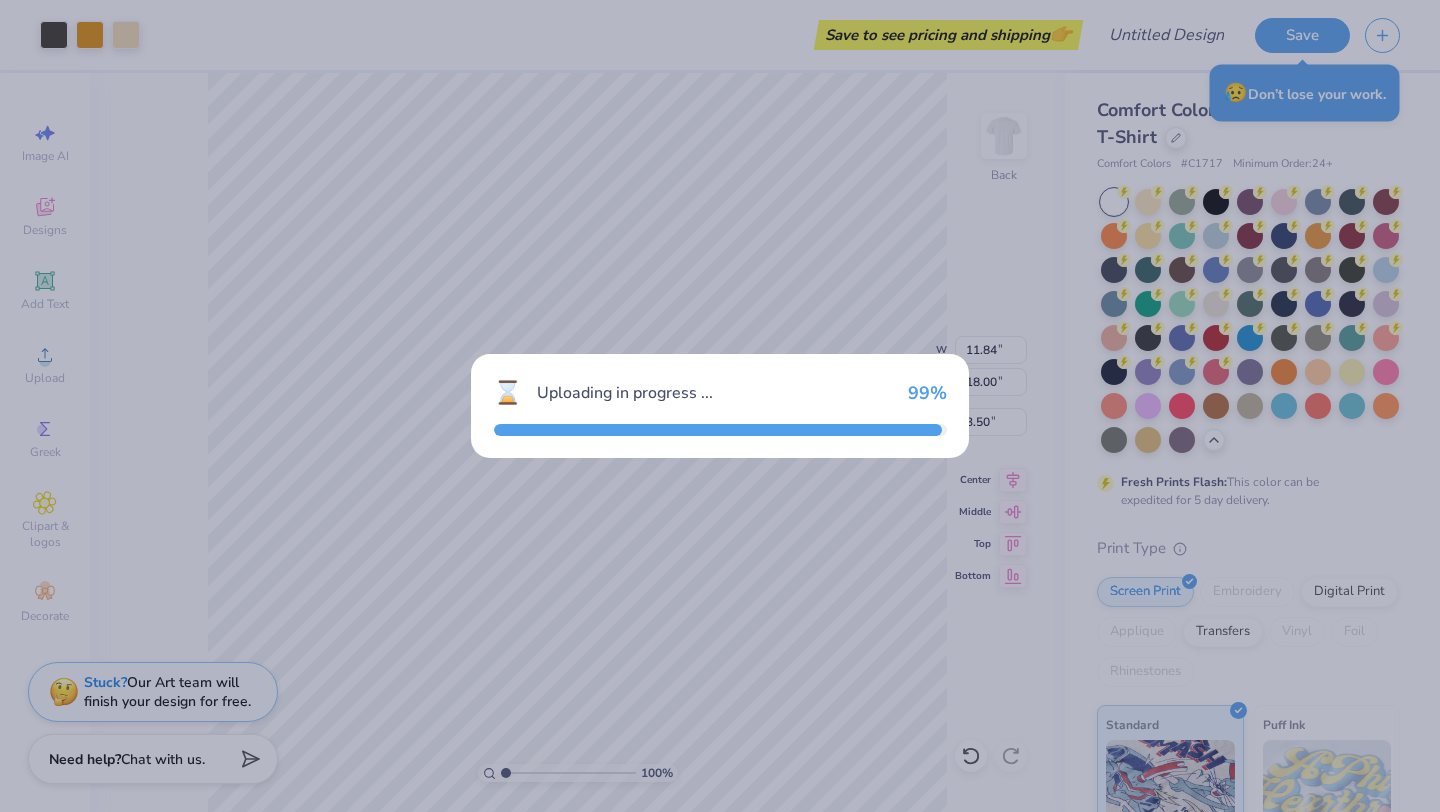 type on "11.84" 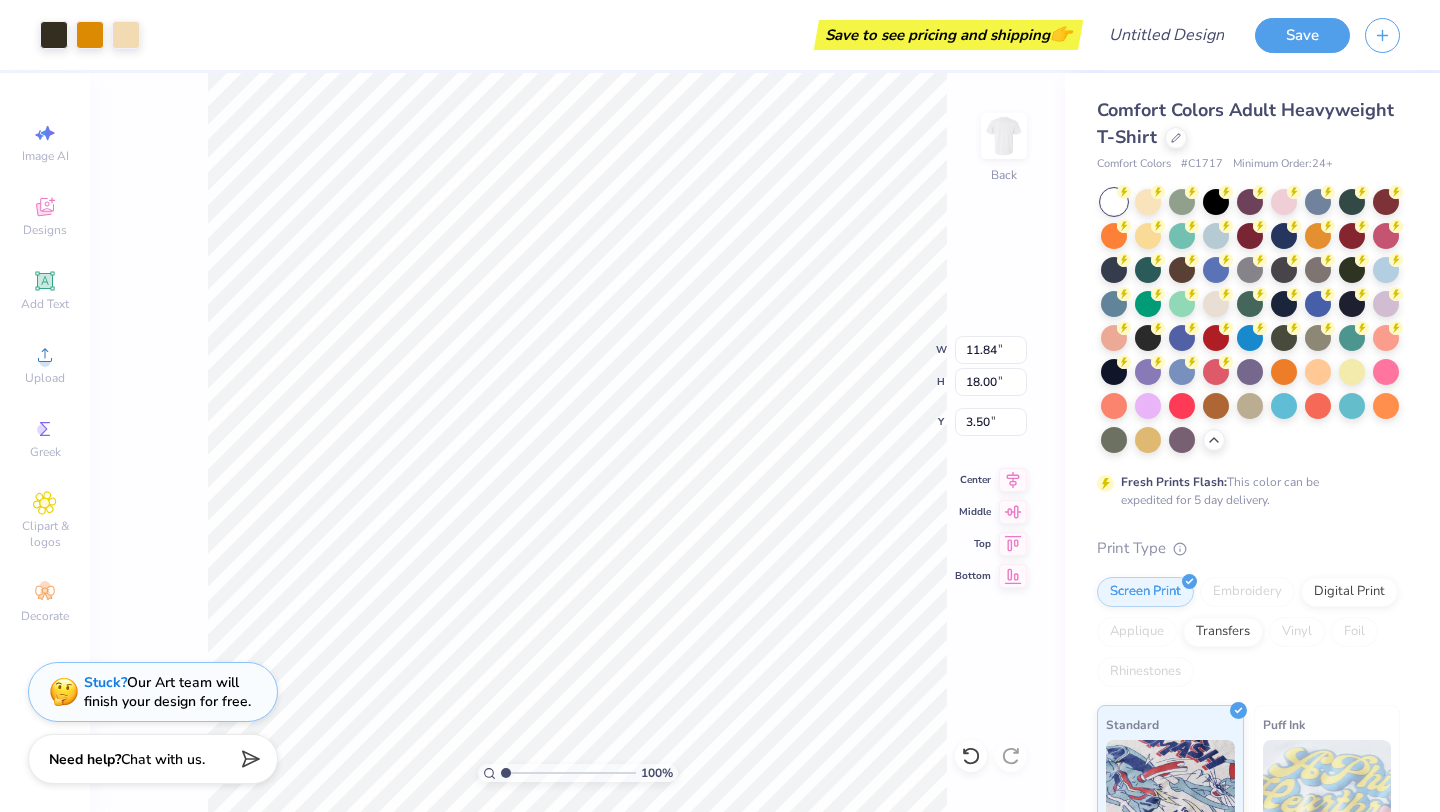 type on "2.69" 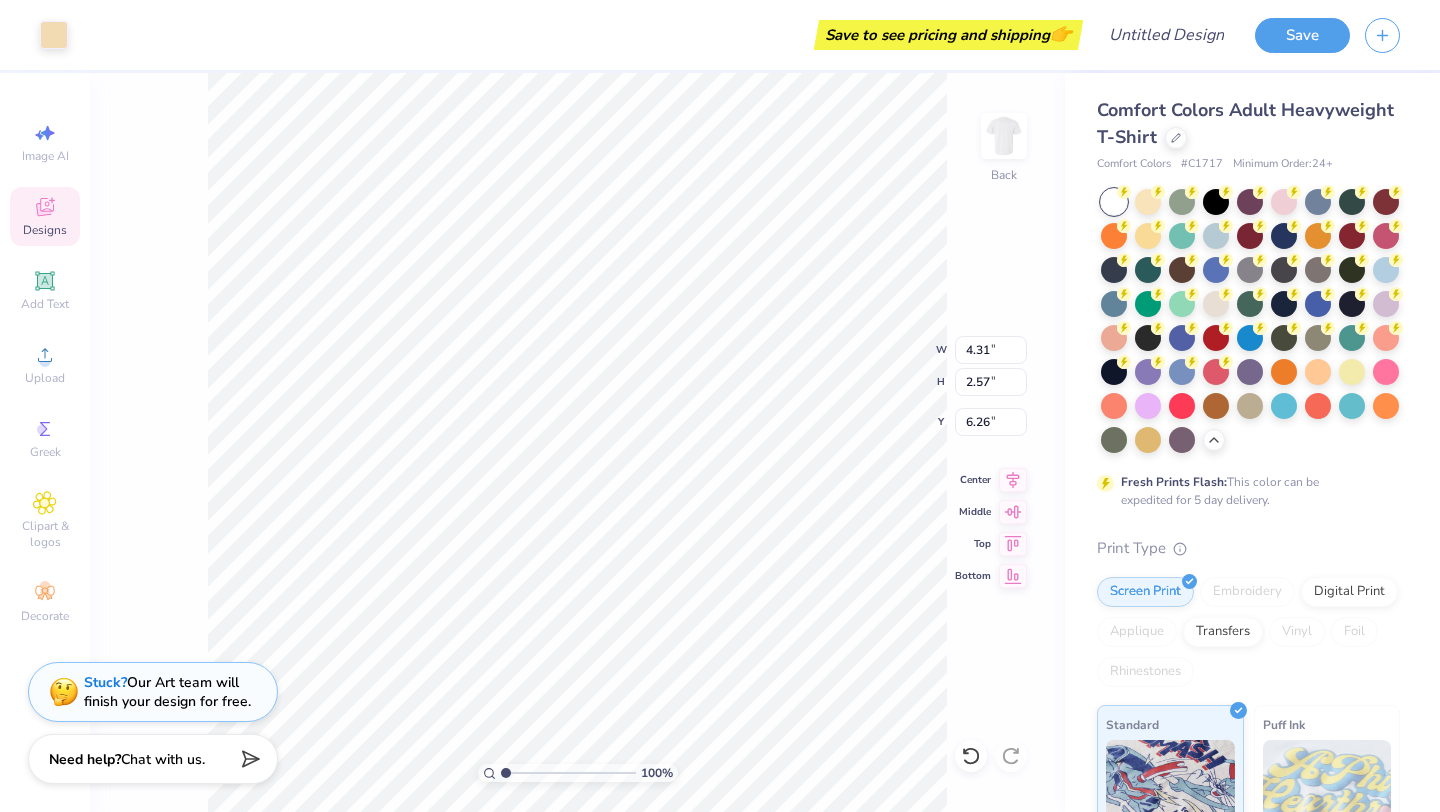 type on "4.31" 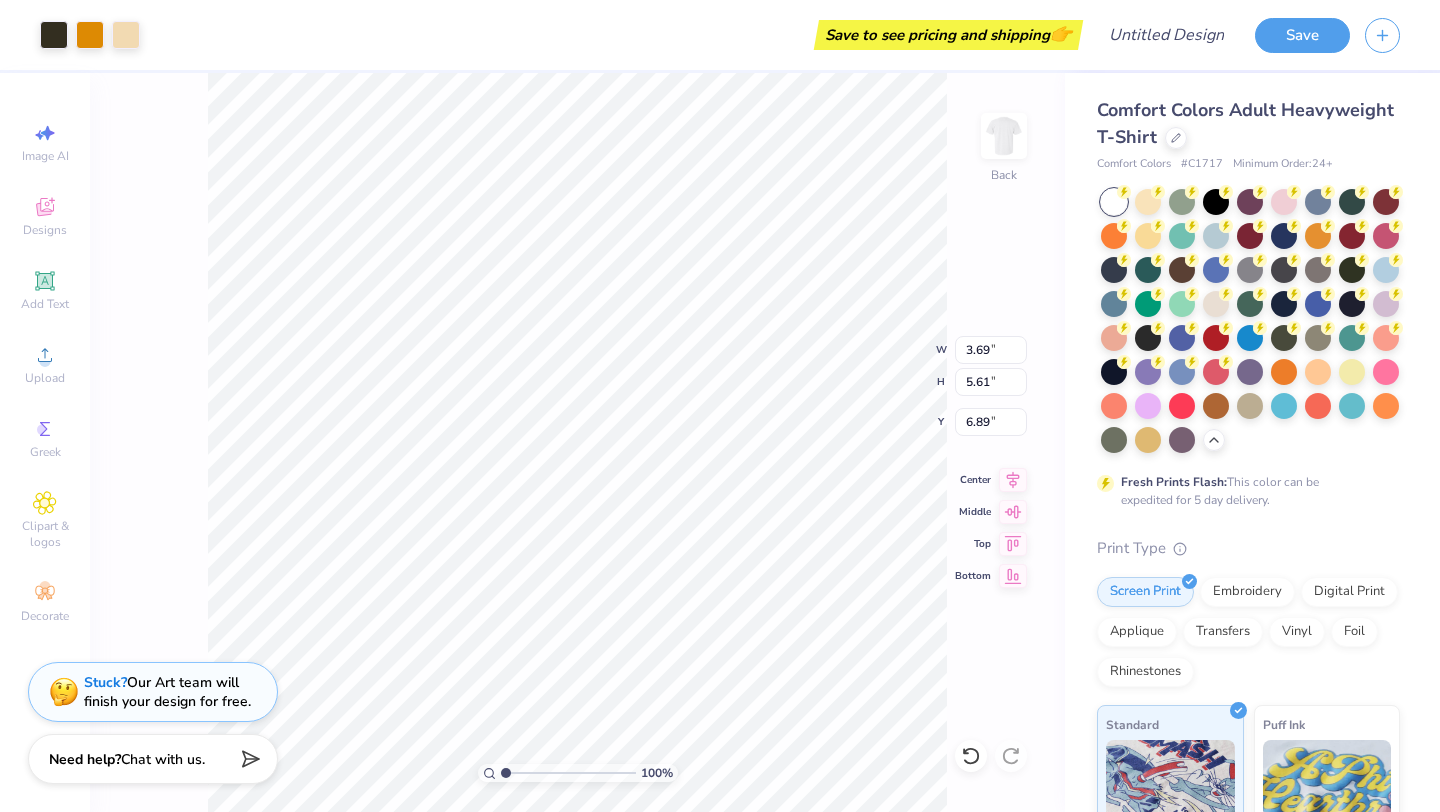 type on "6.89" 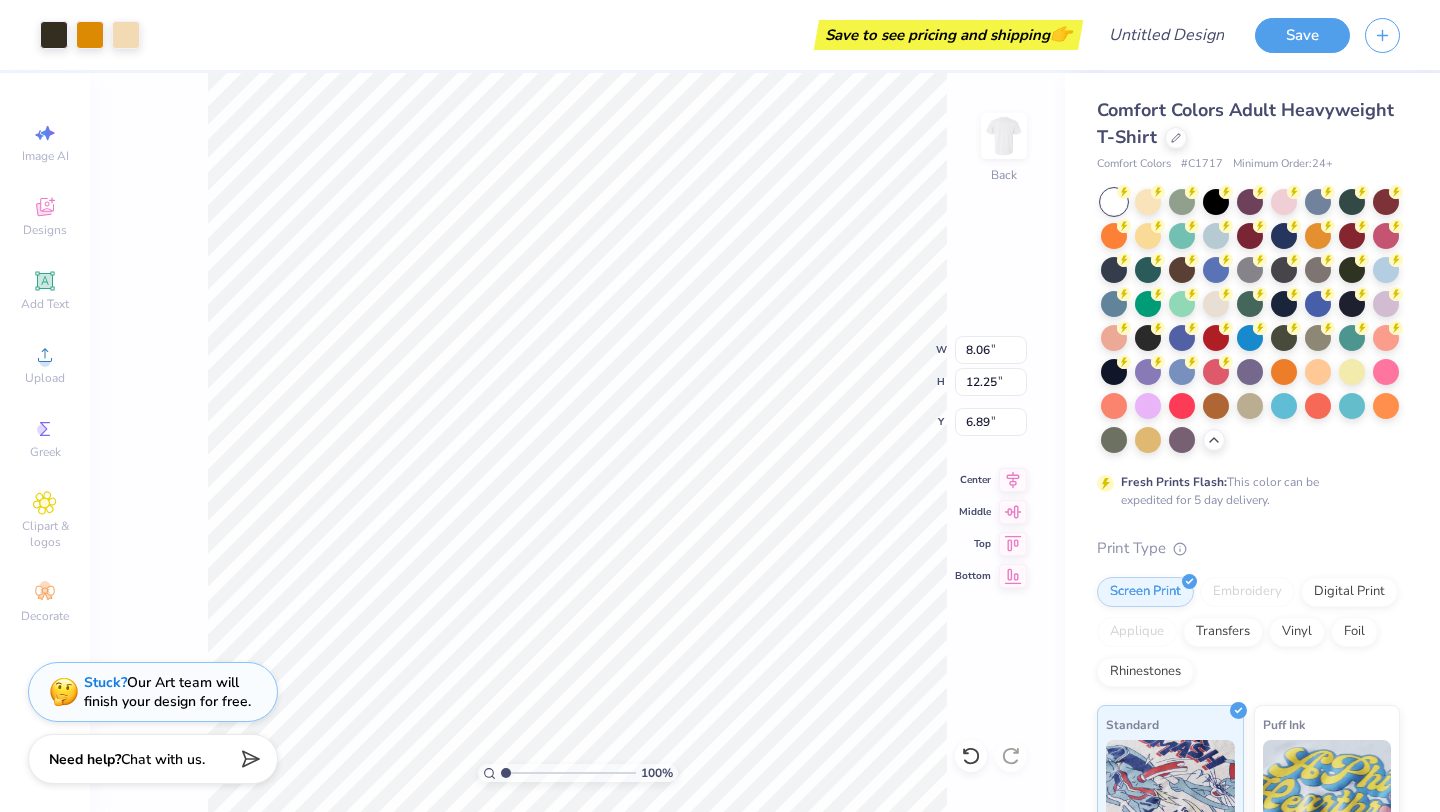 type on "8.06" 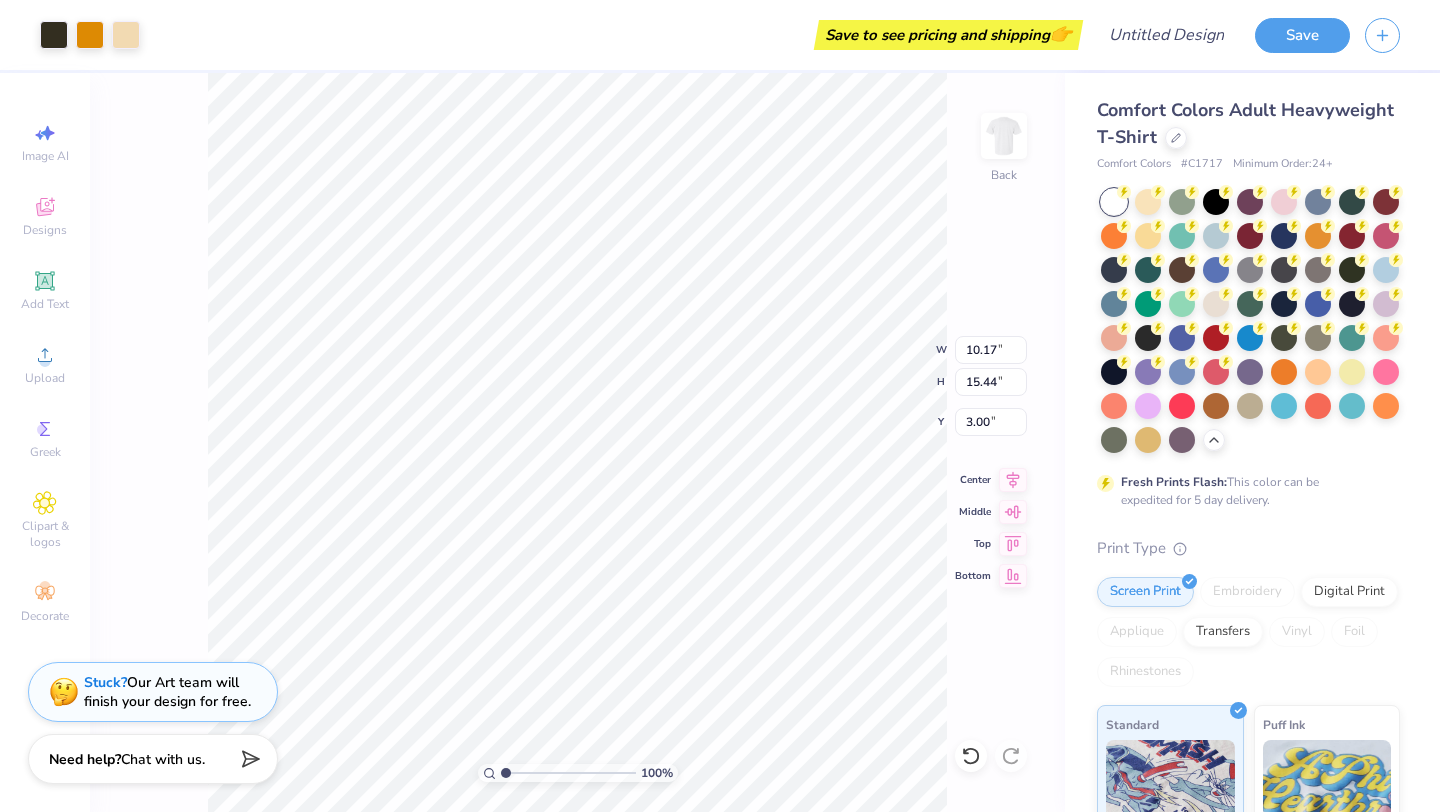 type on "3.00" 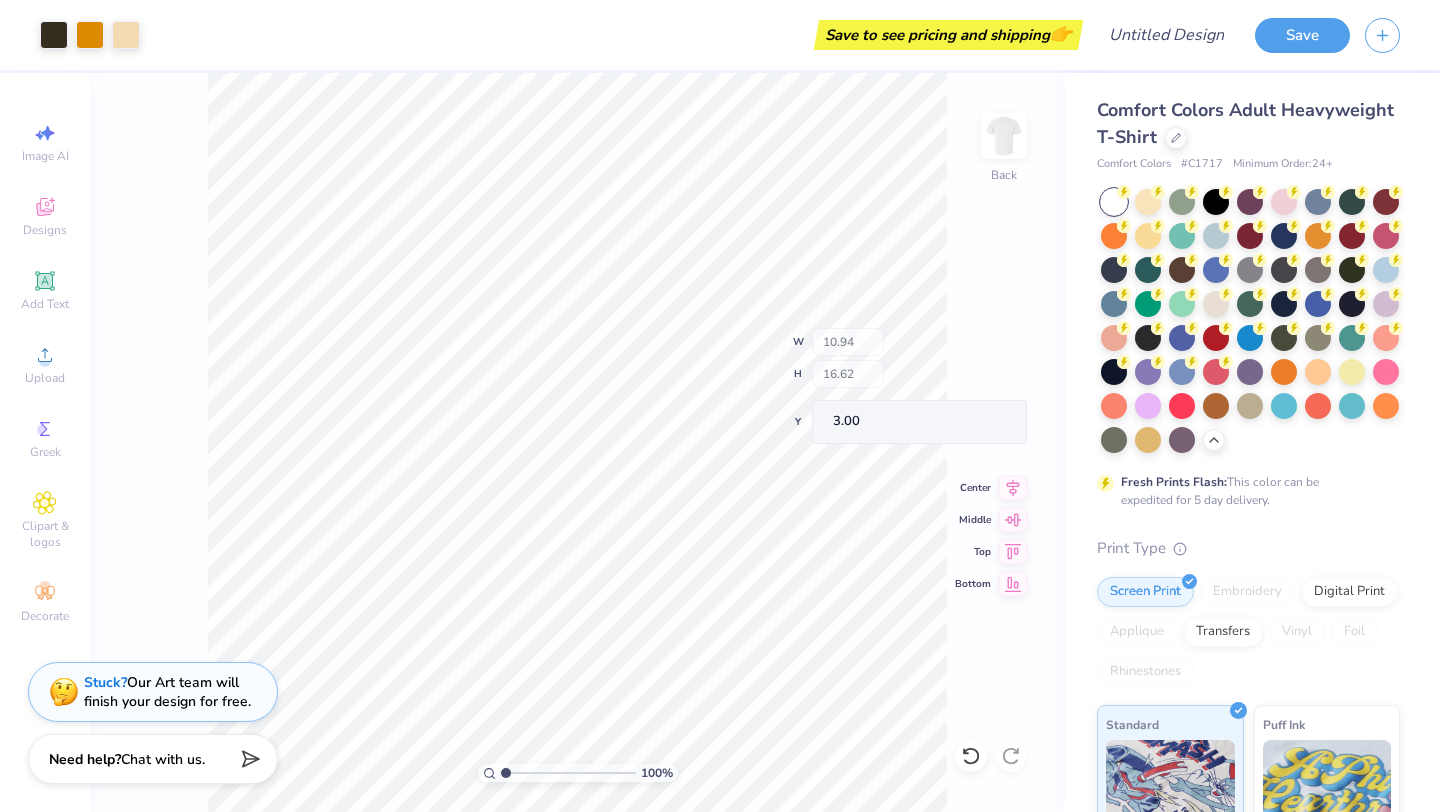 type on "10.94" 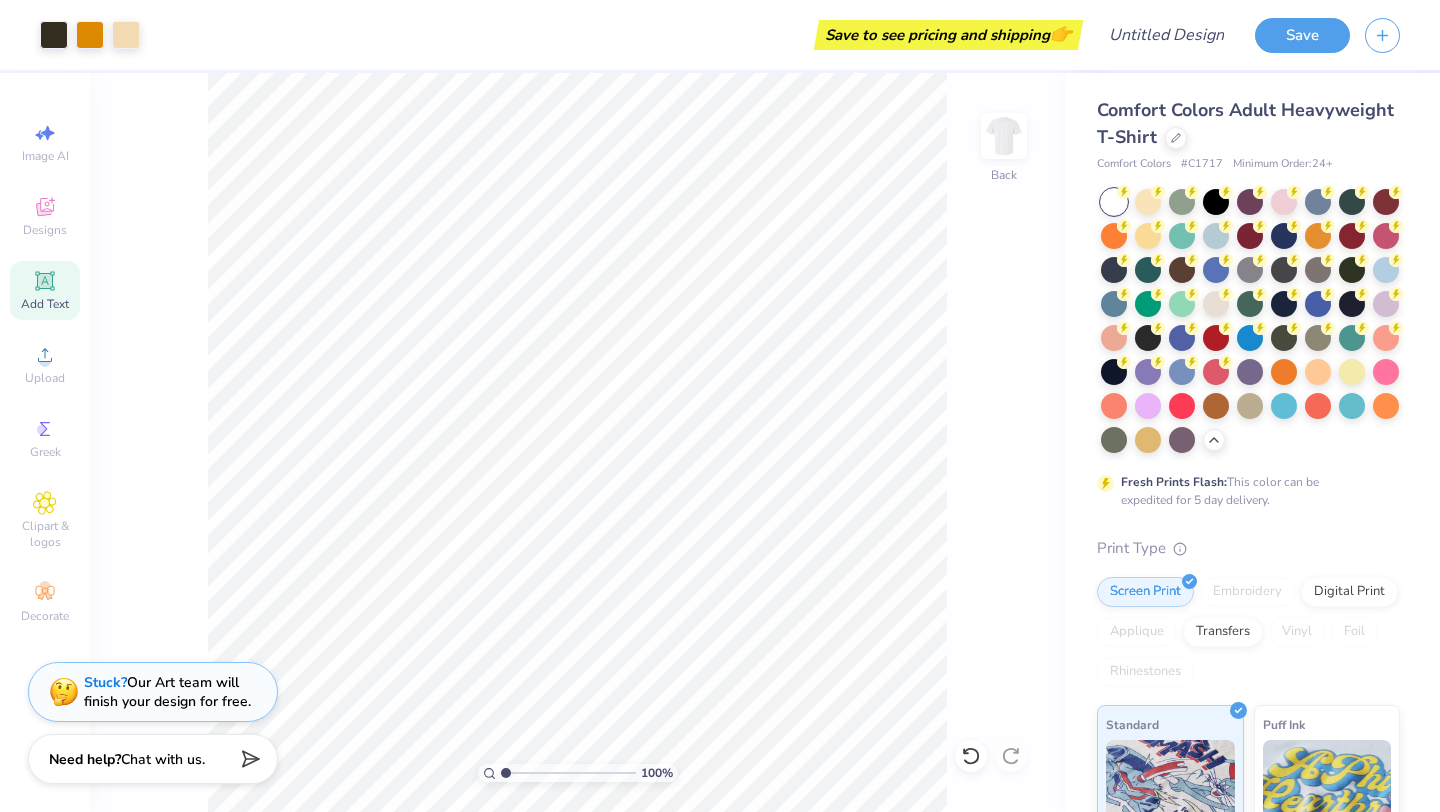 click on "Add Text" at bounding box center [45, 304] 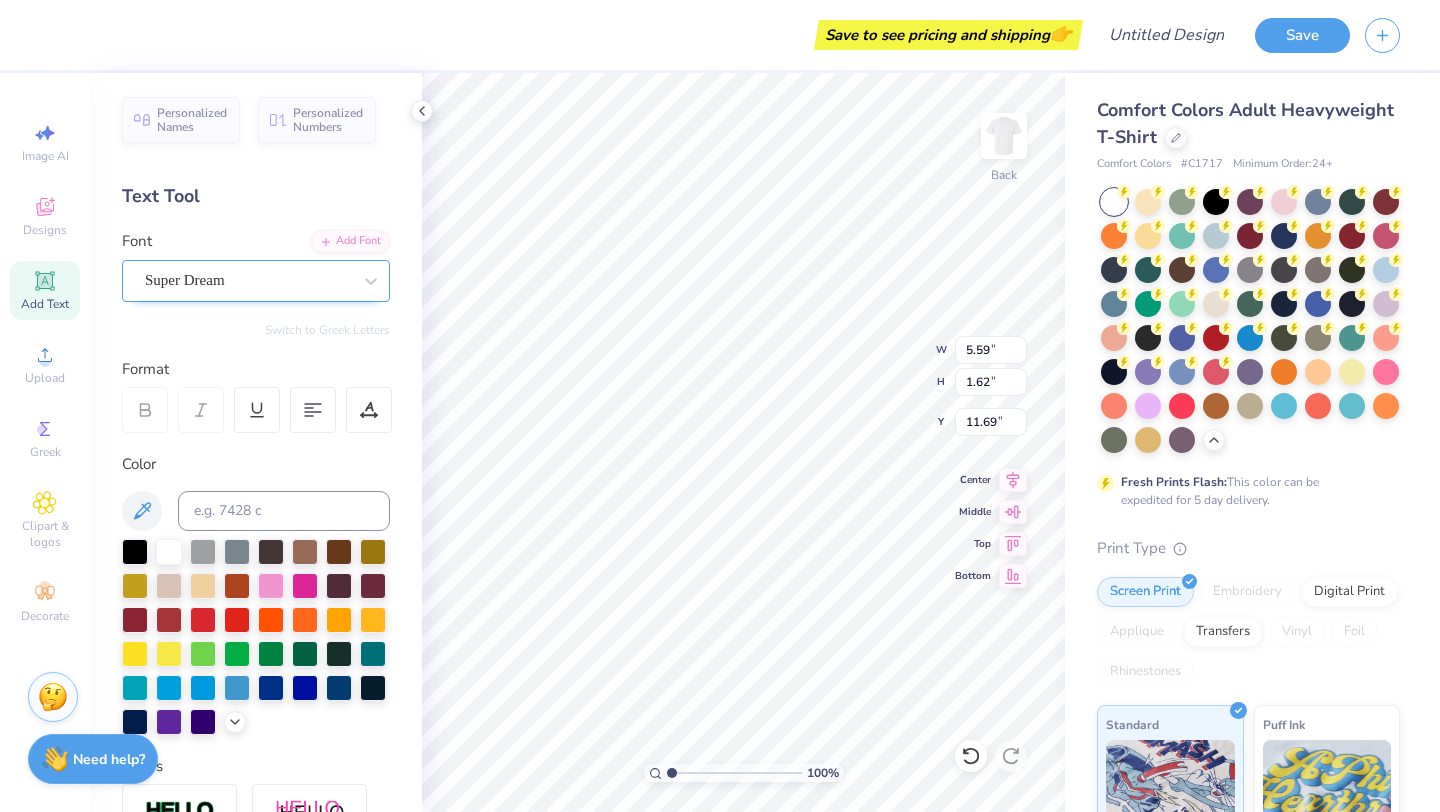 click on "Super Dream" at bounding box center (248, 280) 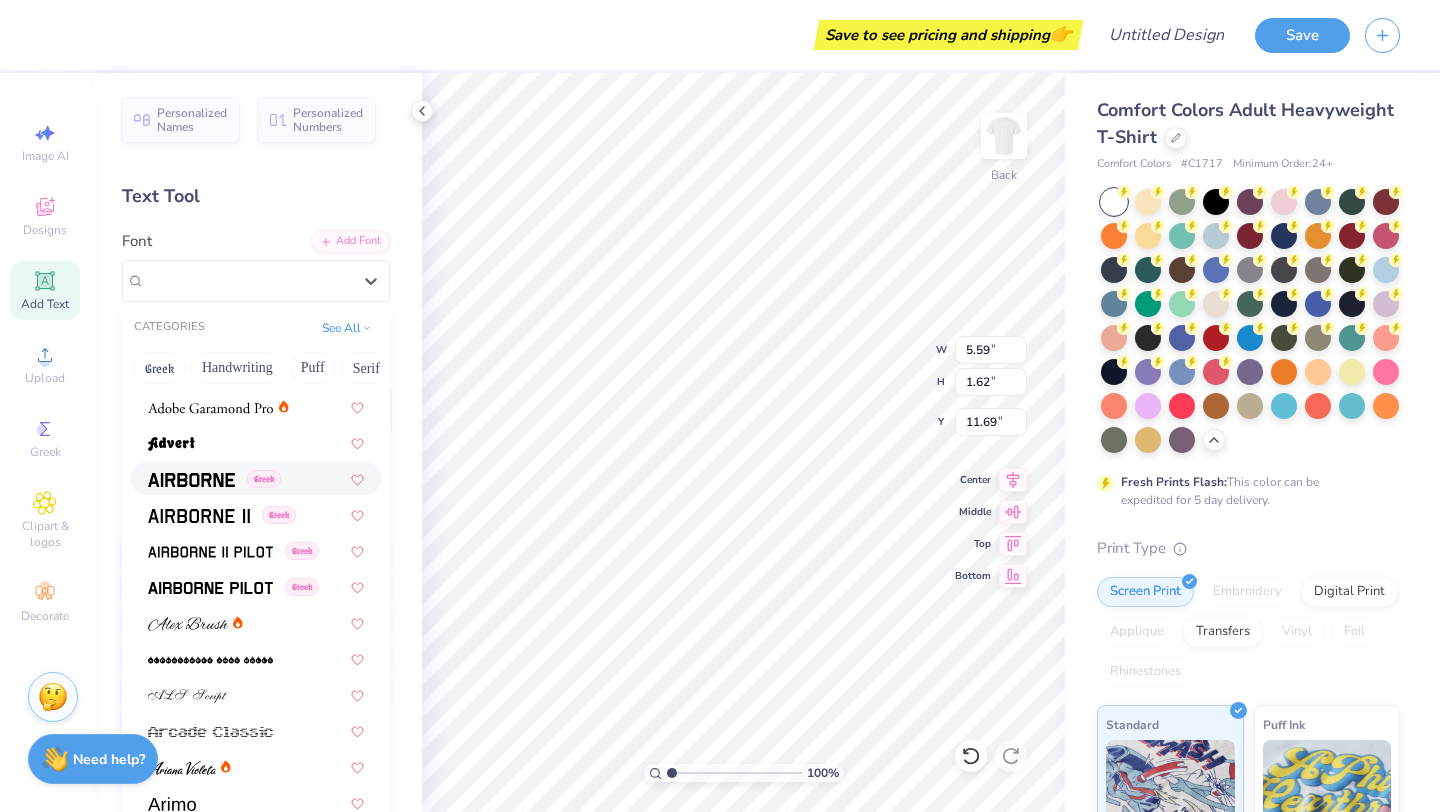 scroll, scrollTop: 525, scrollLeft: 0, axis: vertical 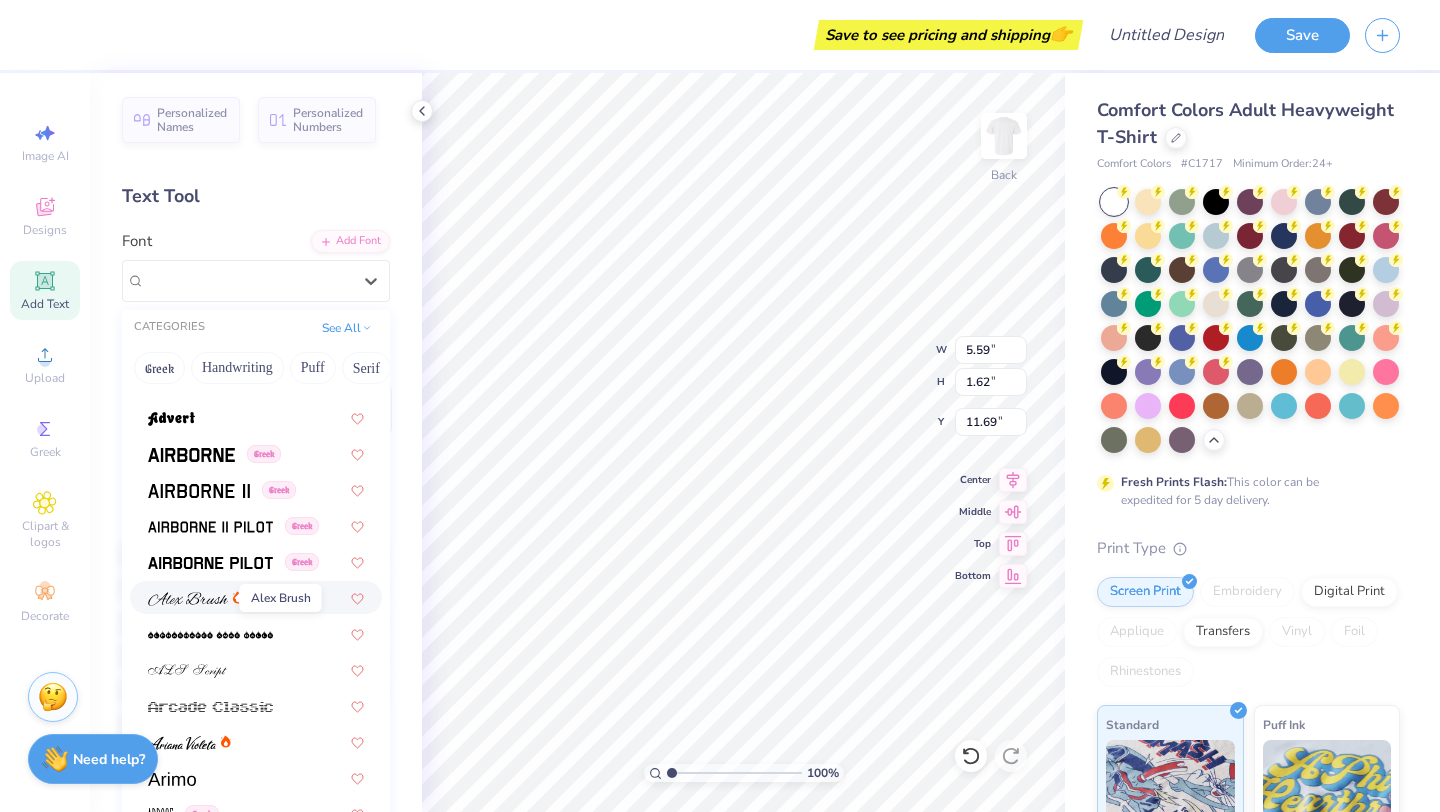 click at bounding box center [188, 597] 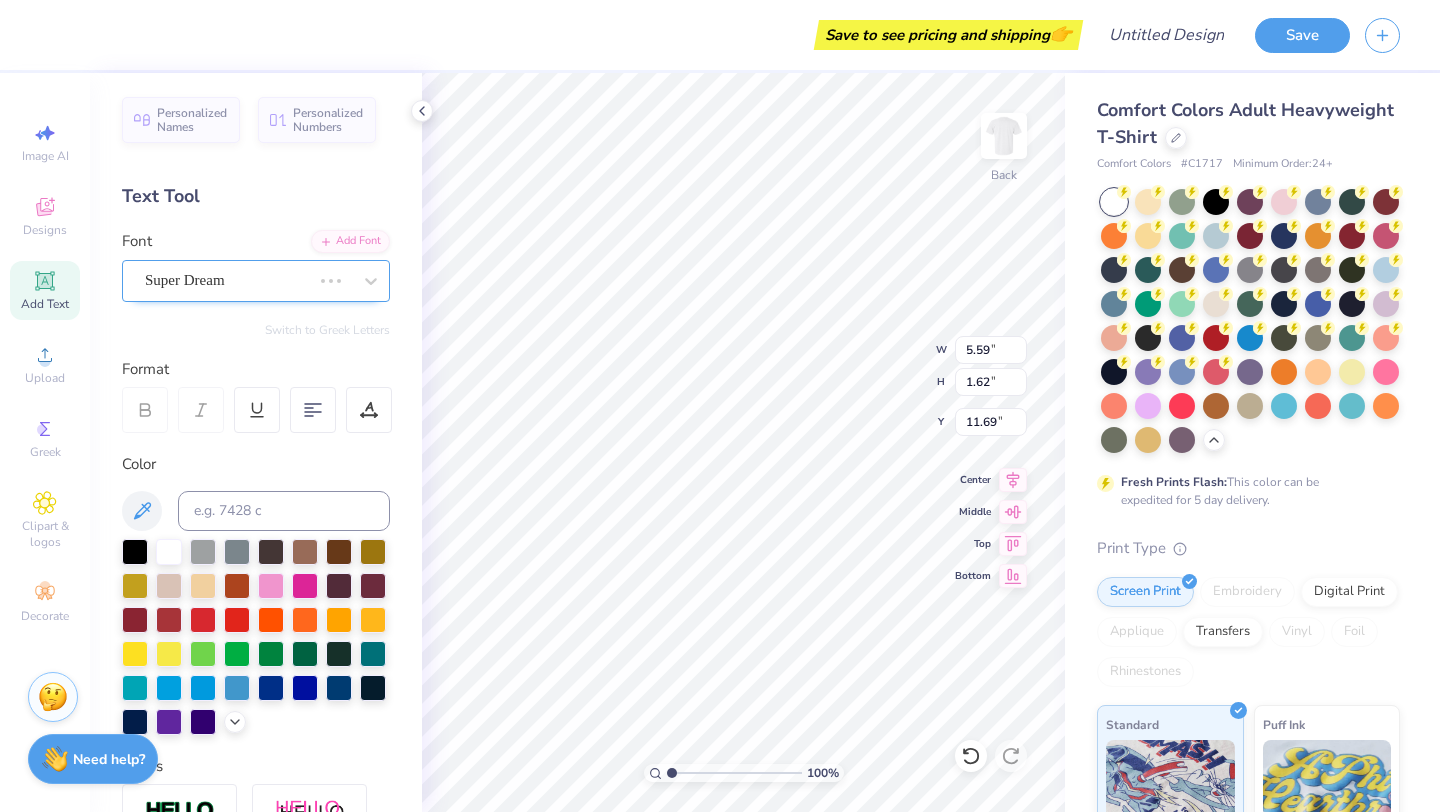 click on "Super Dream" at bounding box center [228, 280] 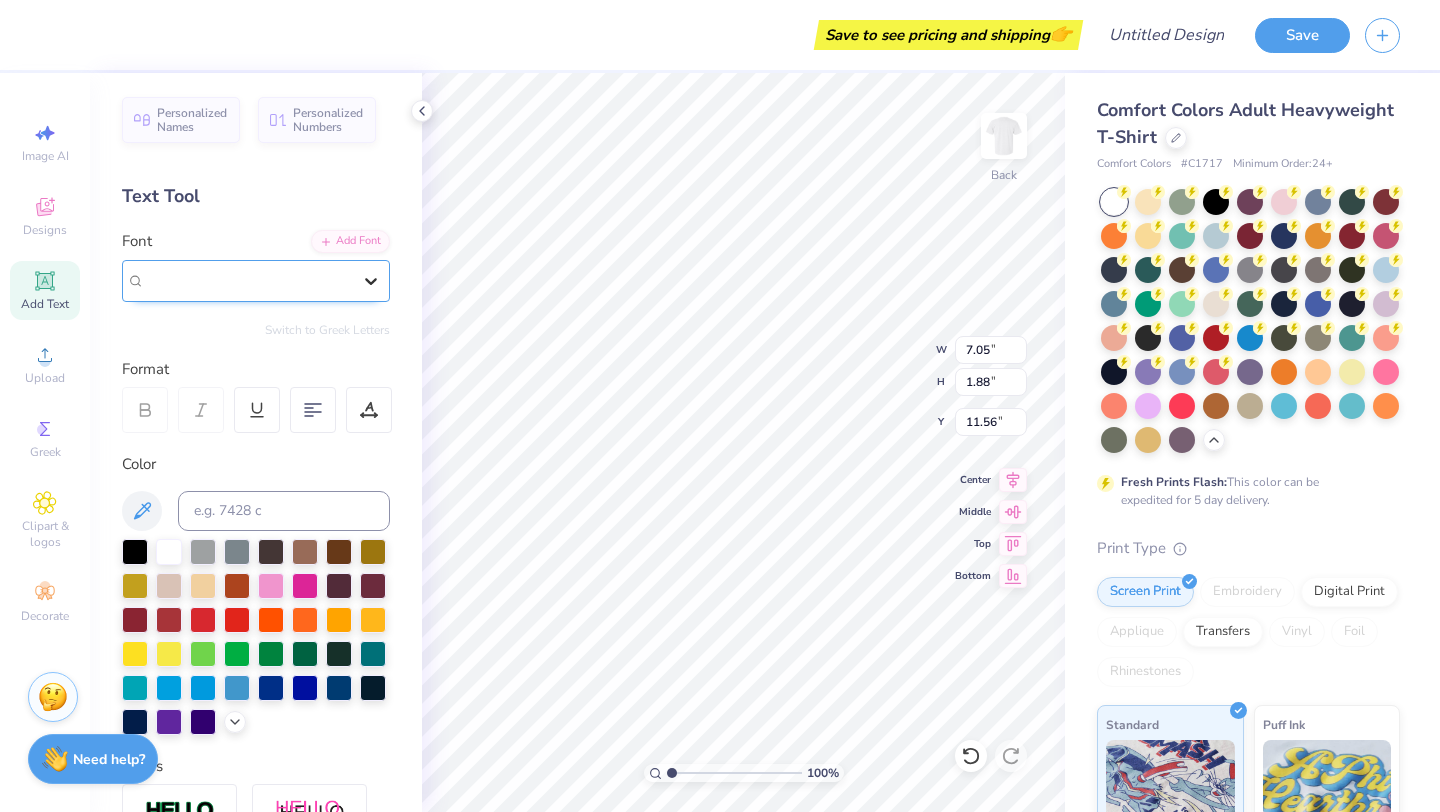 type on "7.05" 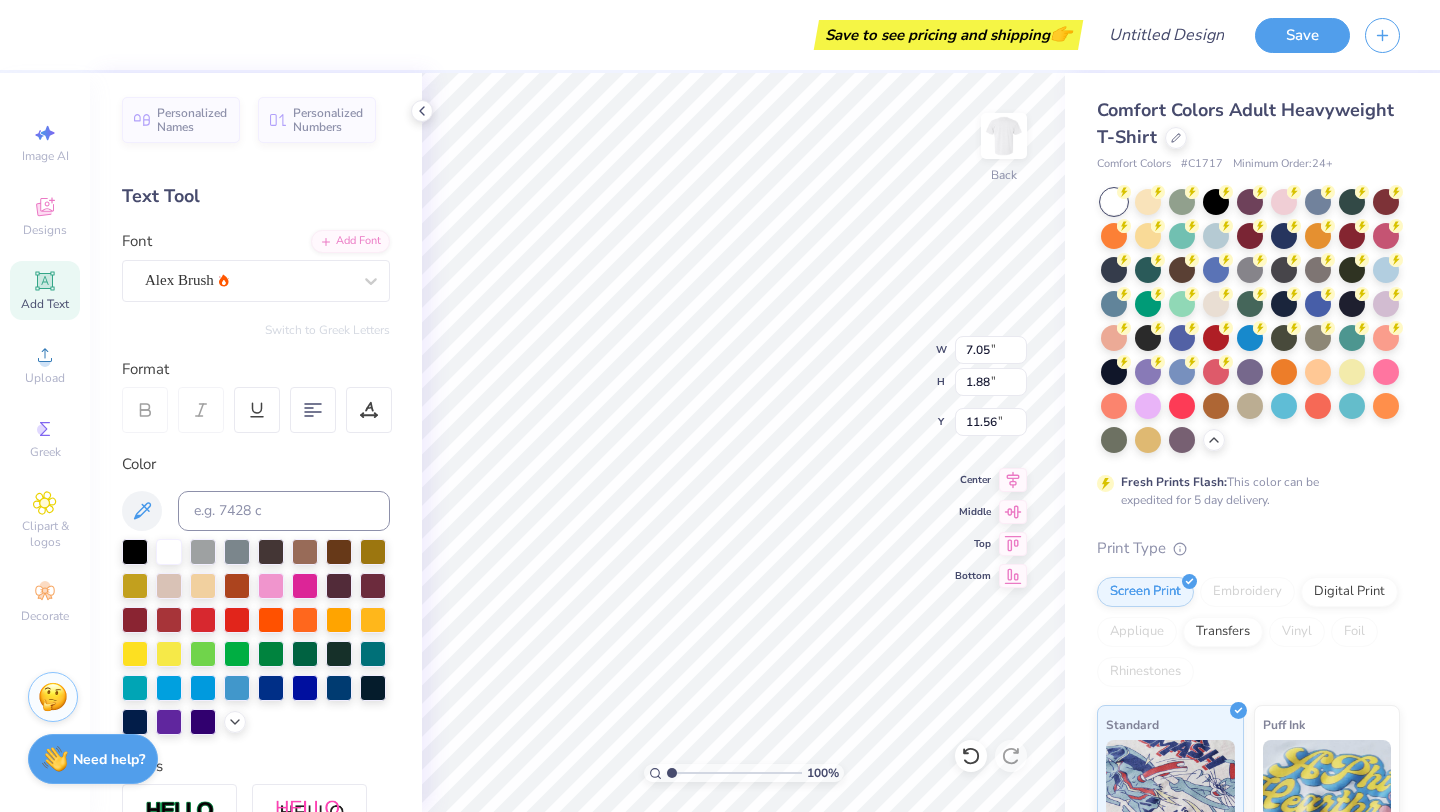 scroll, scrollTop: 0, scrollLeft: 4, axis: horizontal 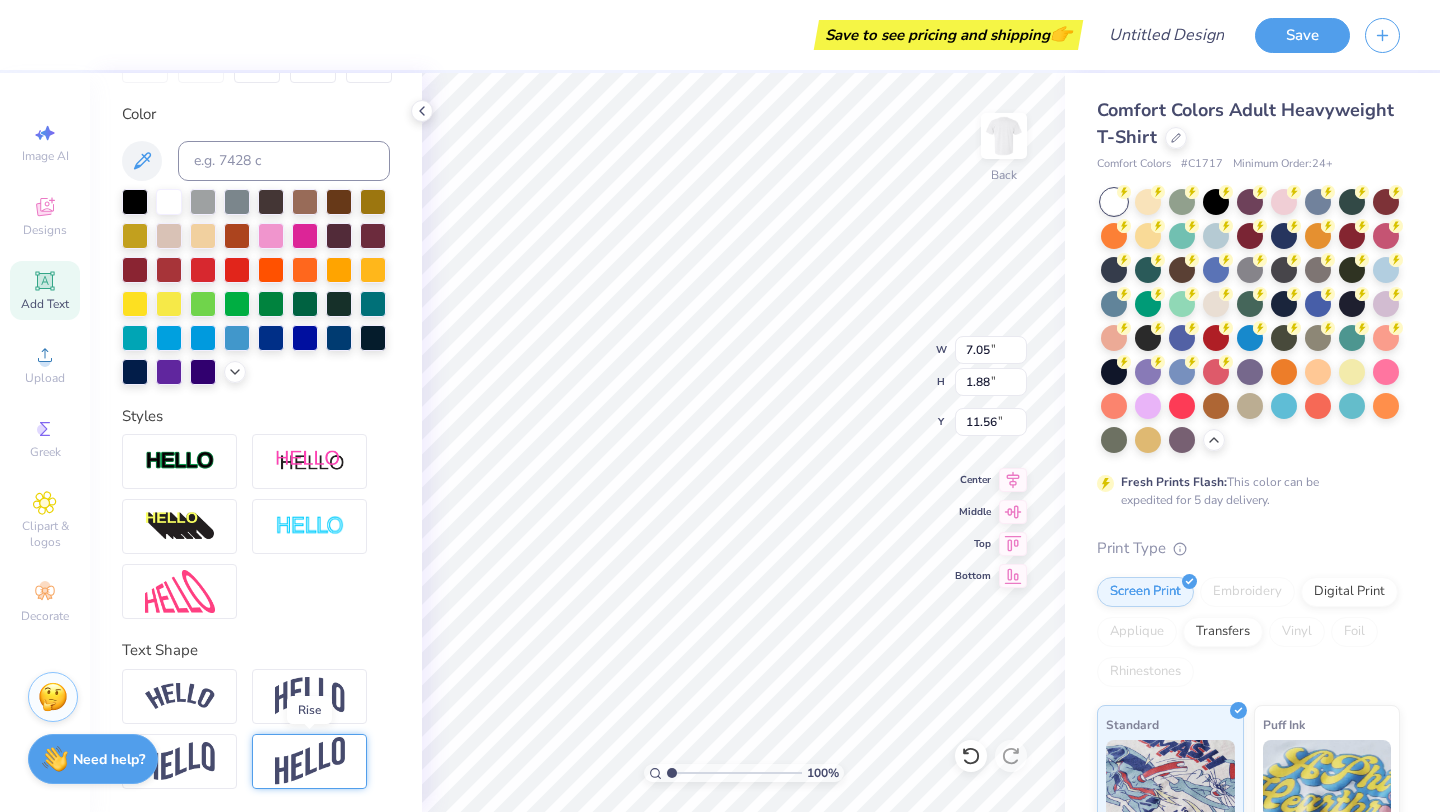 type on "Birmingham" 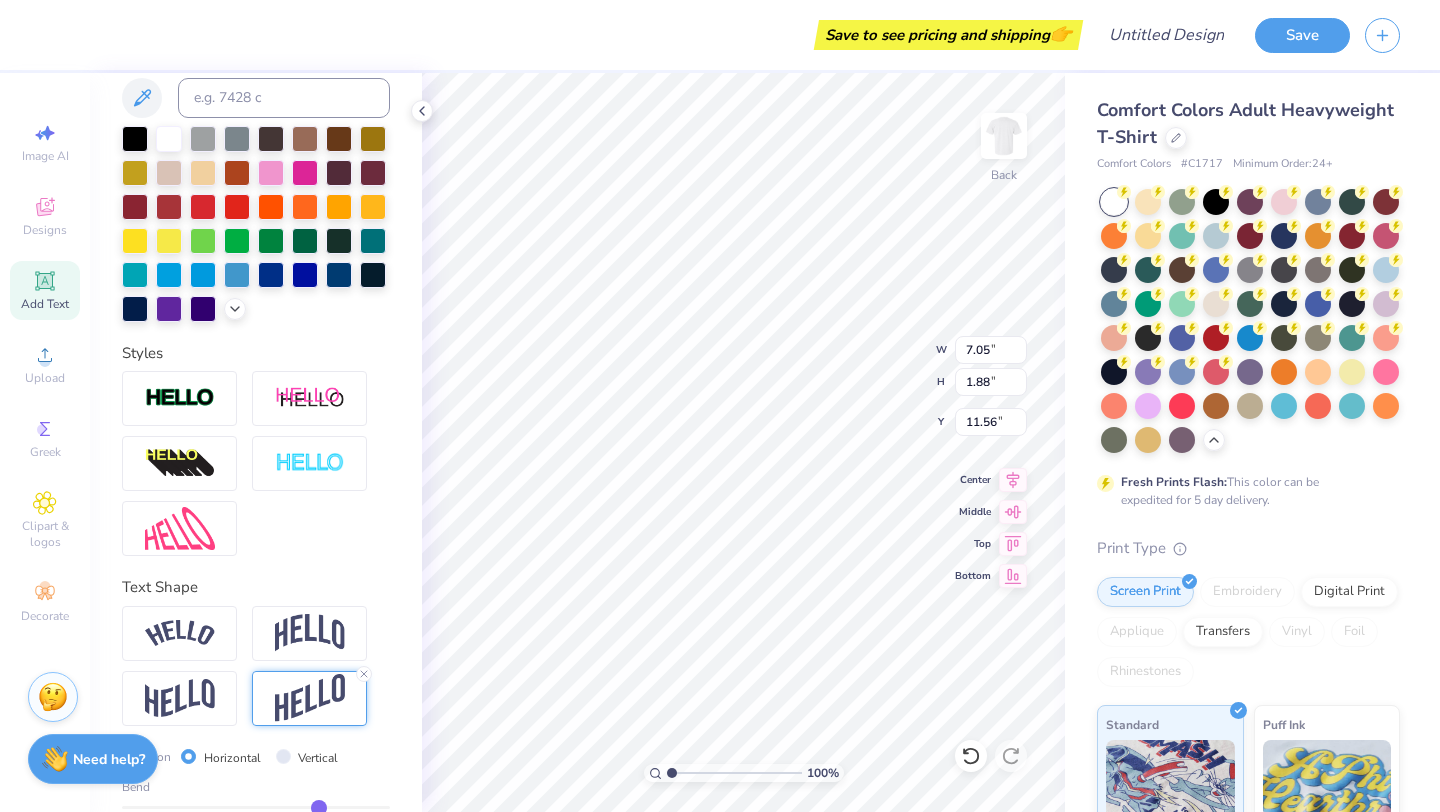 scroll, scrollTop: 467, scrollLeft: 0, axis: vertical 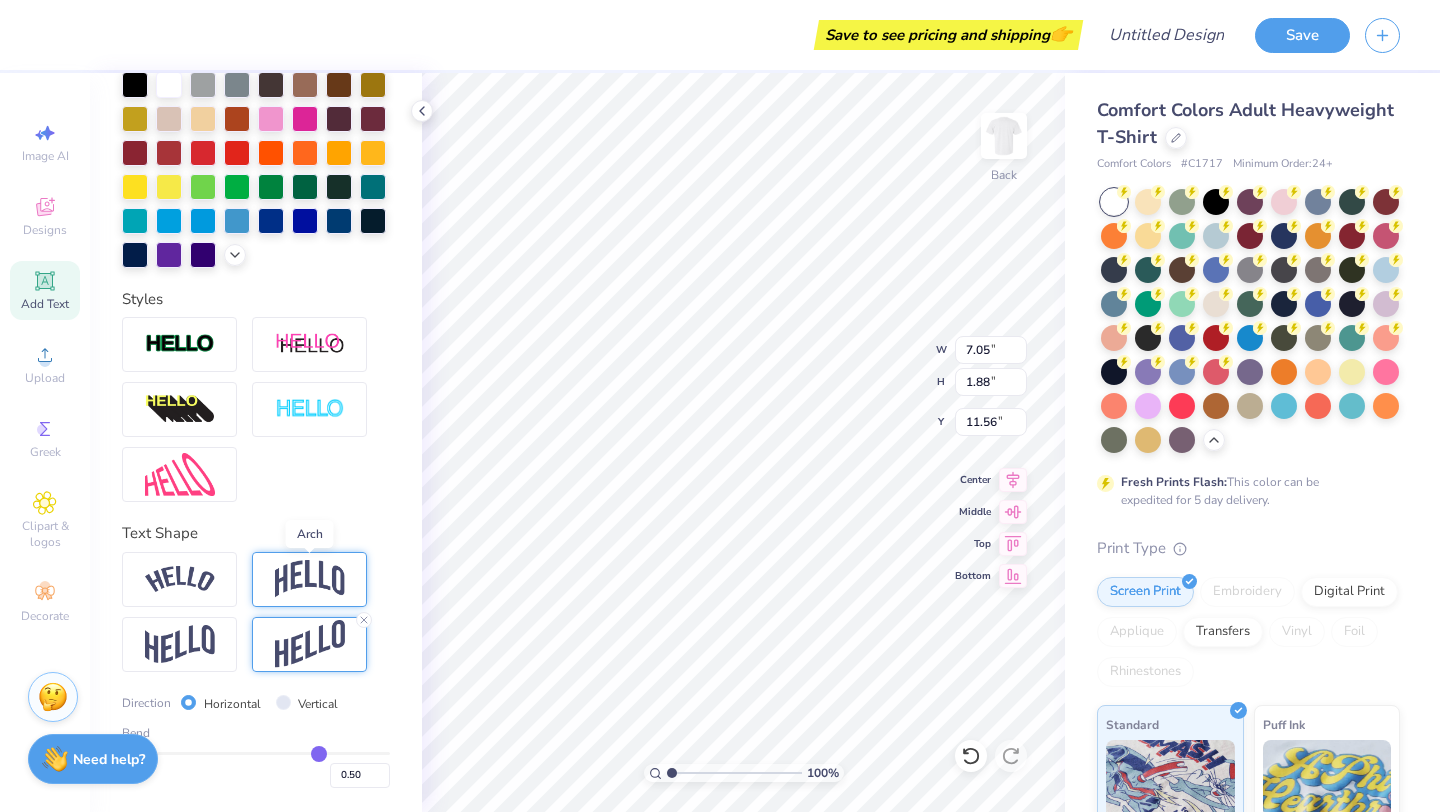 click at bounding box center (310, 579) 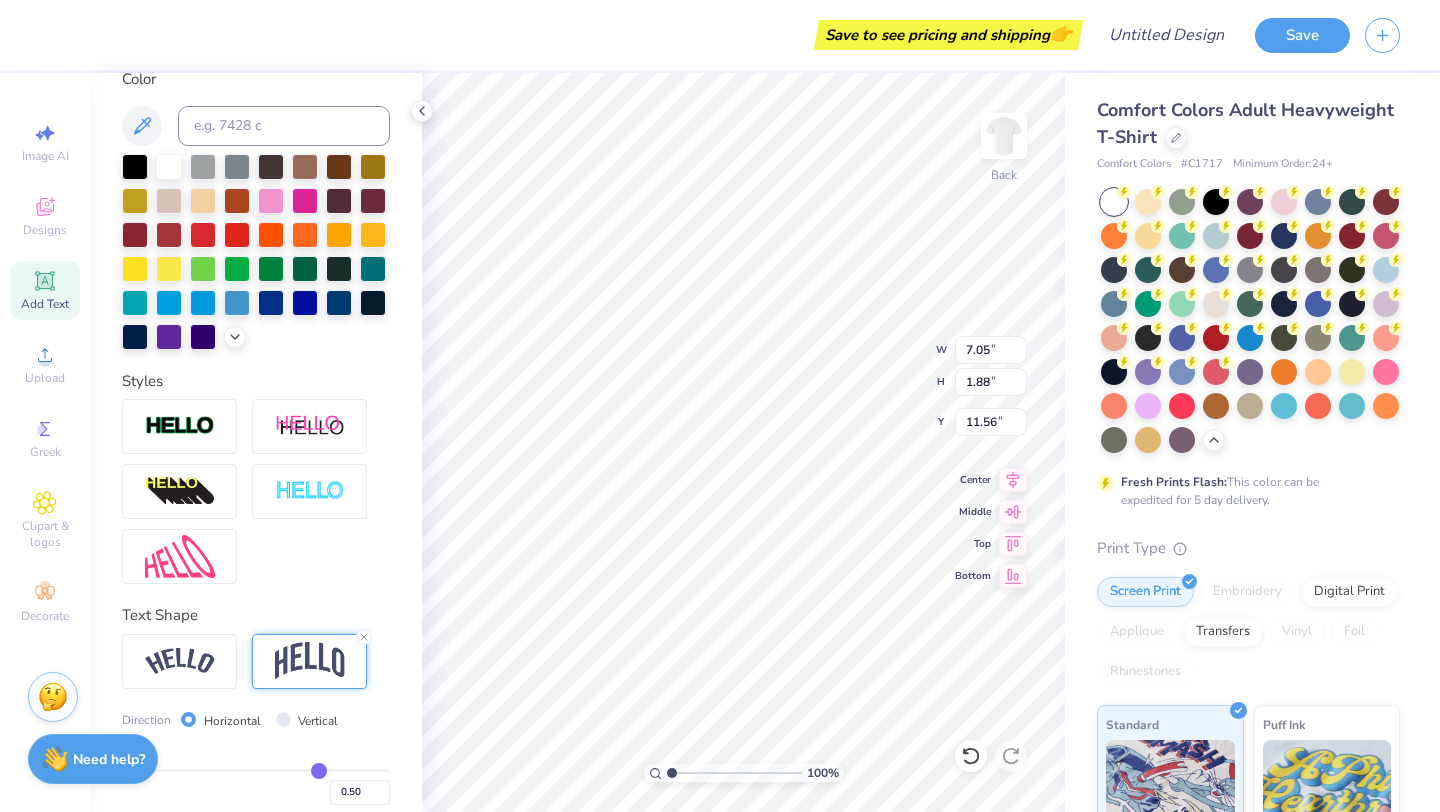 scroll, scrollTop: 467, scrollLeft: 0, axis: vertical 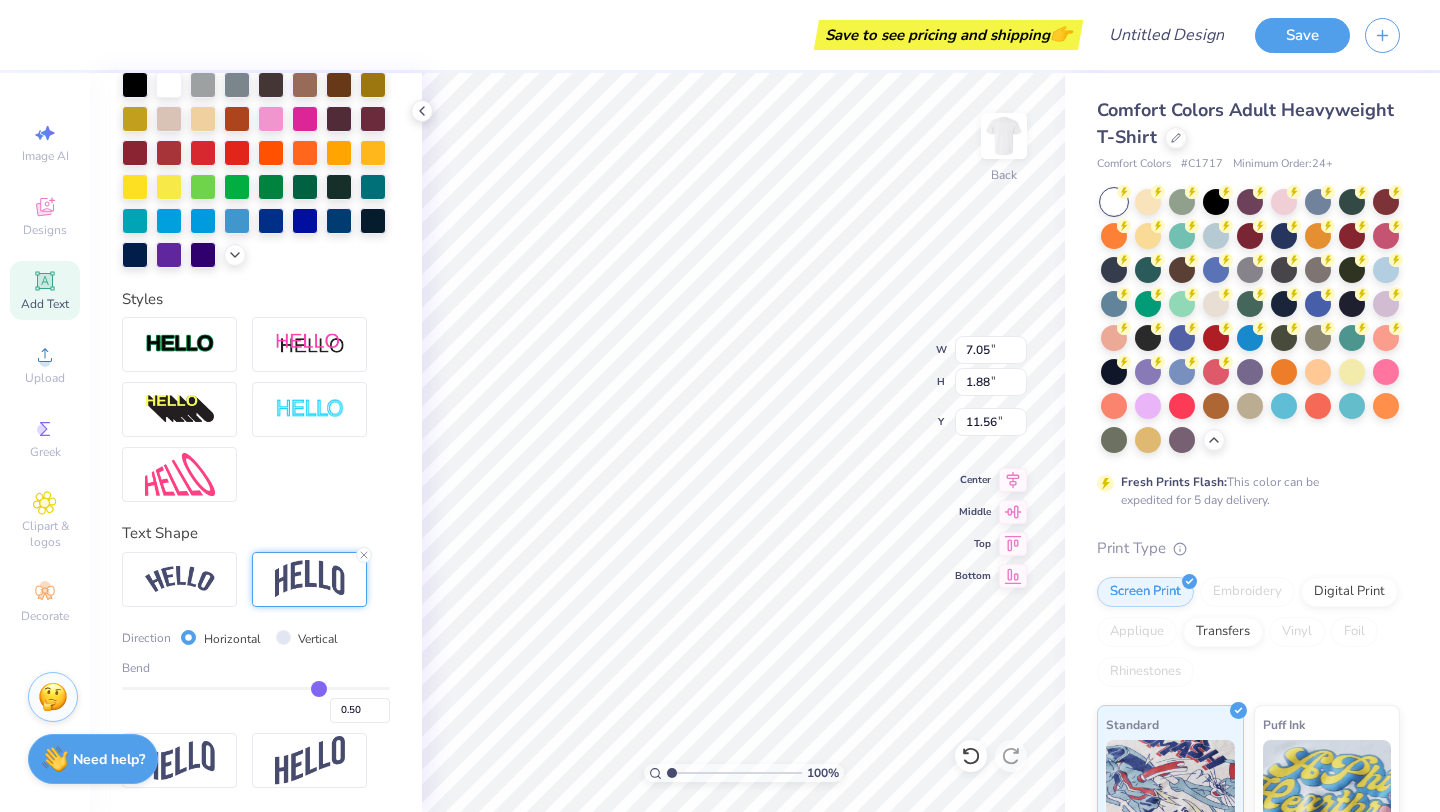 type on "0.52" 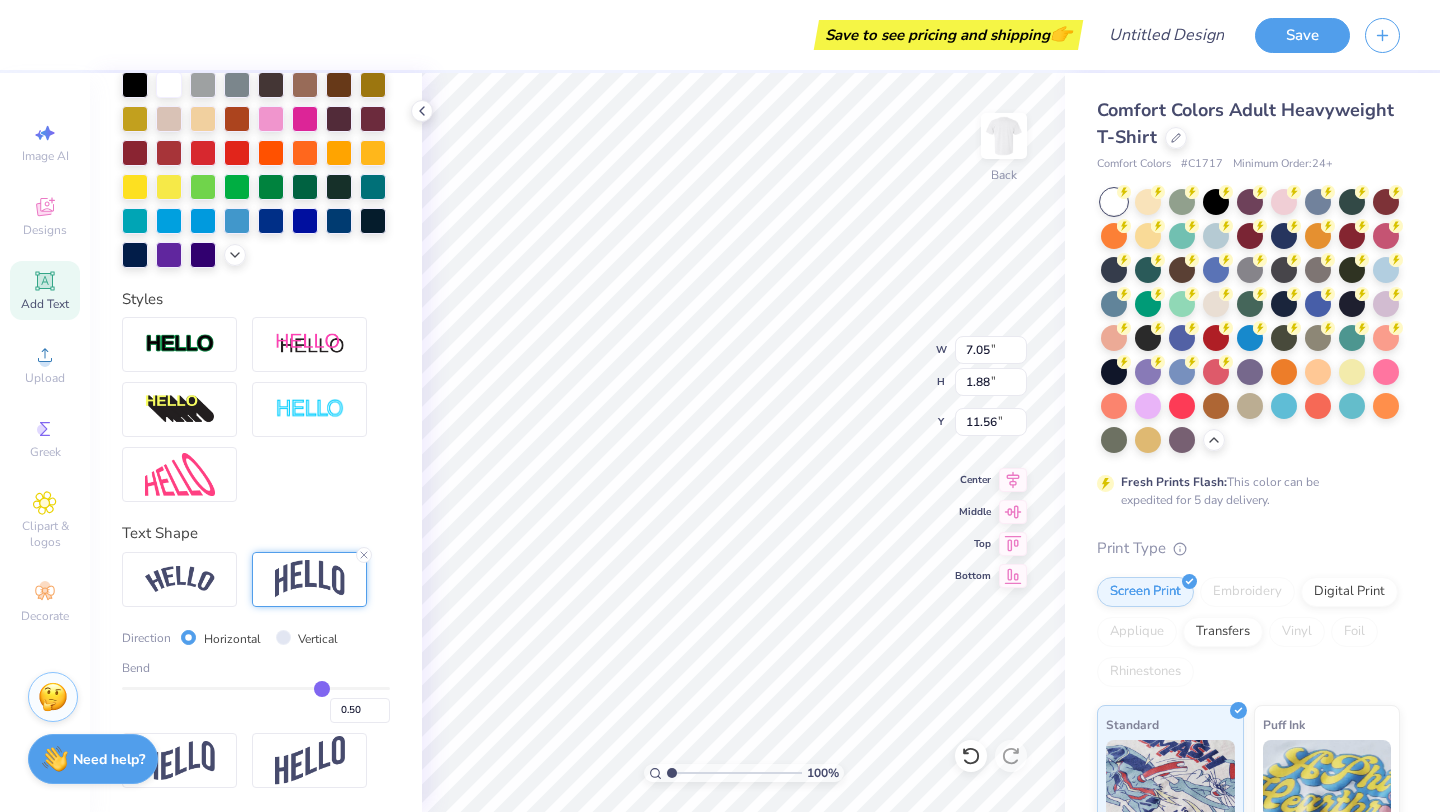 type on "0.52" 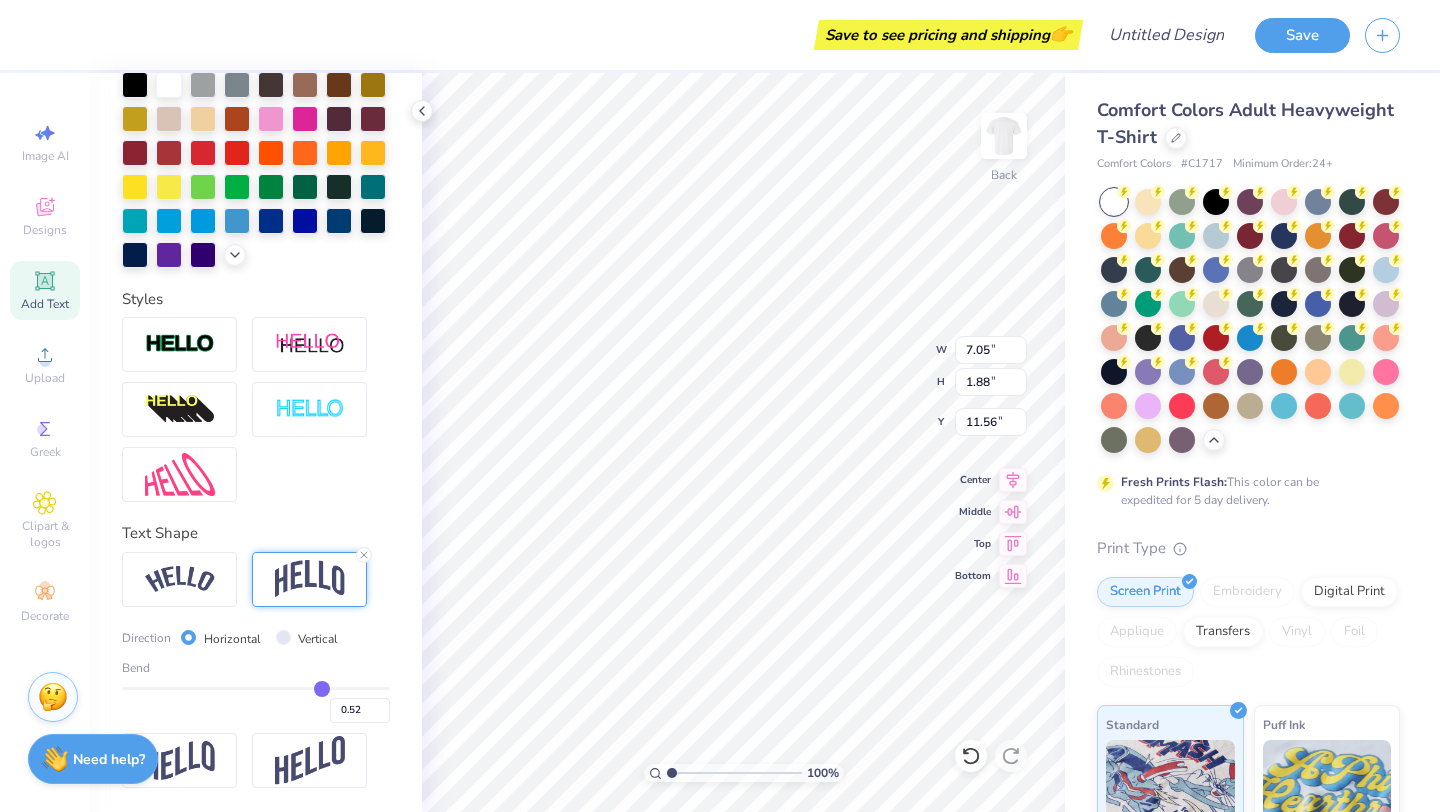 type on "0.53" 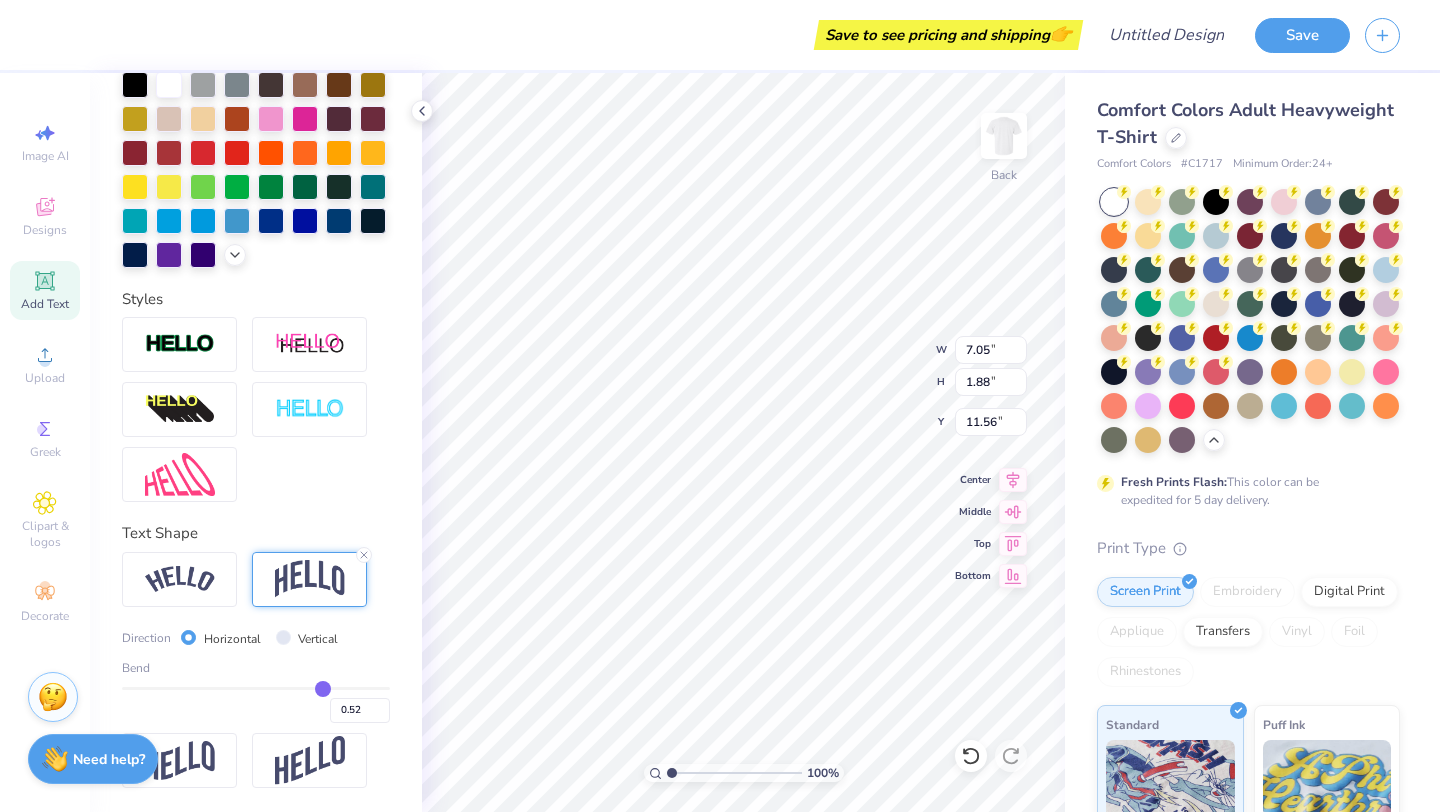 type on "0.53" 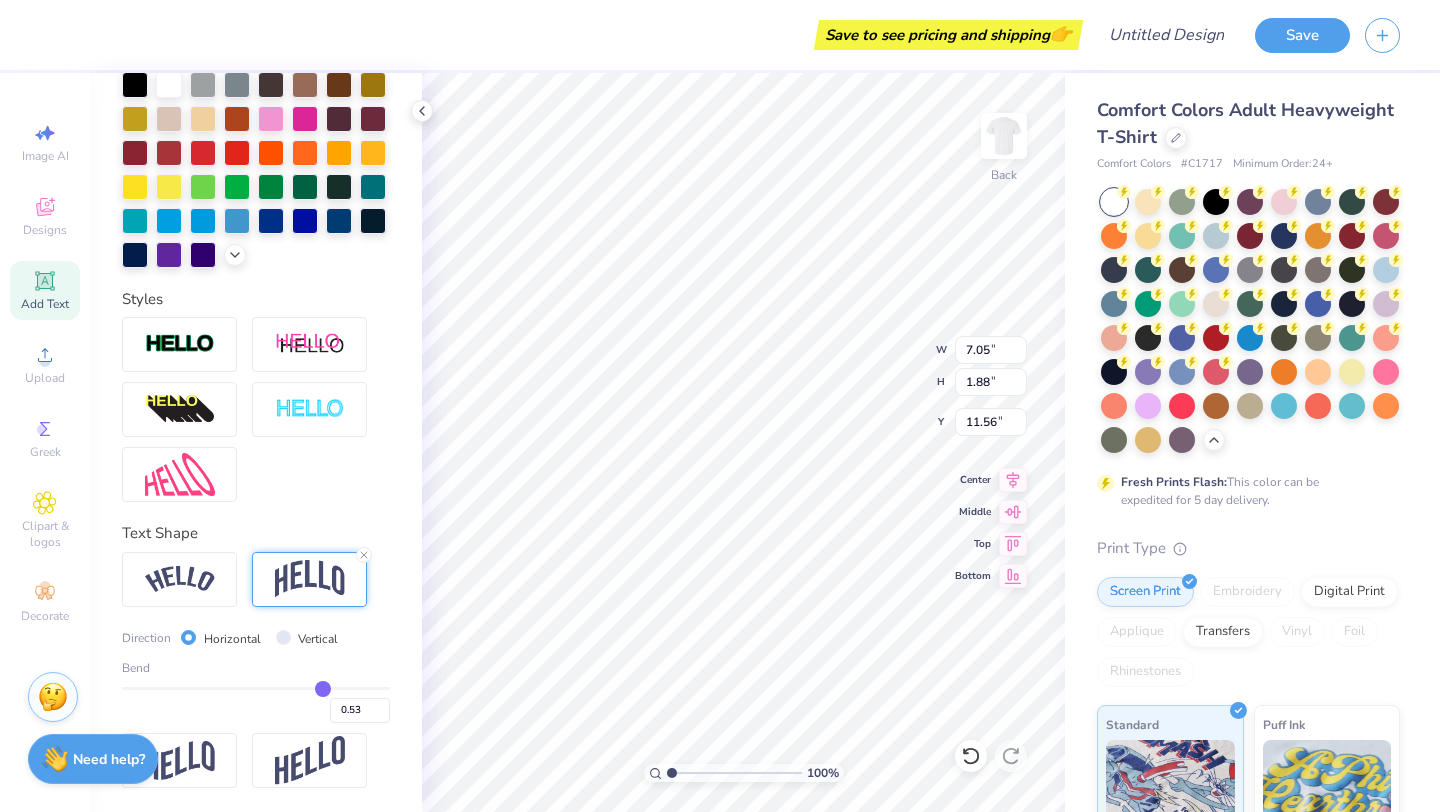 type on "0.54" 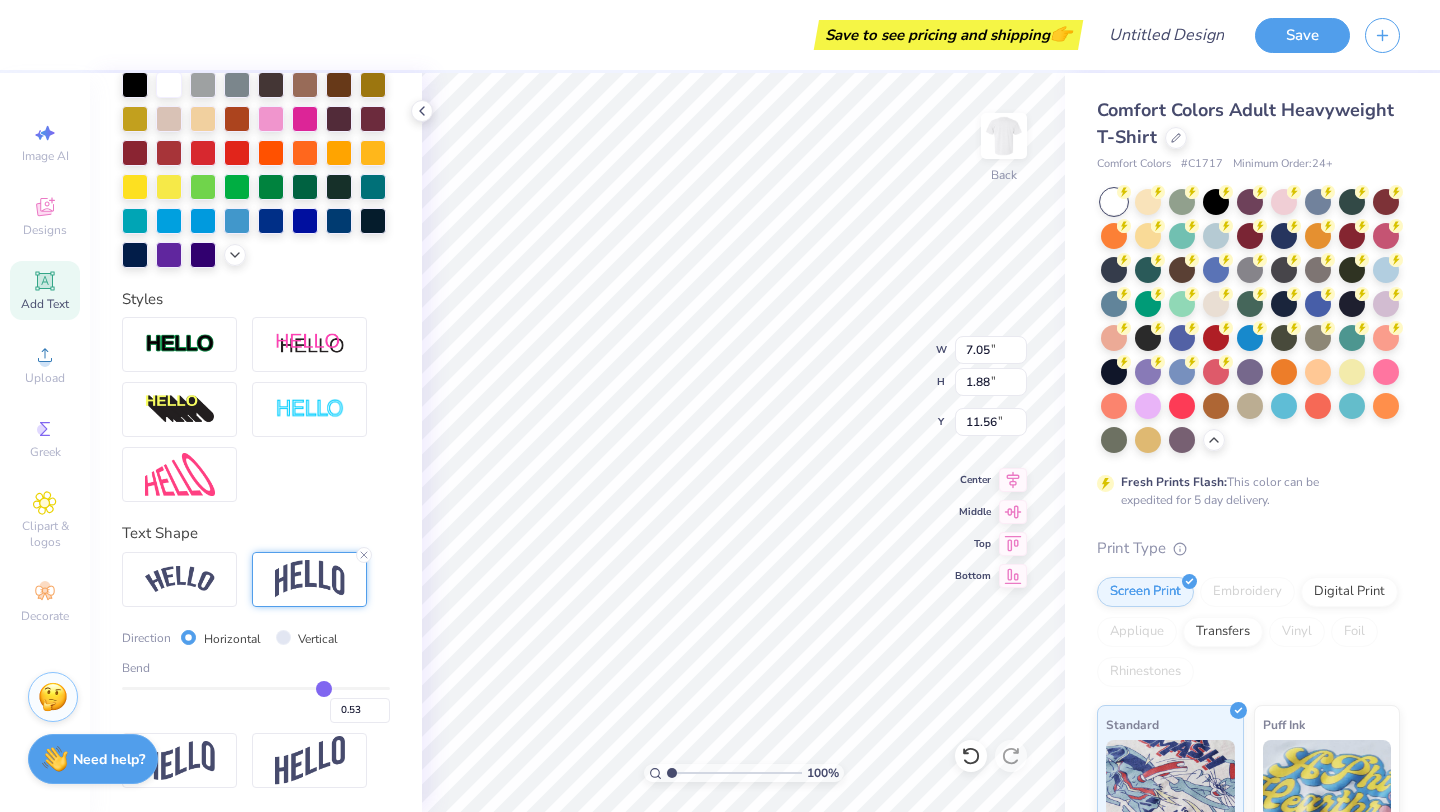 type on "0.54" 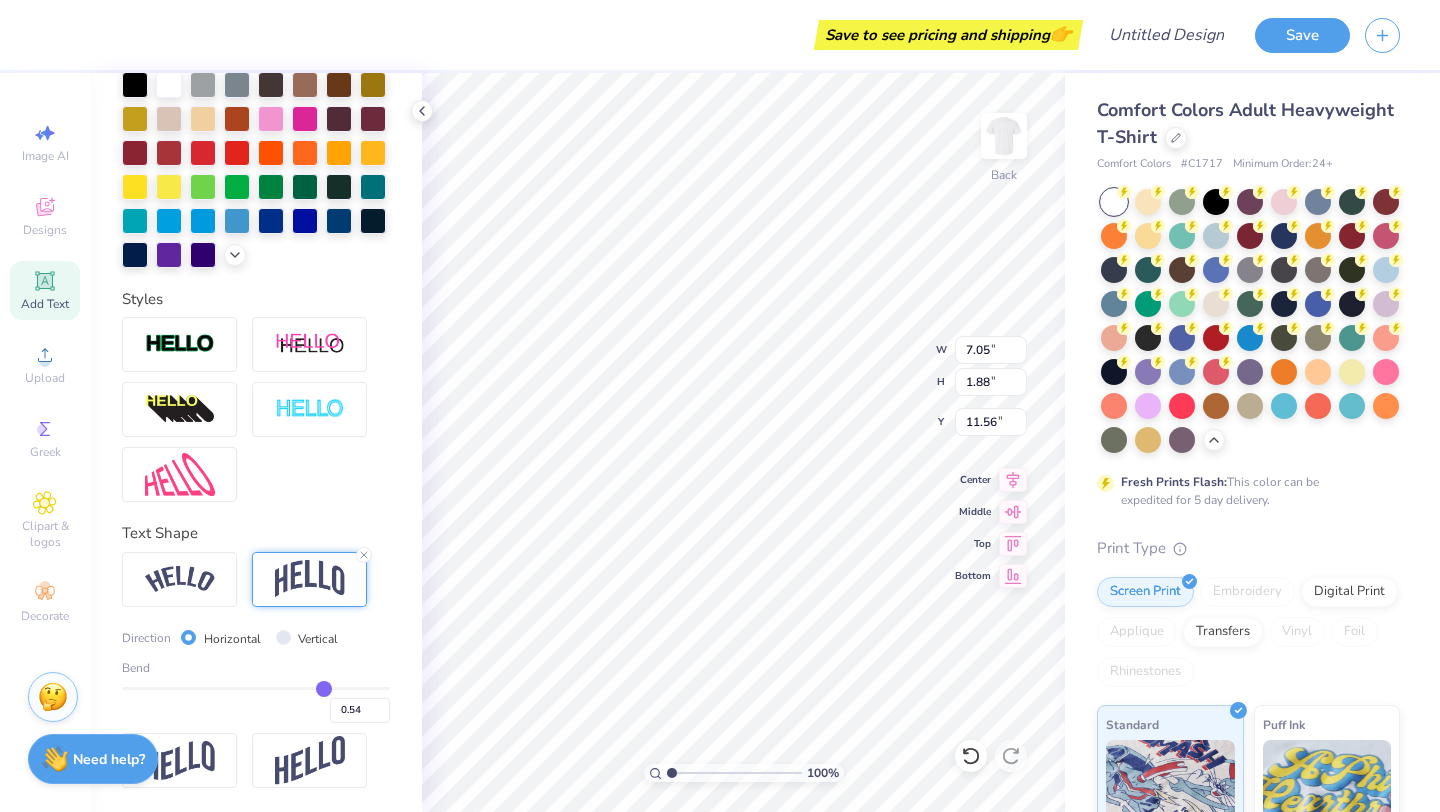 type on "0.55" 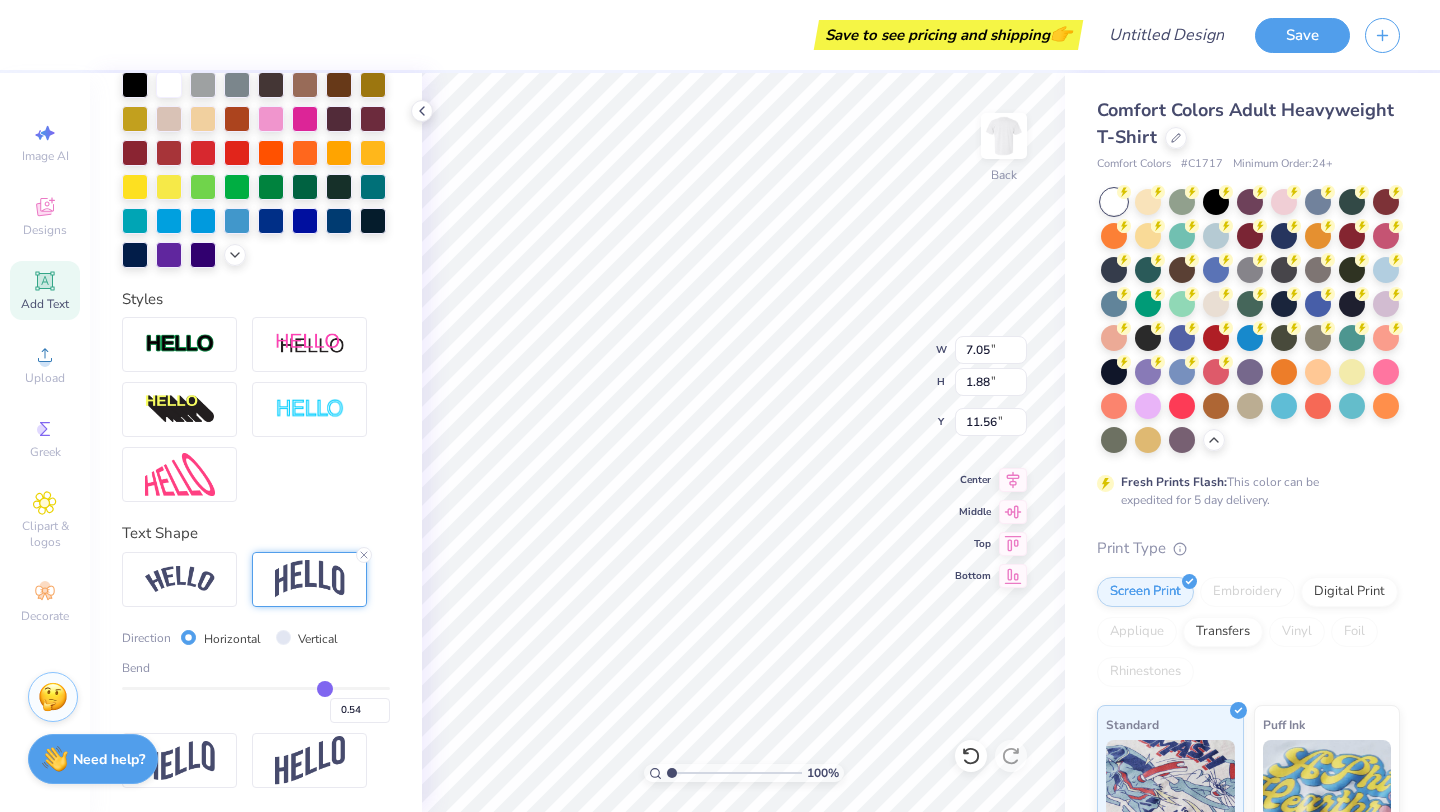 type on "0.55" 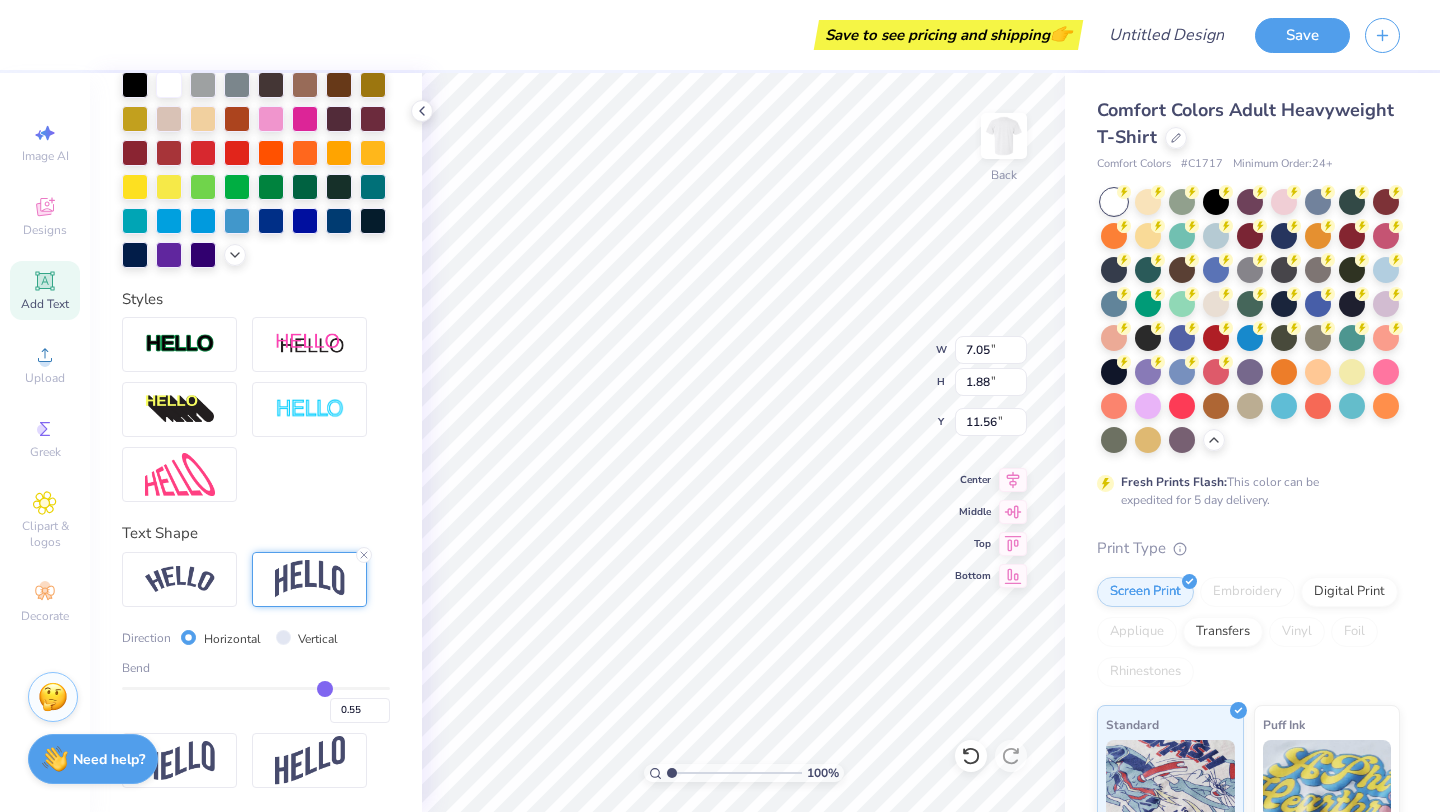 type on "0.57" 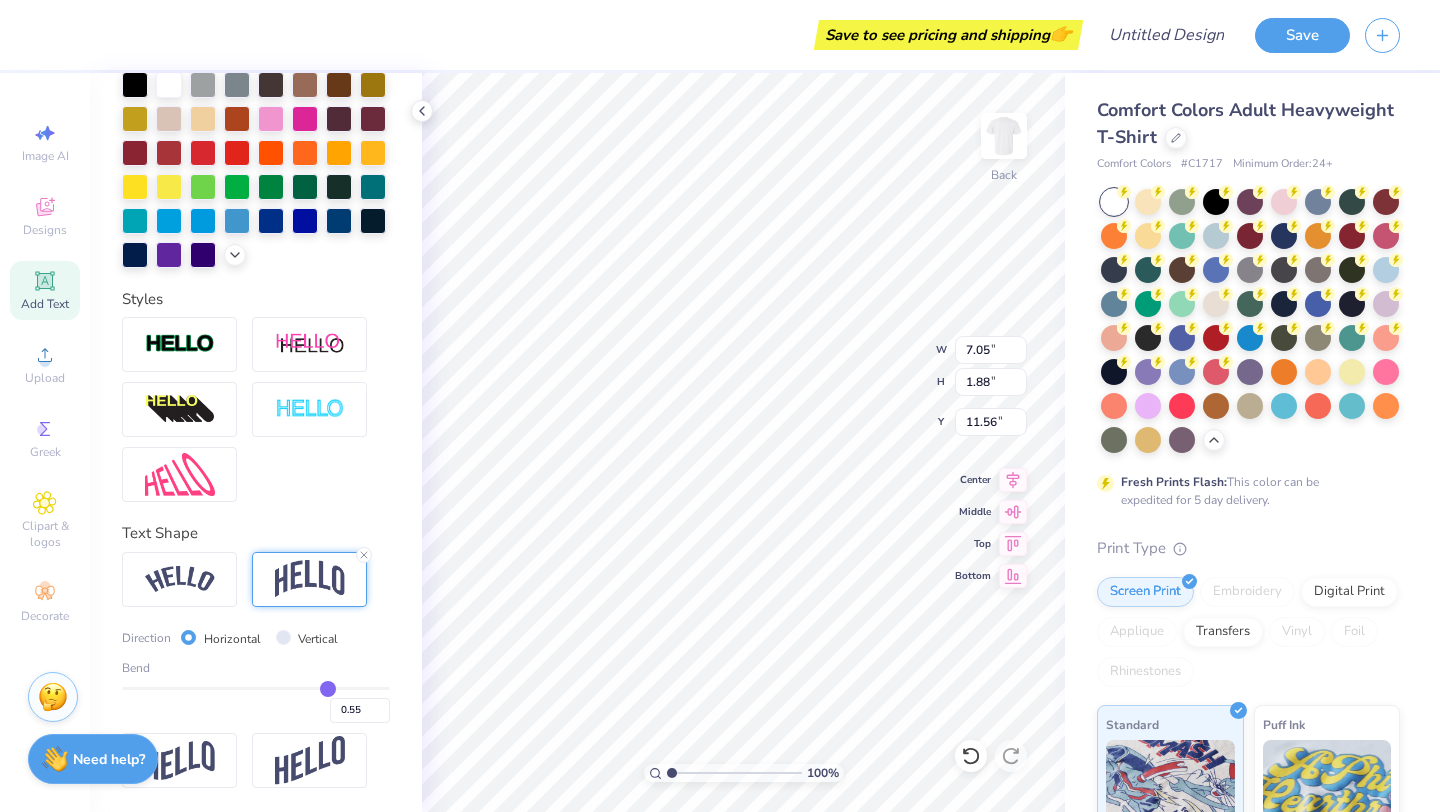 type on "0.57" 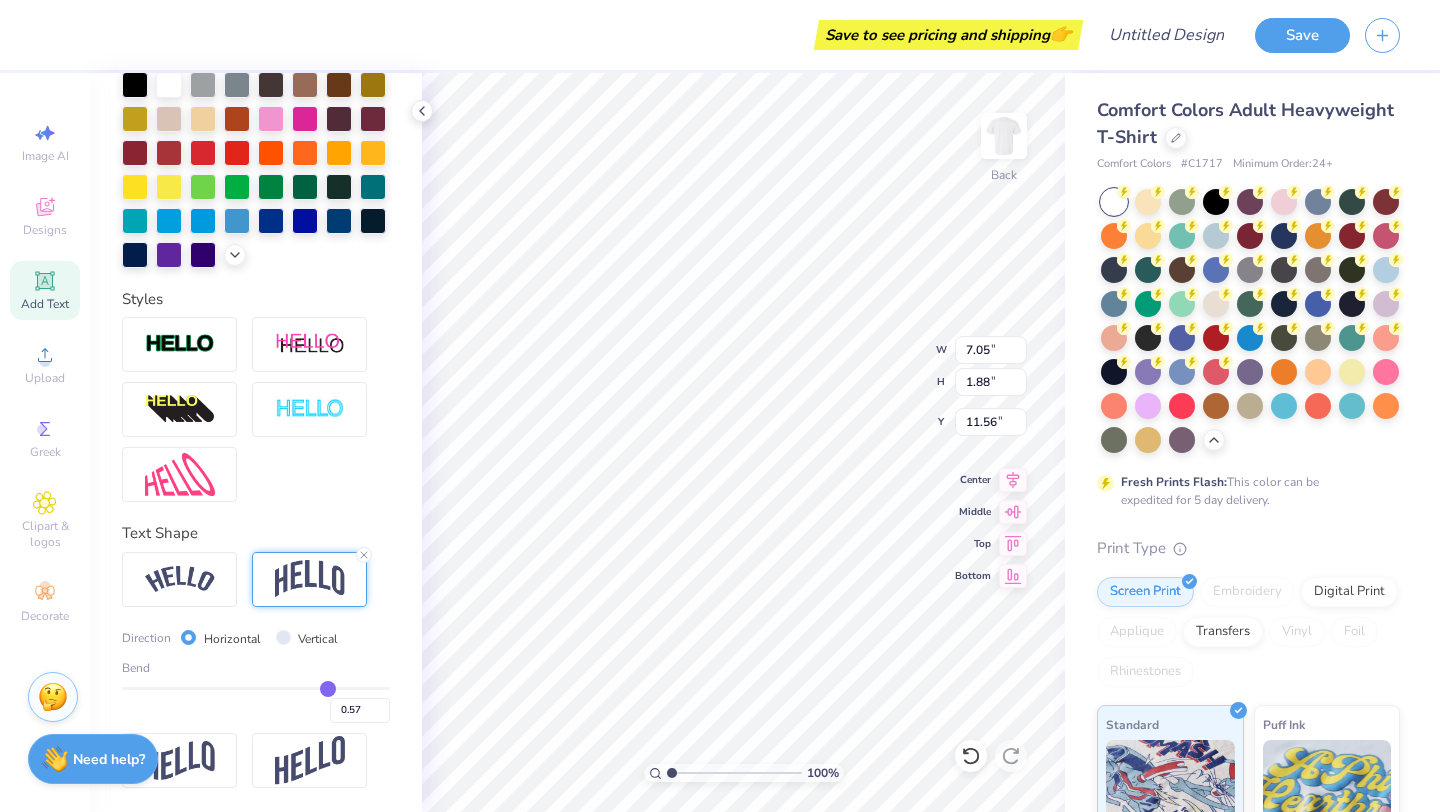type on "0.59" 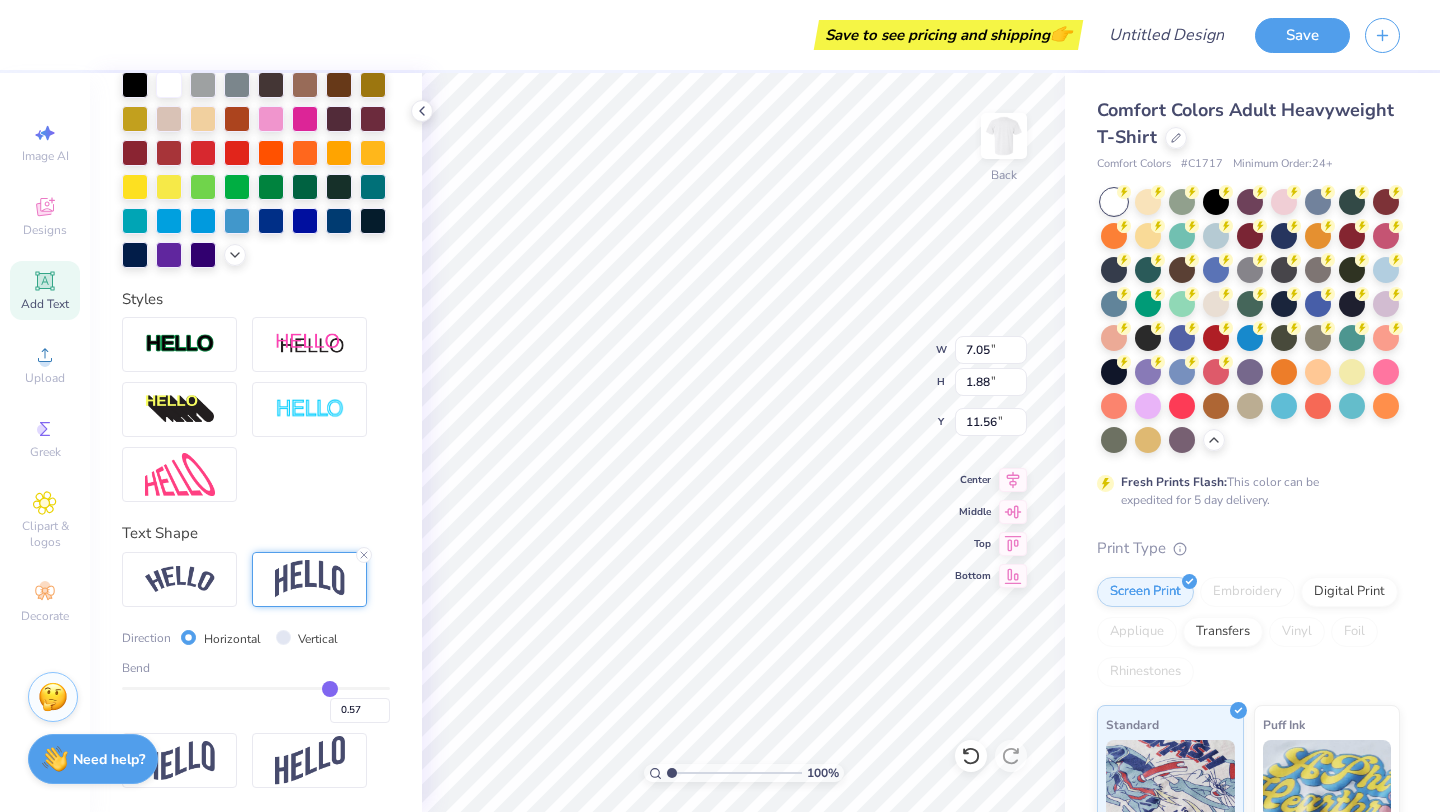 type on "0.59" 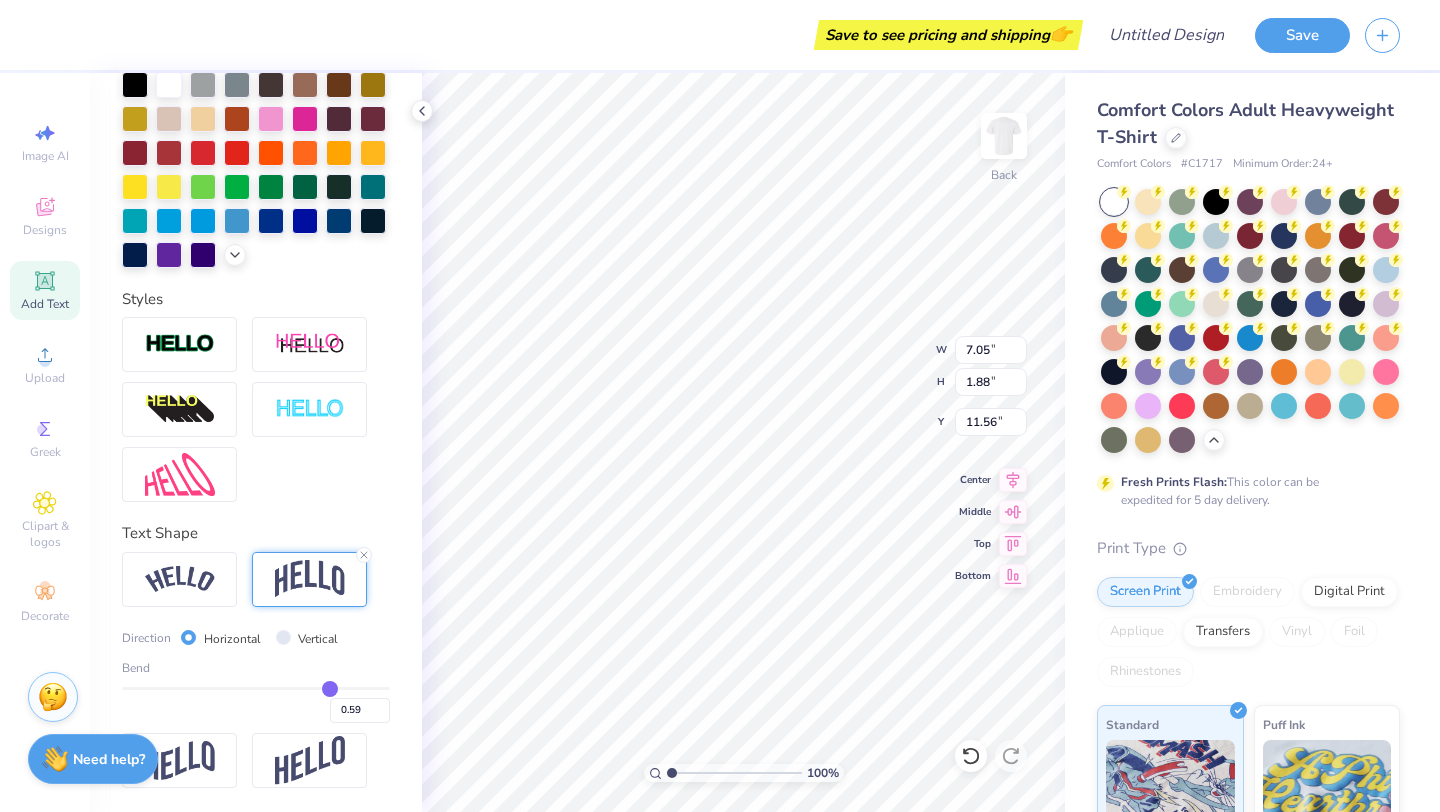 type on "0.61" 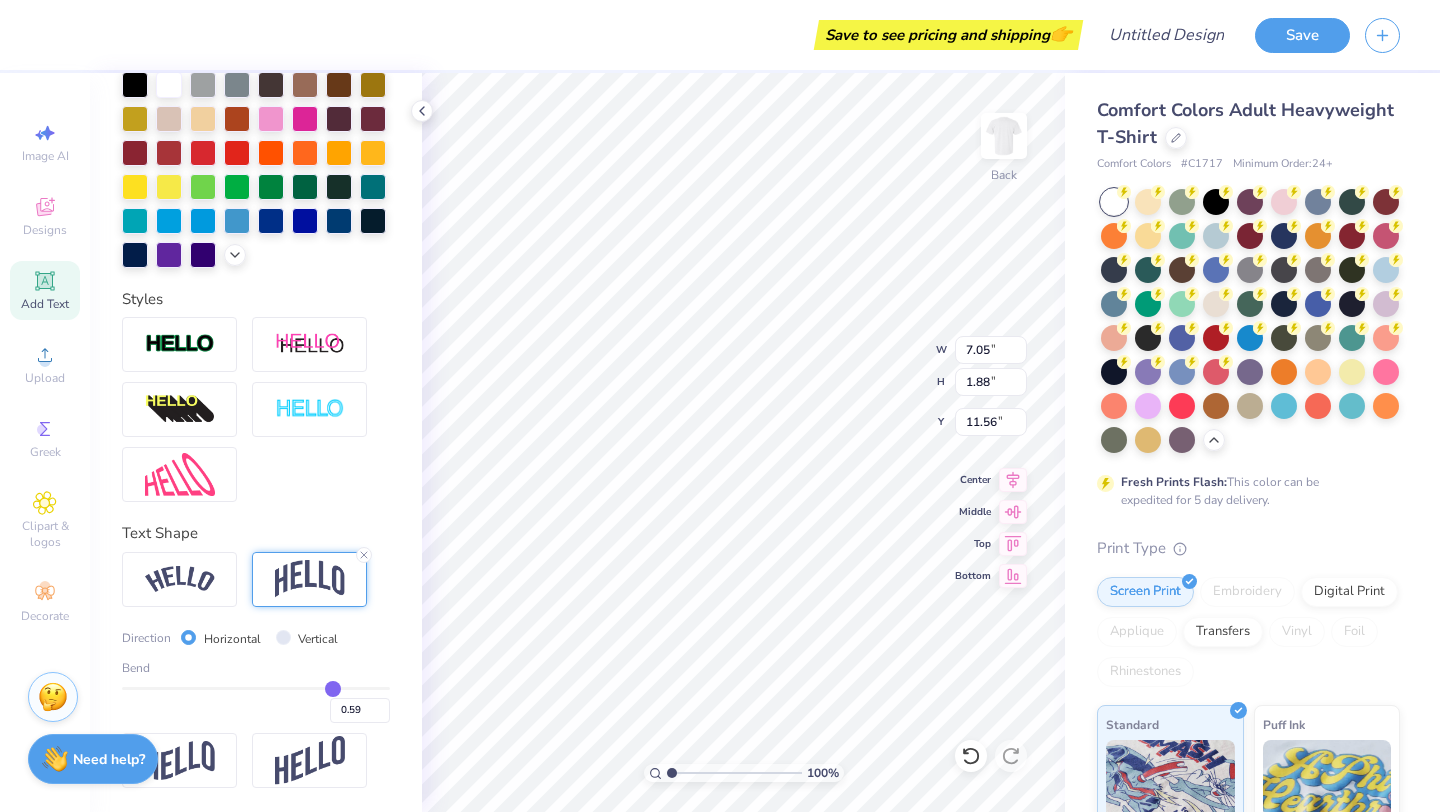 type on "0.61" 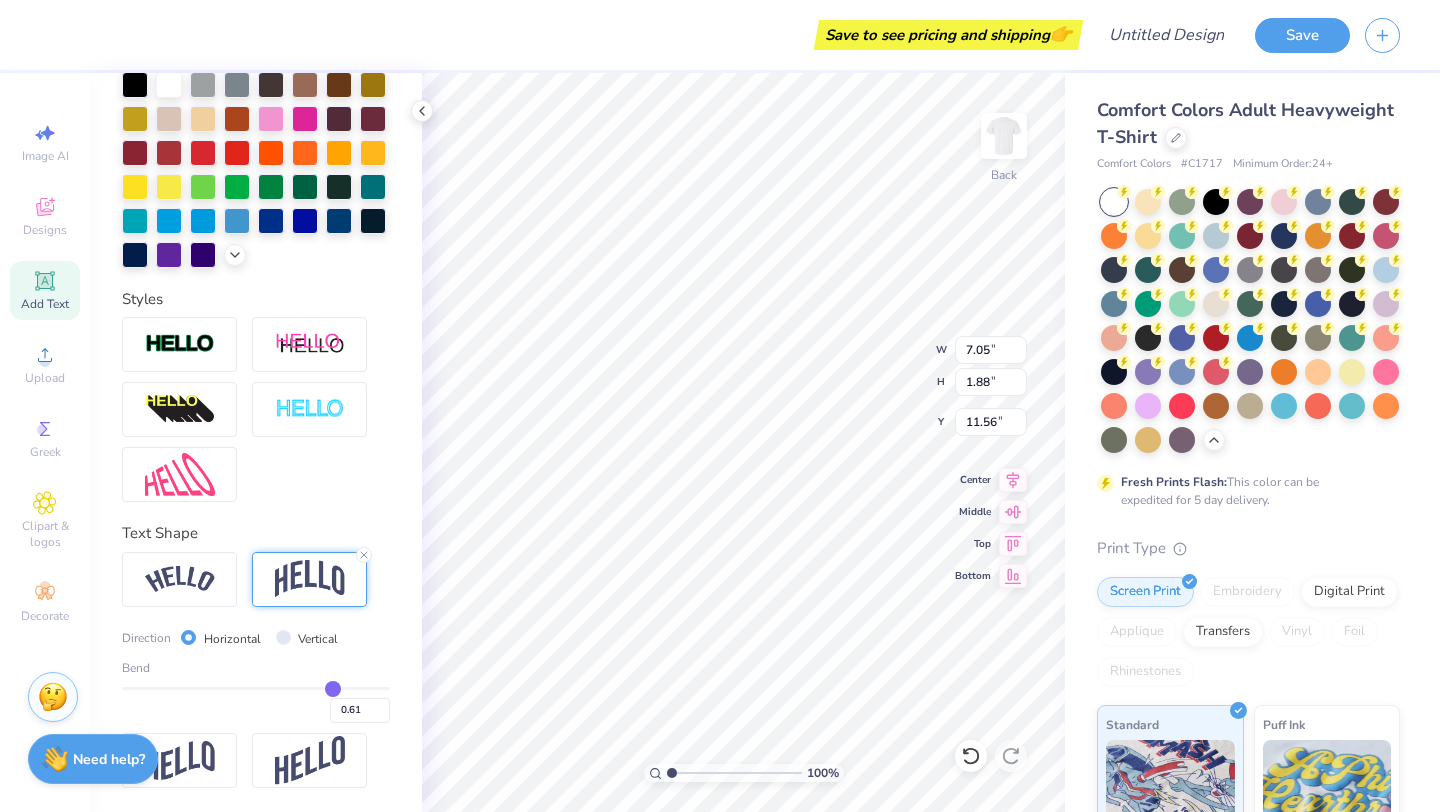 type on "0.62" 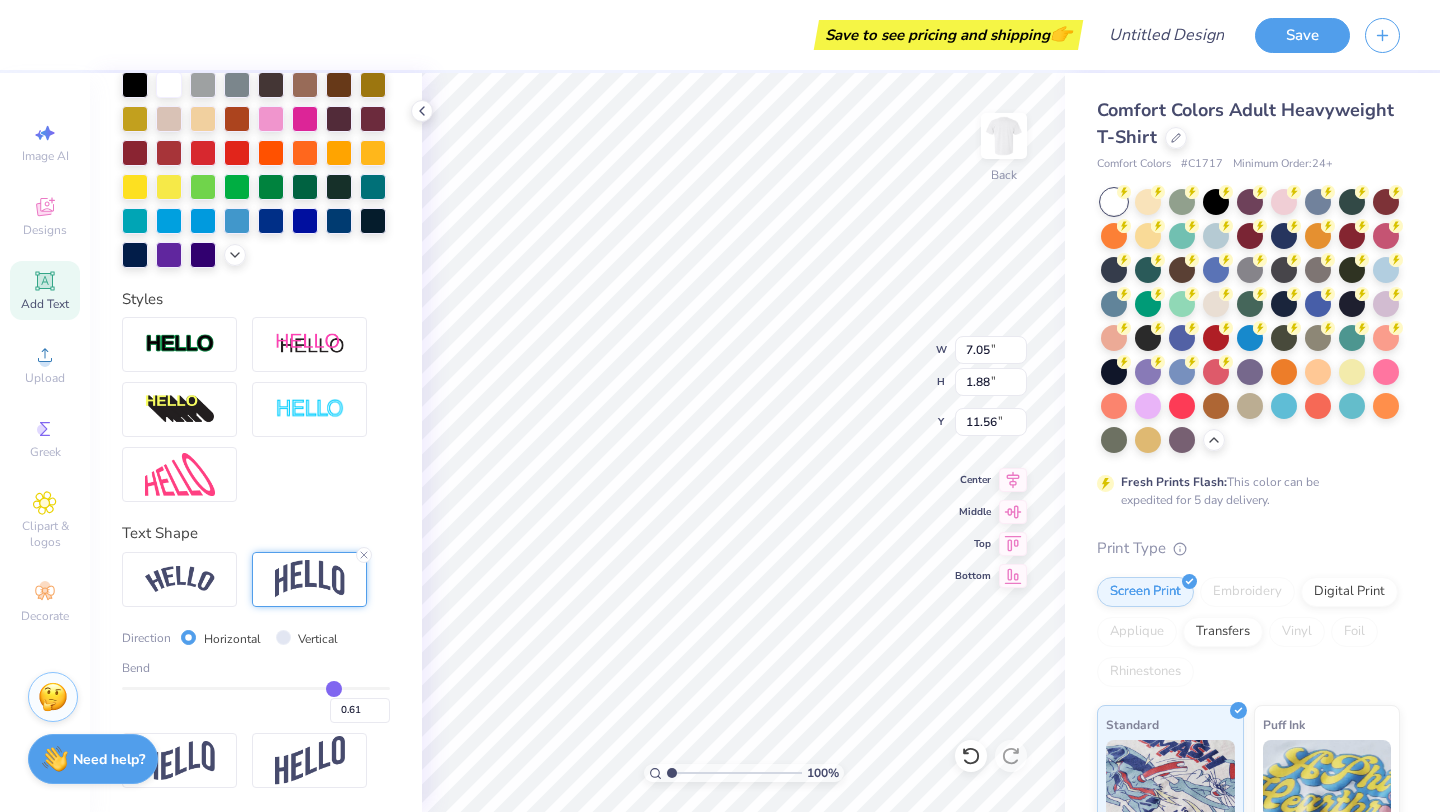 type on "0.62" 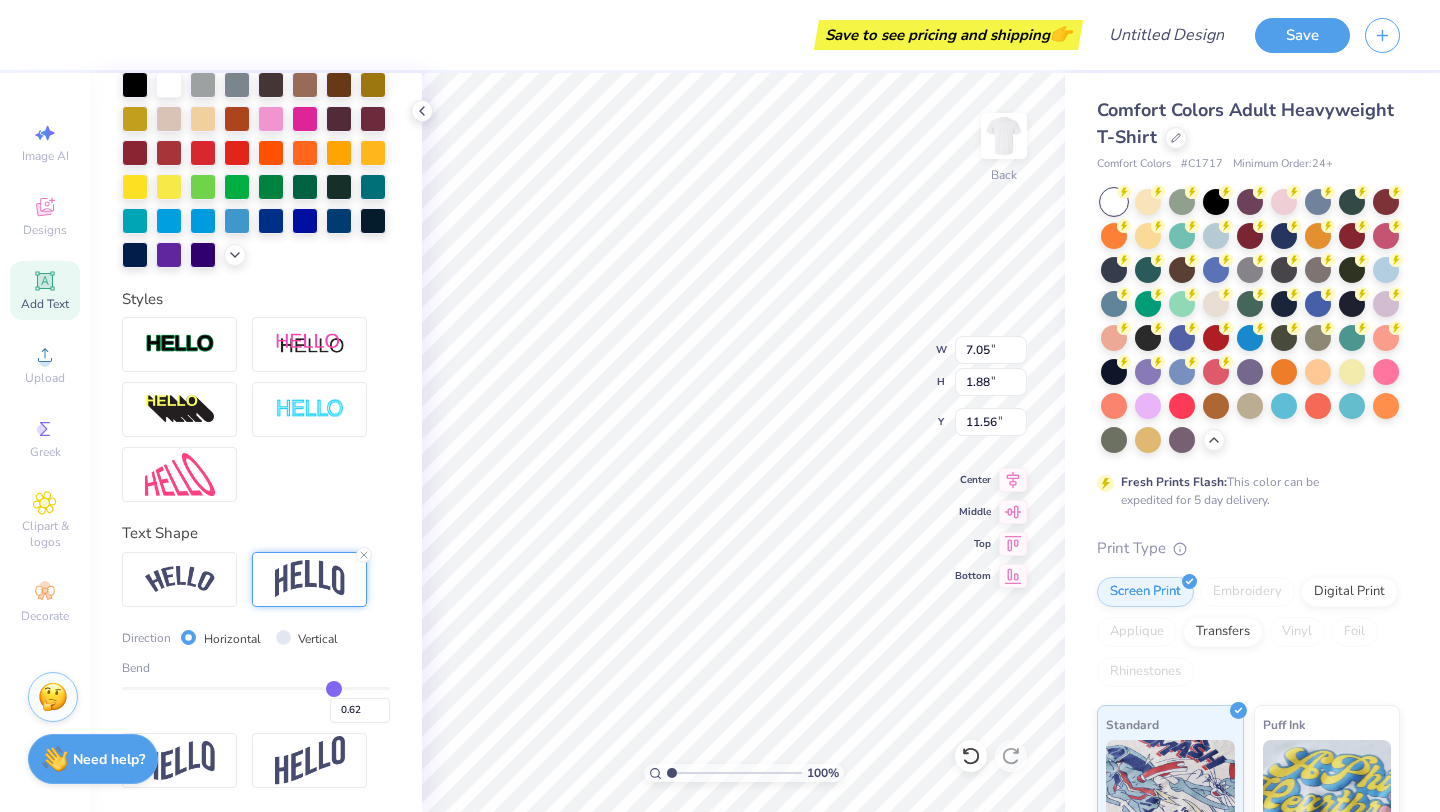type on "0.64" 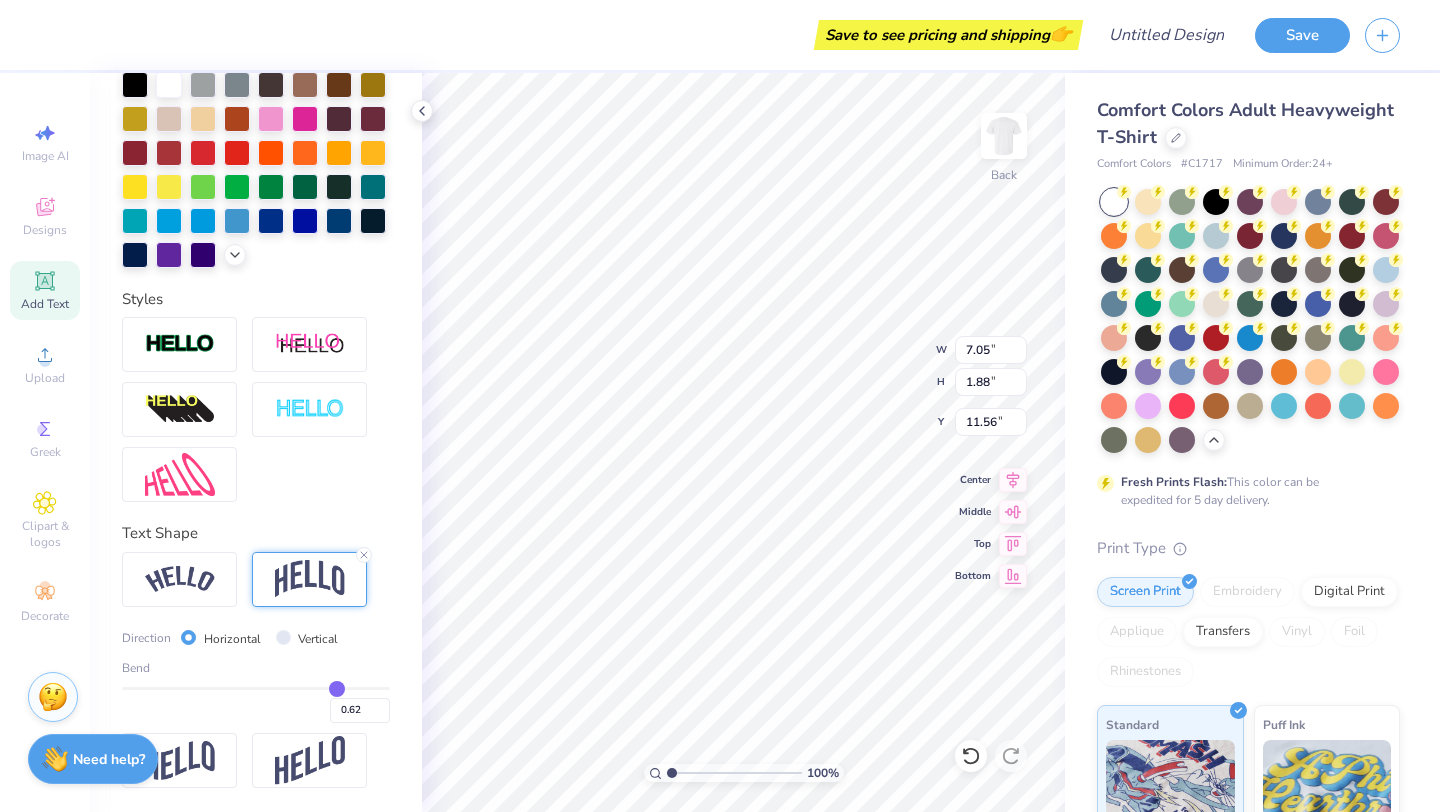 type on "0.64" 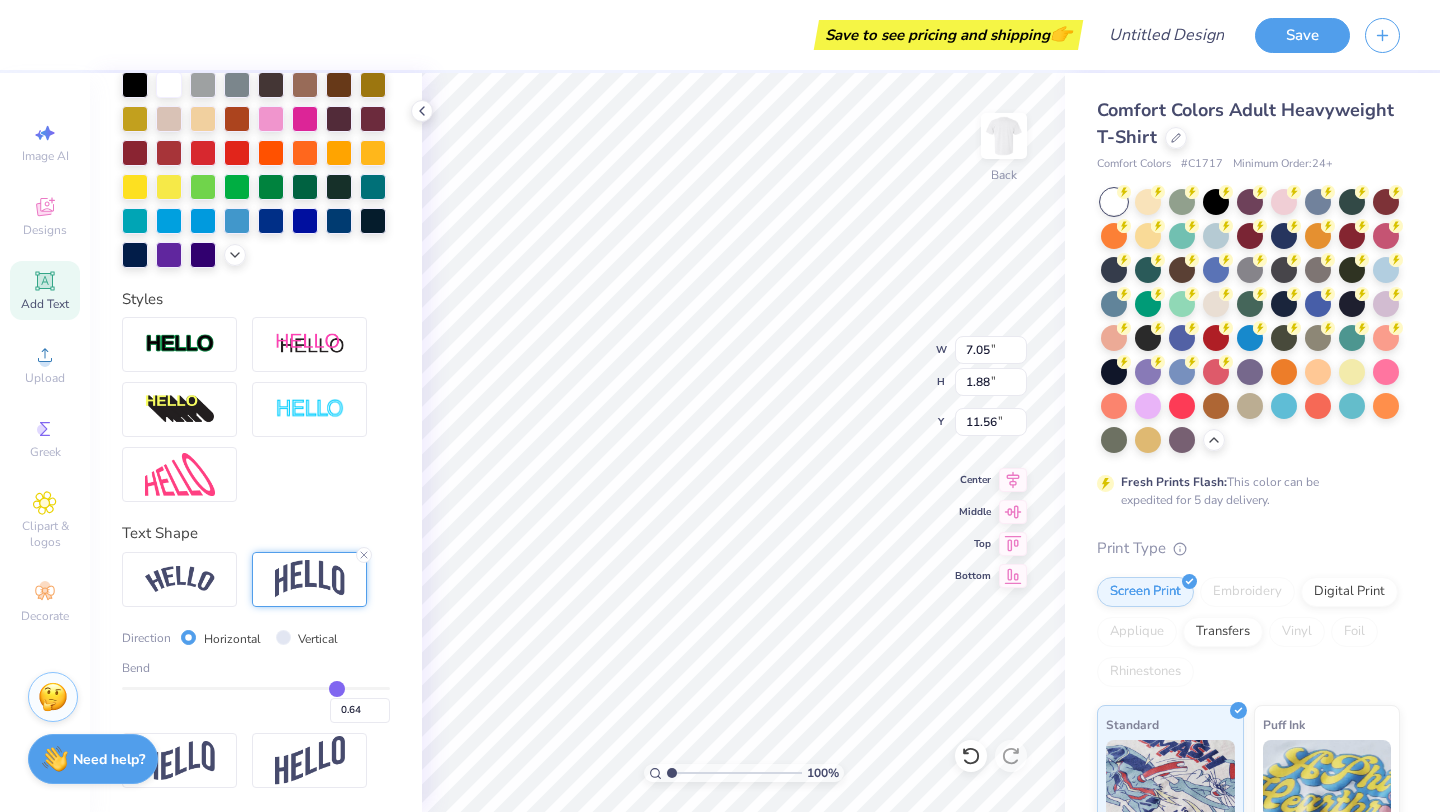 type on "0.66" 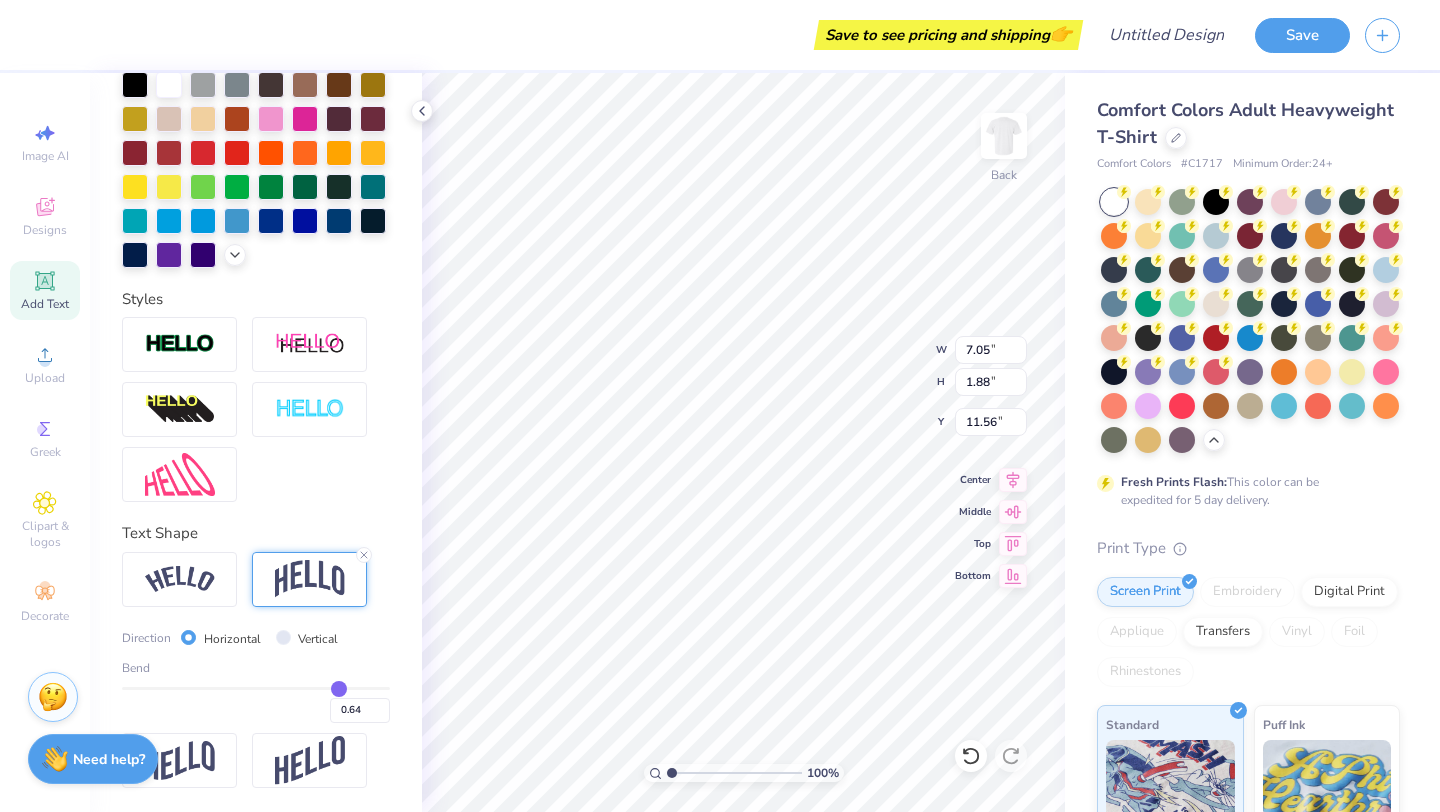 type on "0.66" 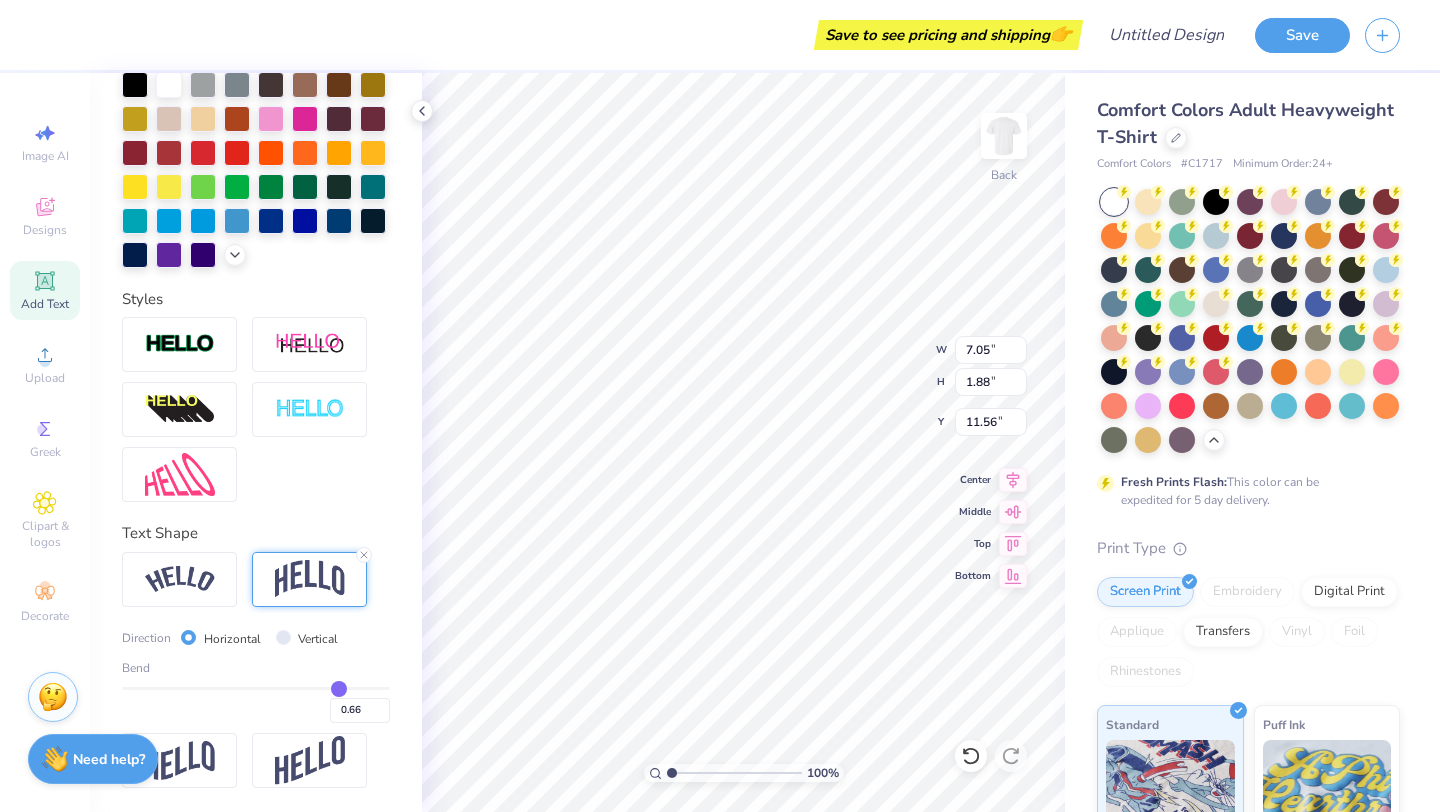 type on "0.68" 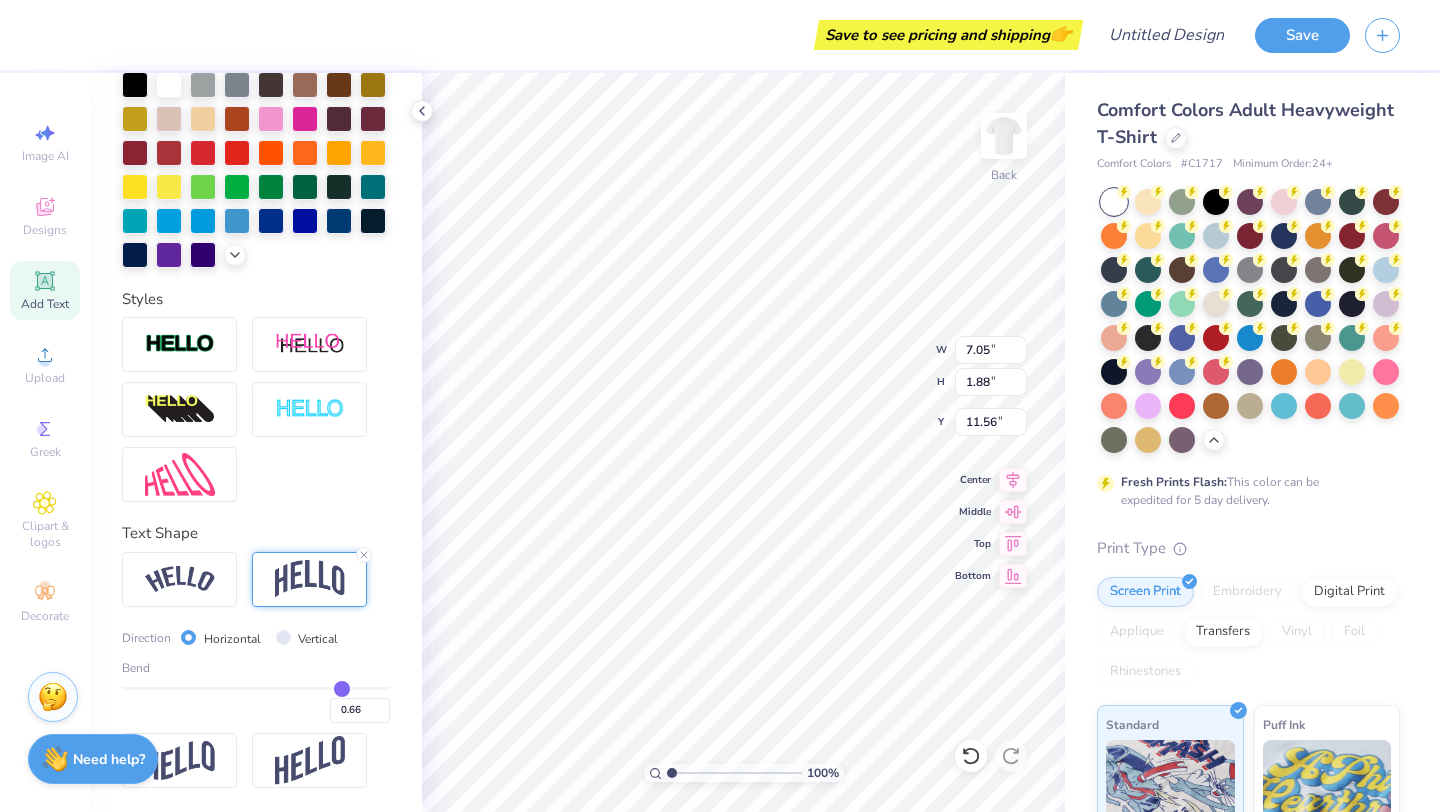 type on "0.68" 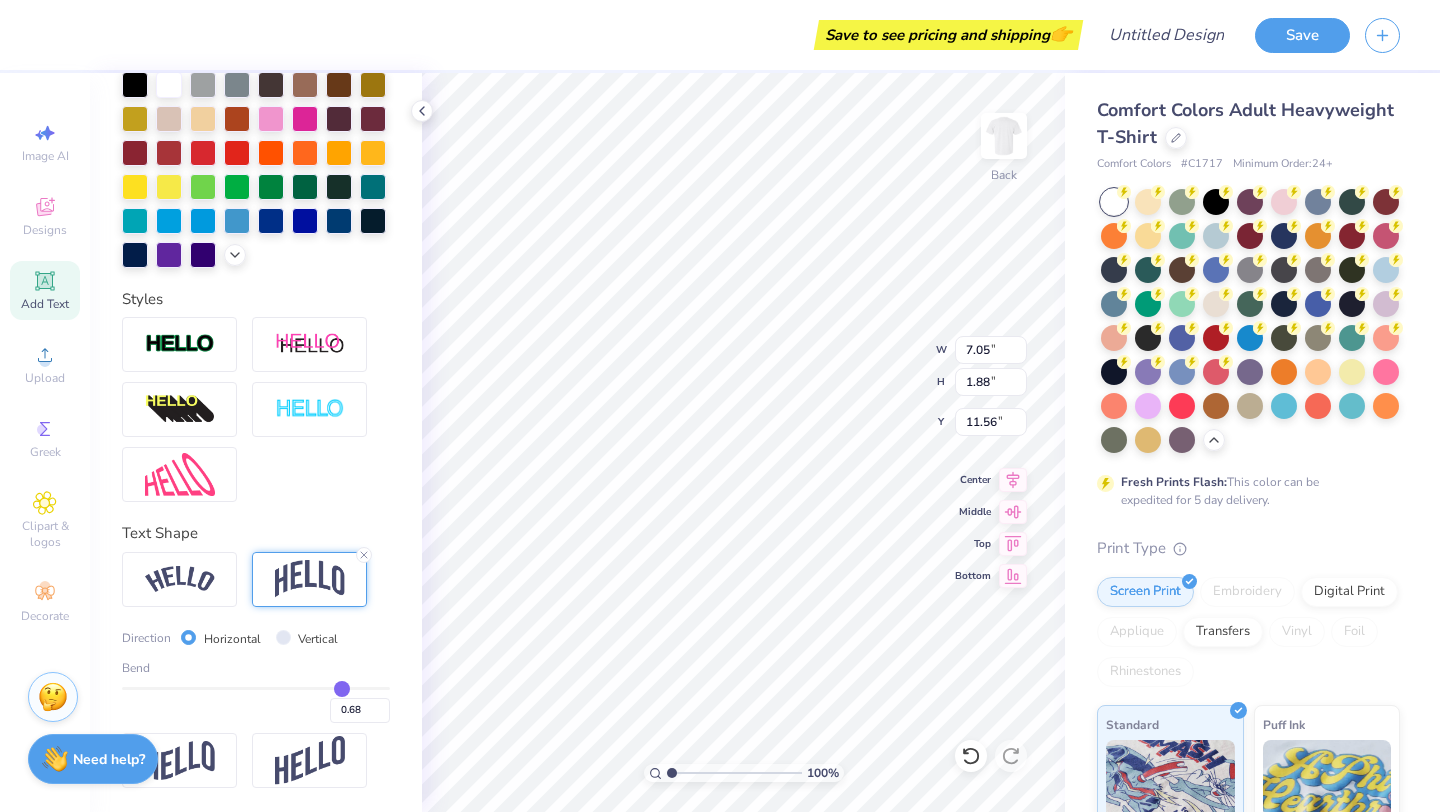 type on "0.7" 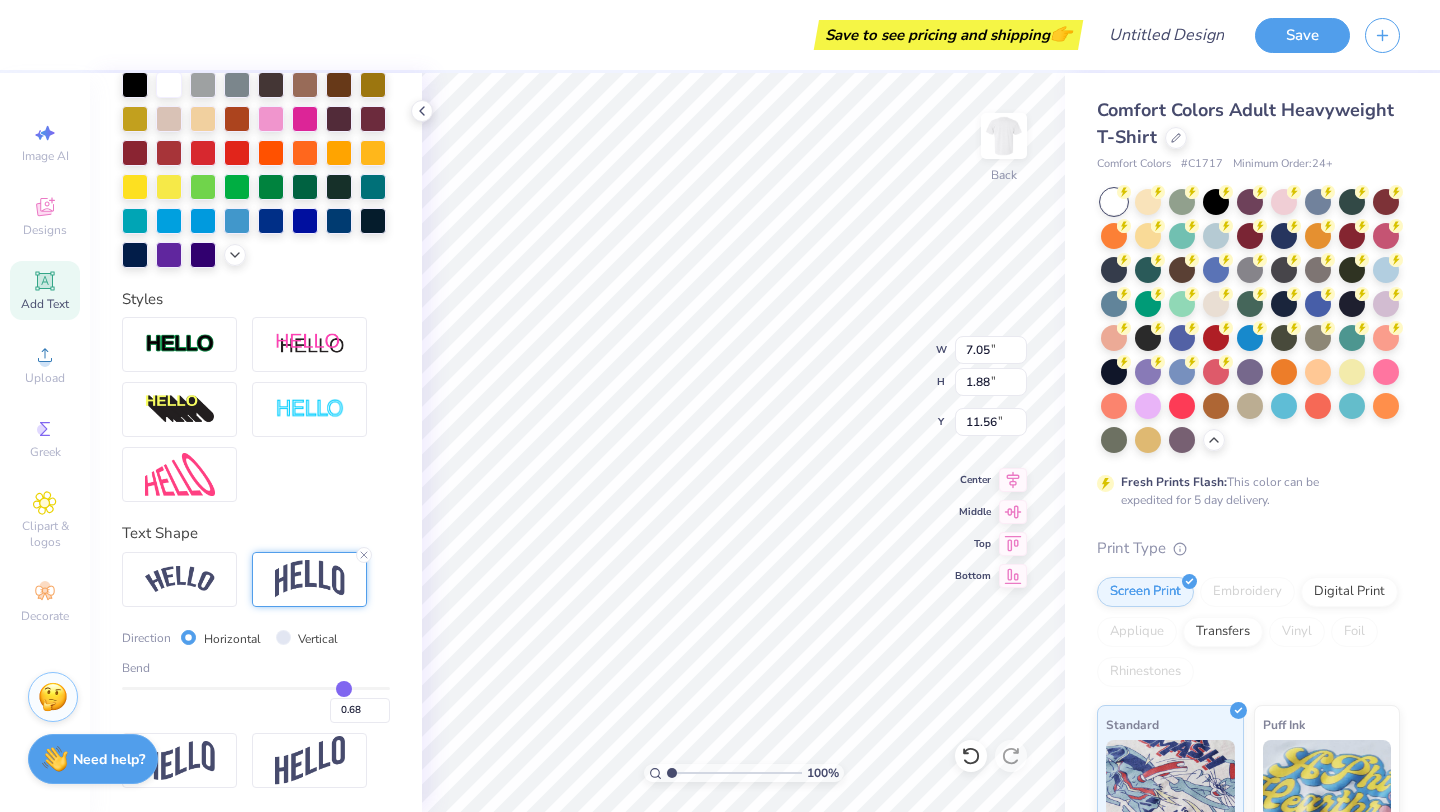 type on "0.70" 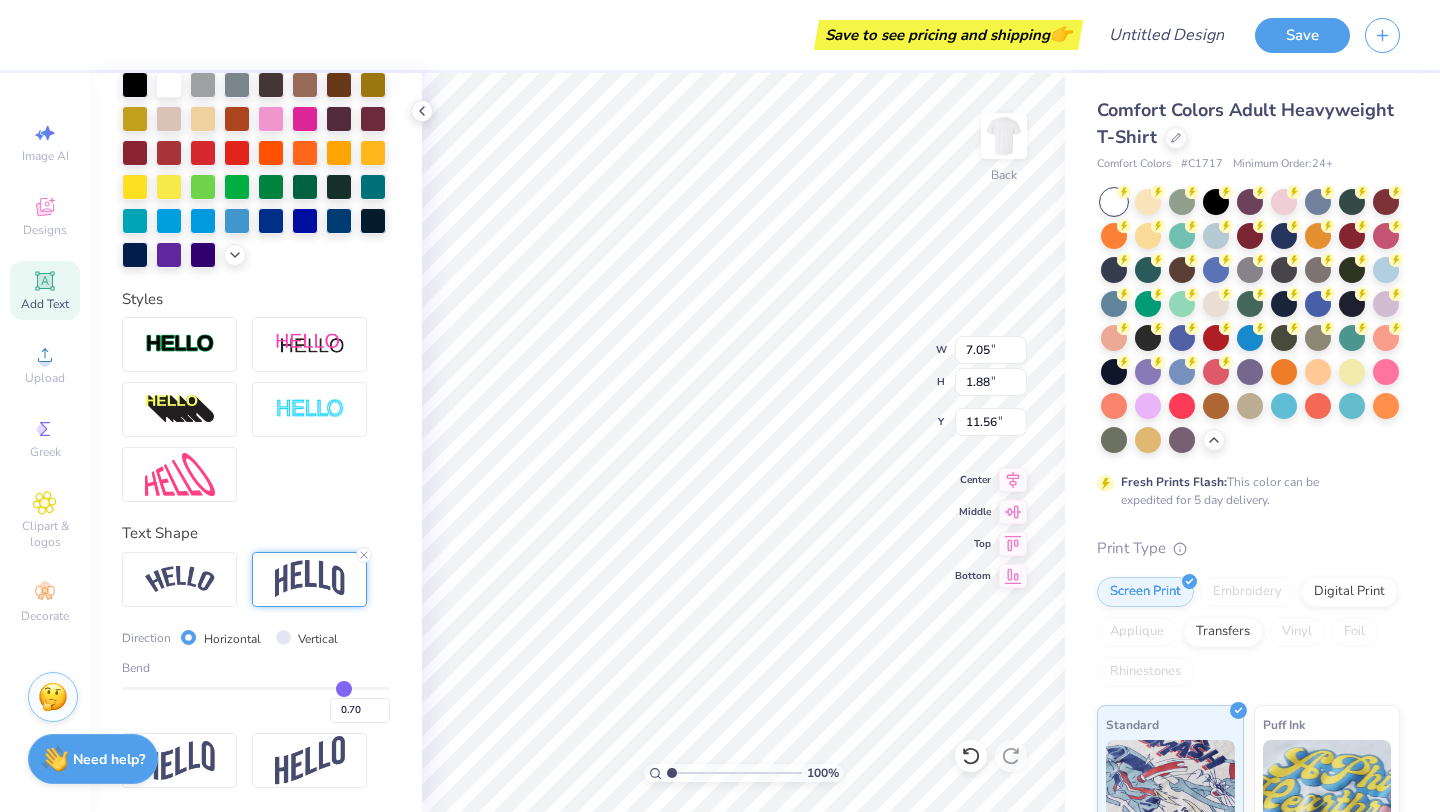type on "0.72" 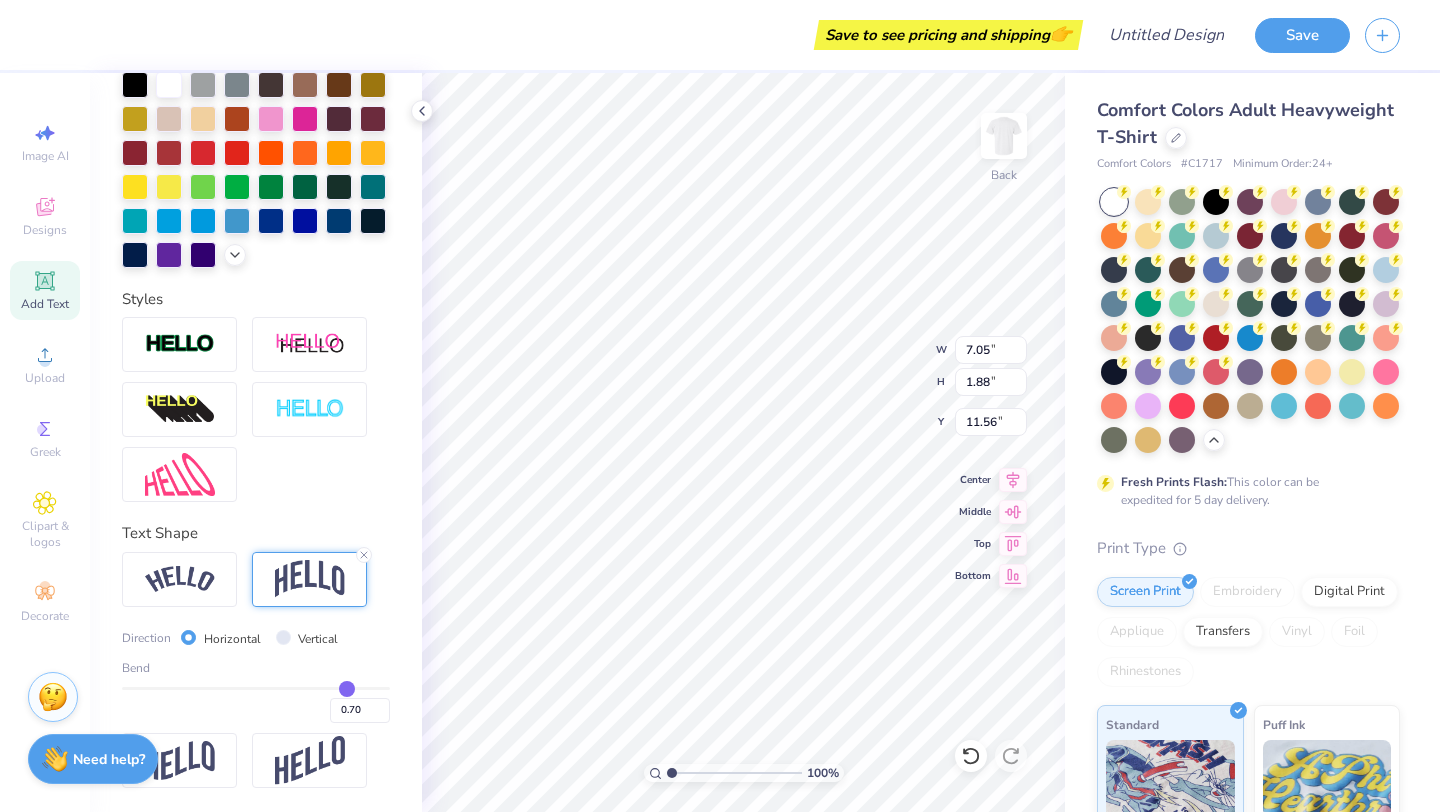 type on "0.72" 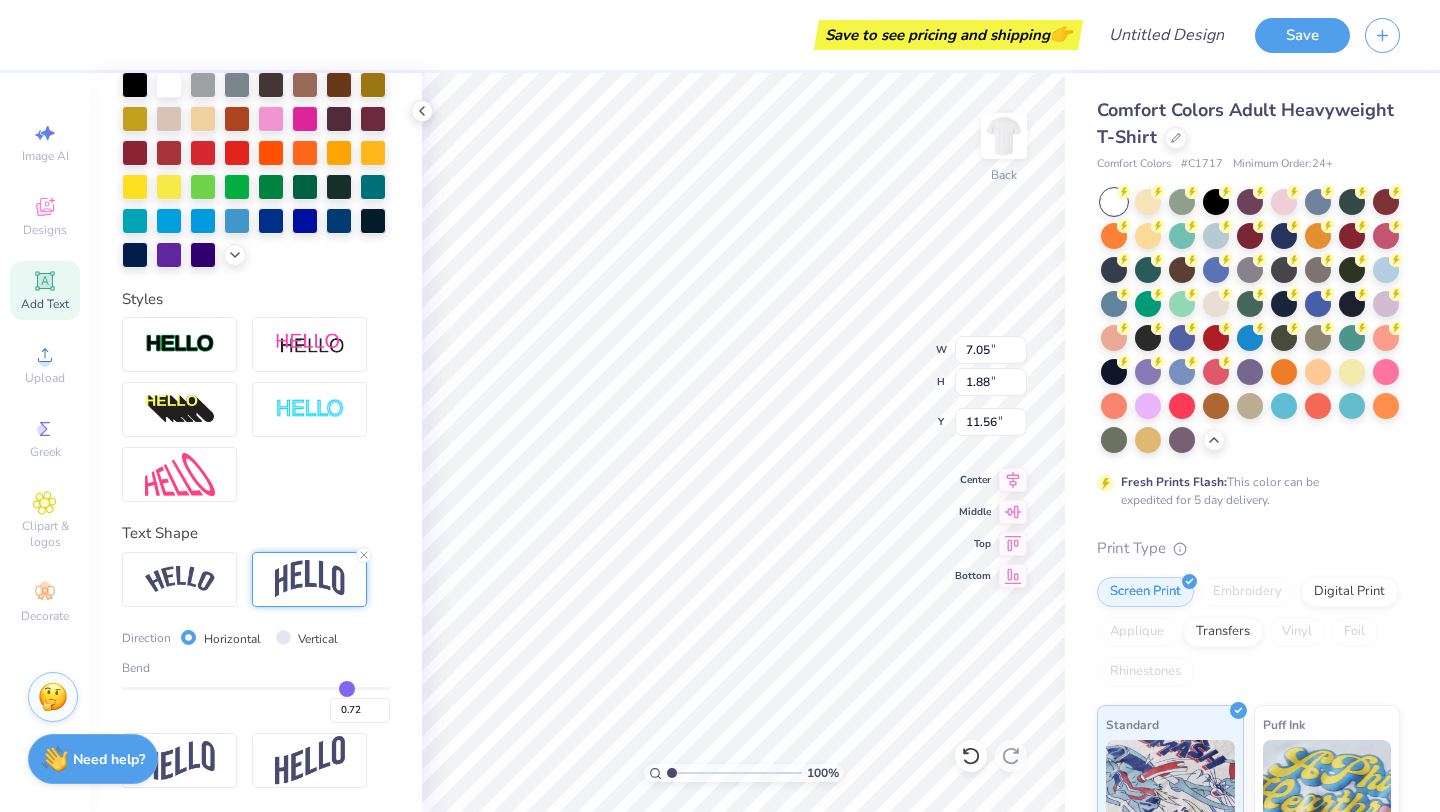 type on "0.73" 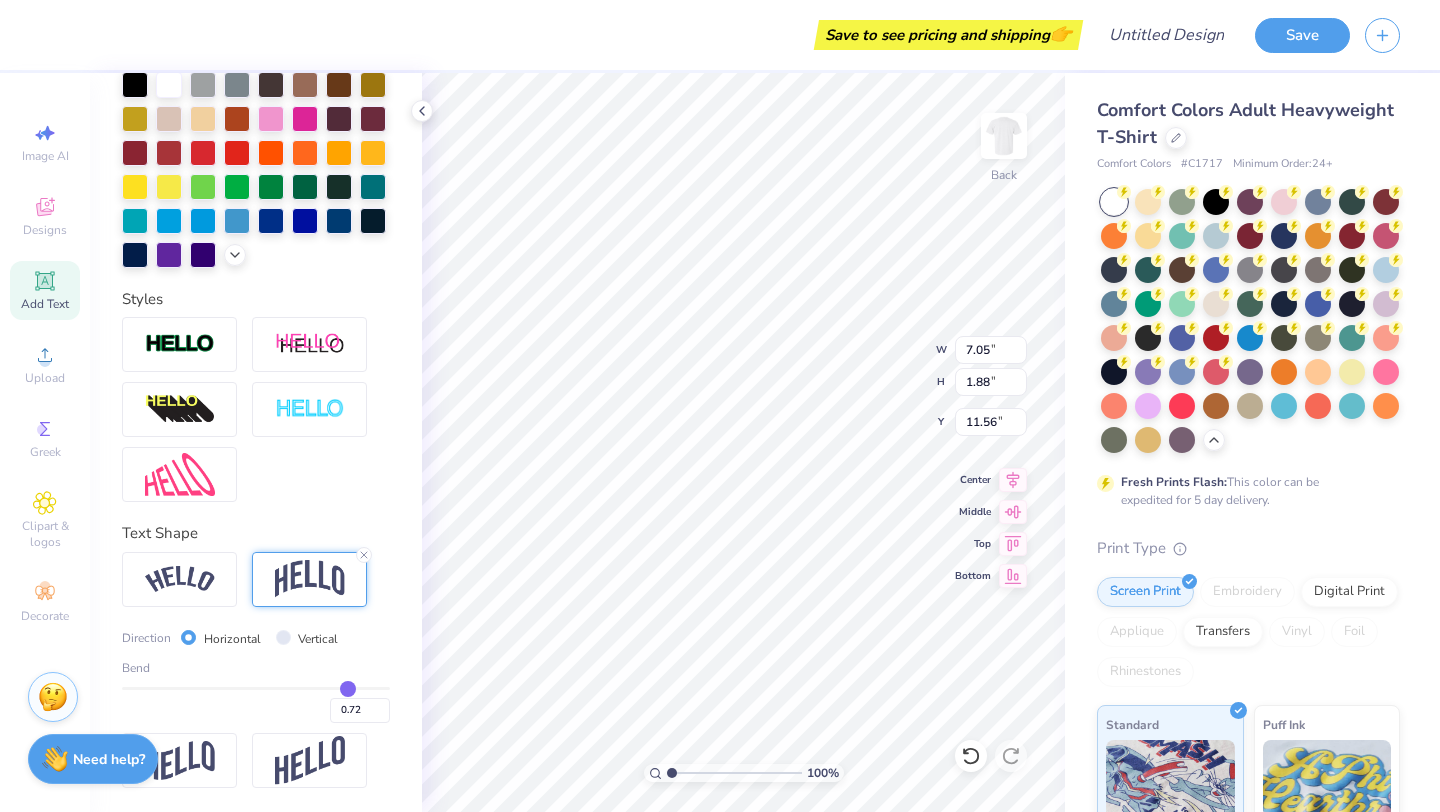 type on "0.73" 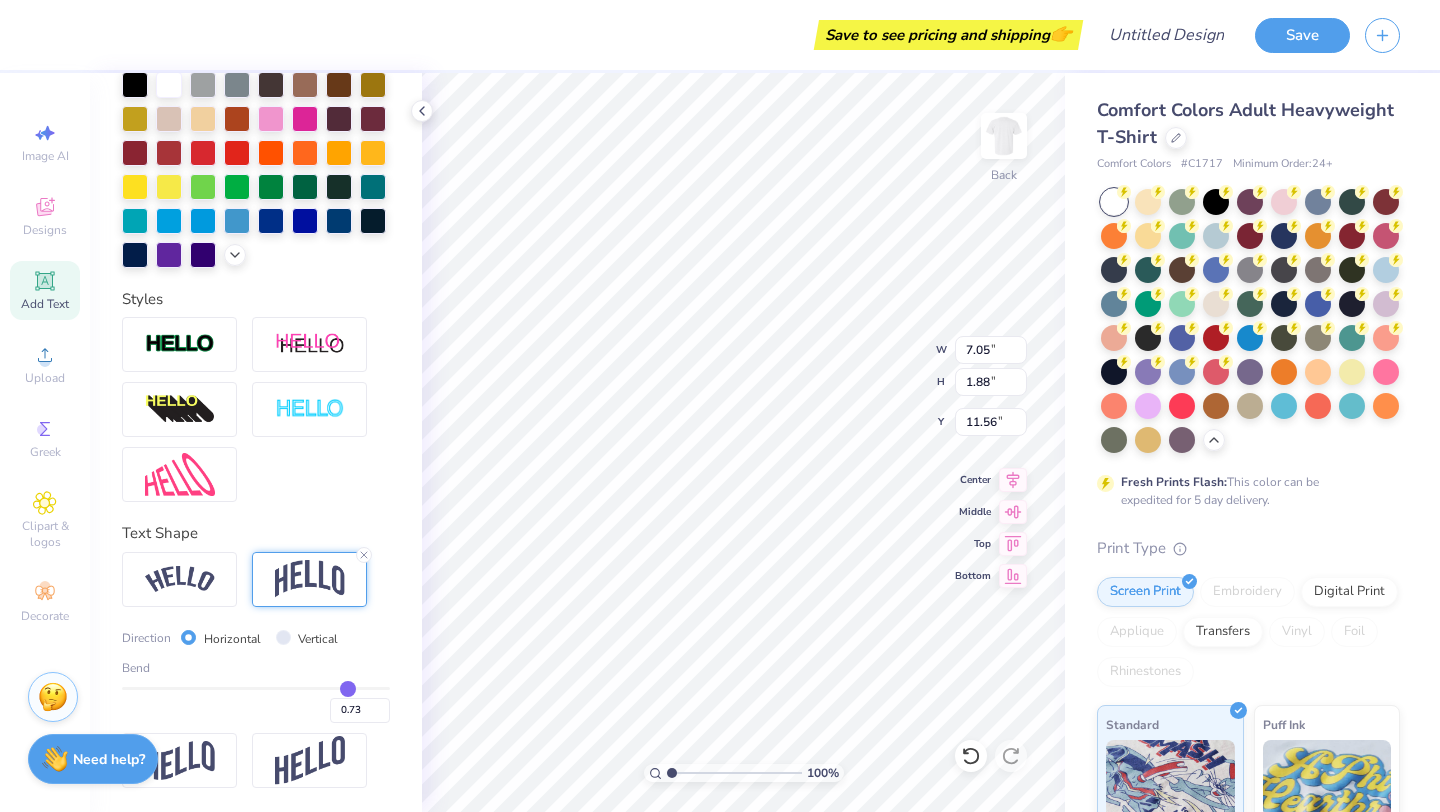 type on "0.74" 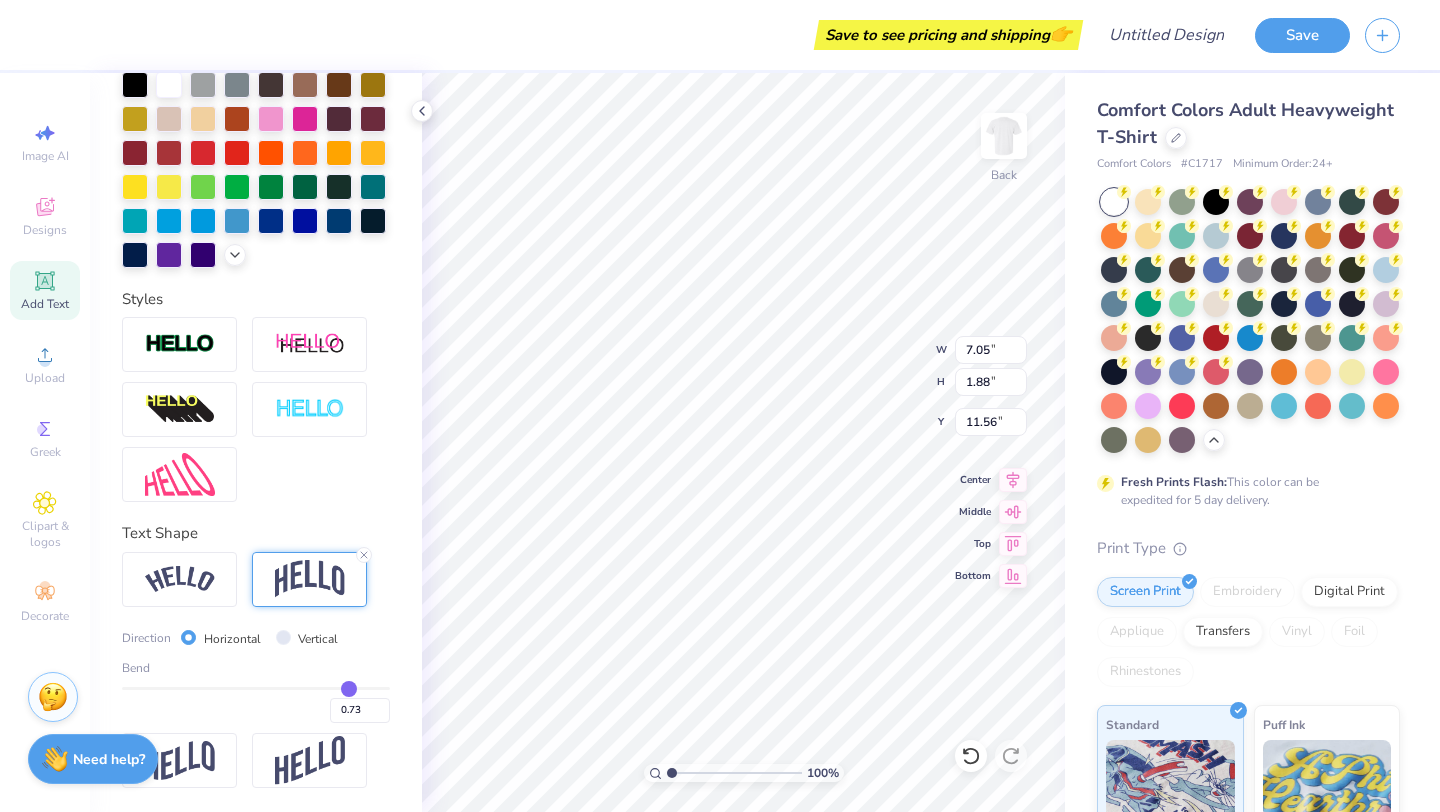 type on "0.74" 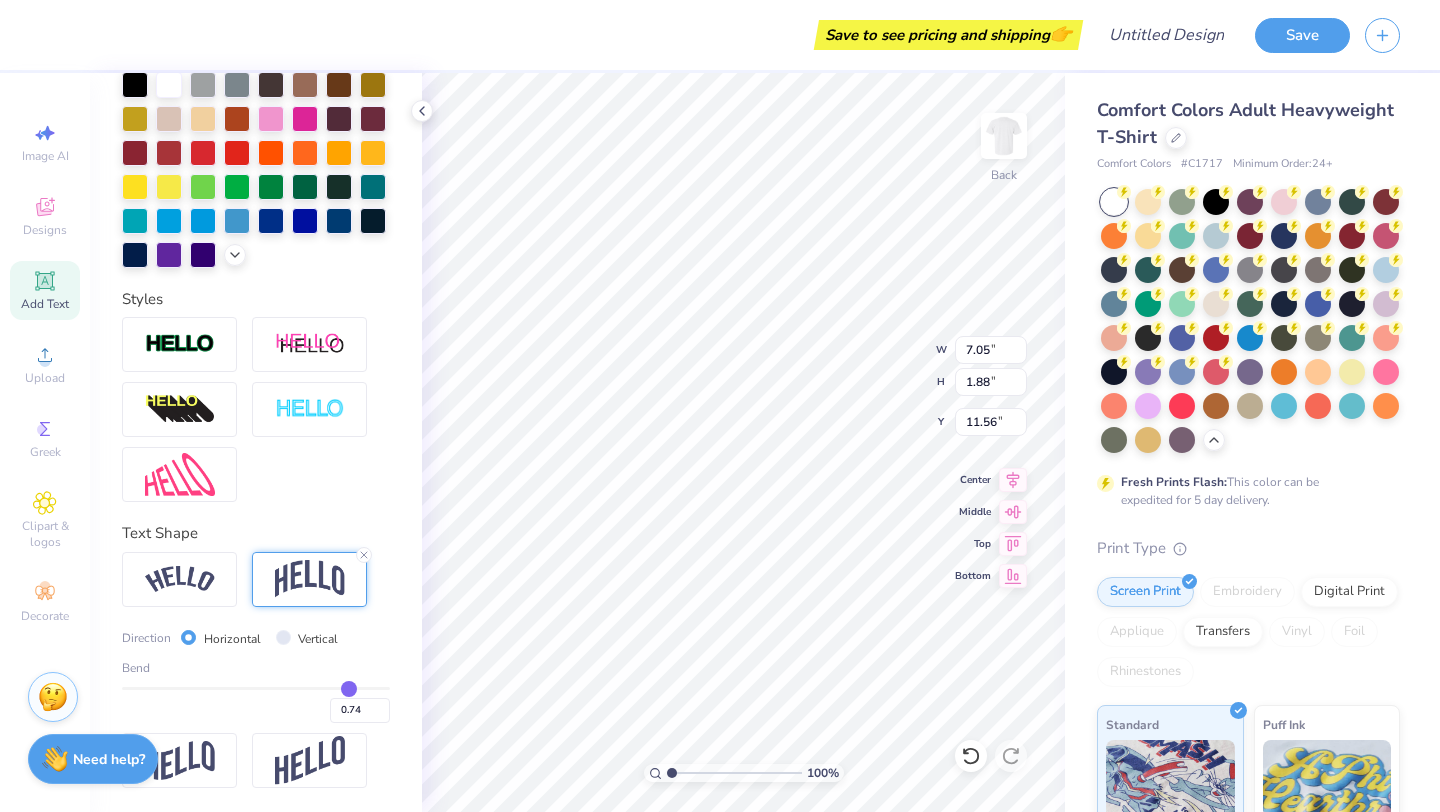type on "0.75" 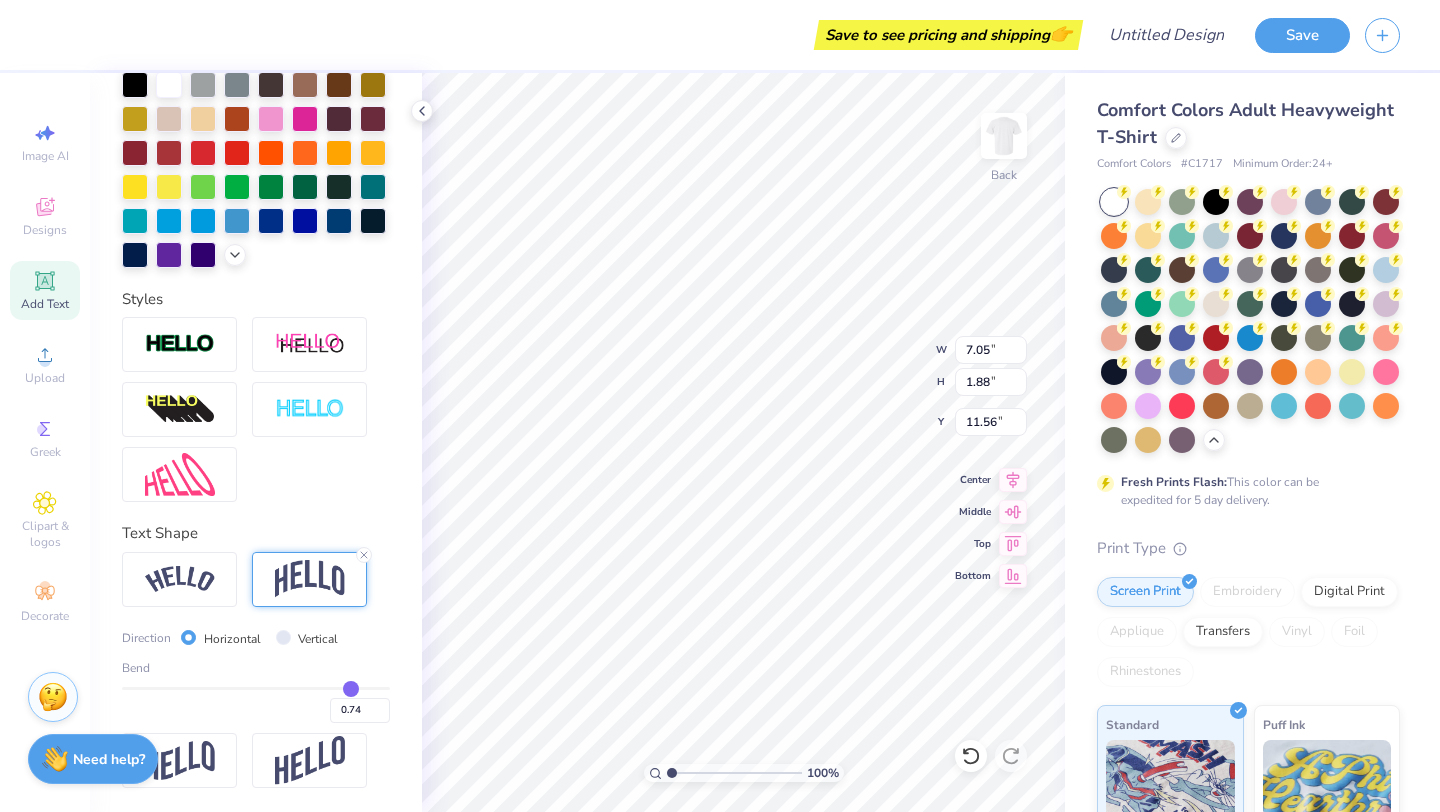 type on "0.75" 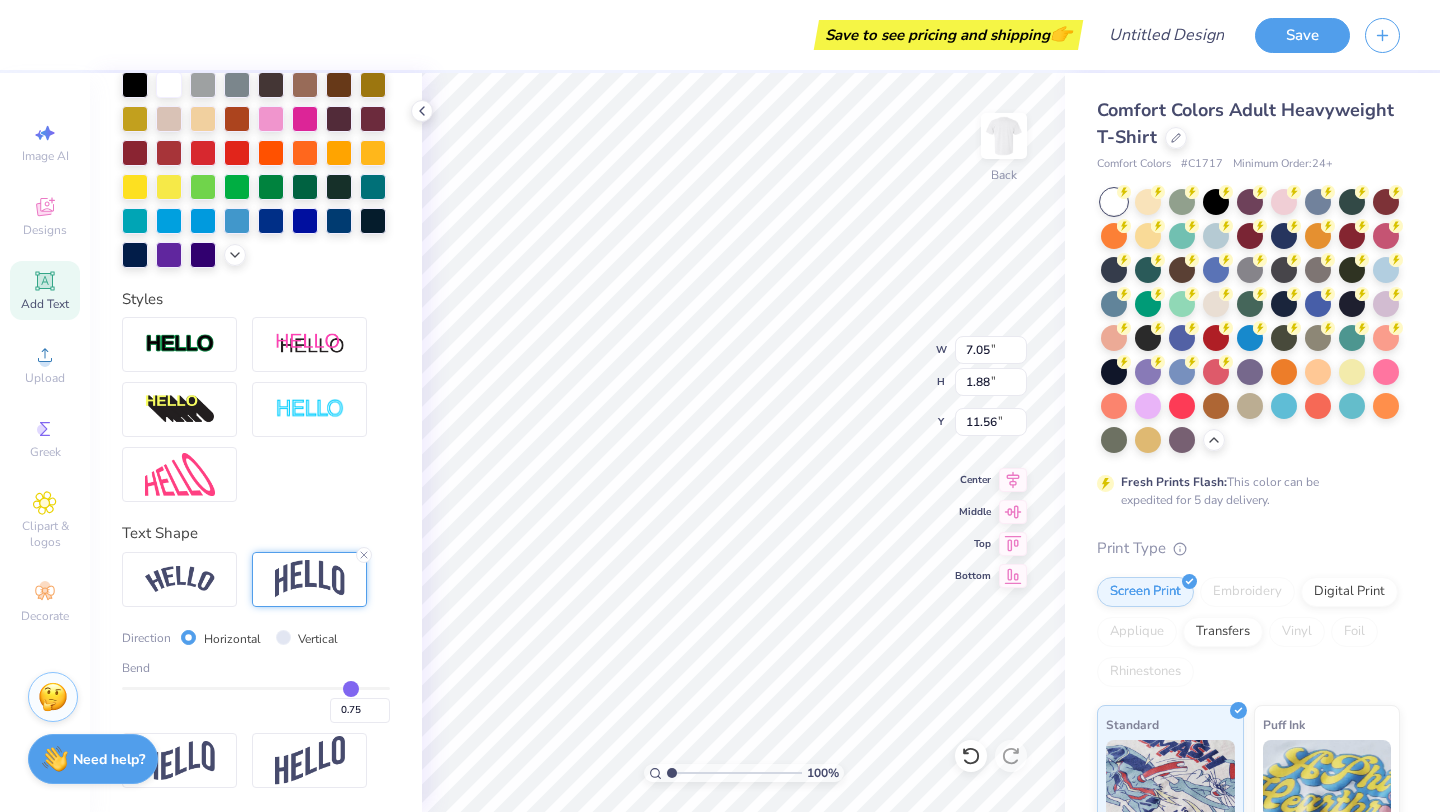 type on "0.76" 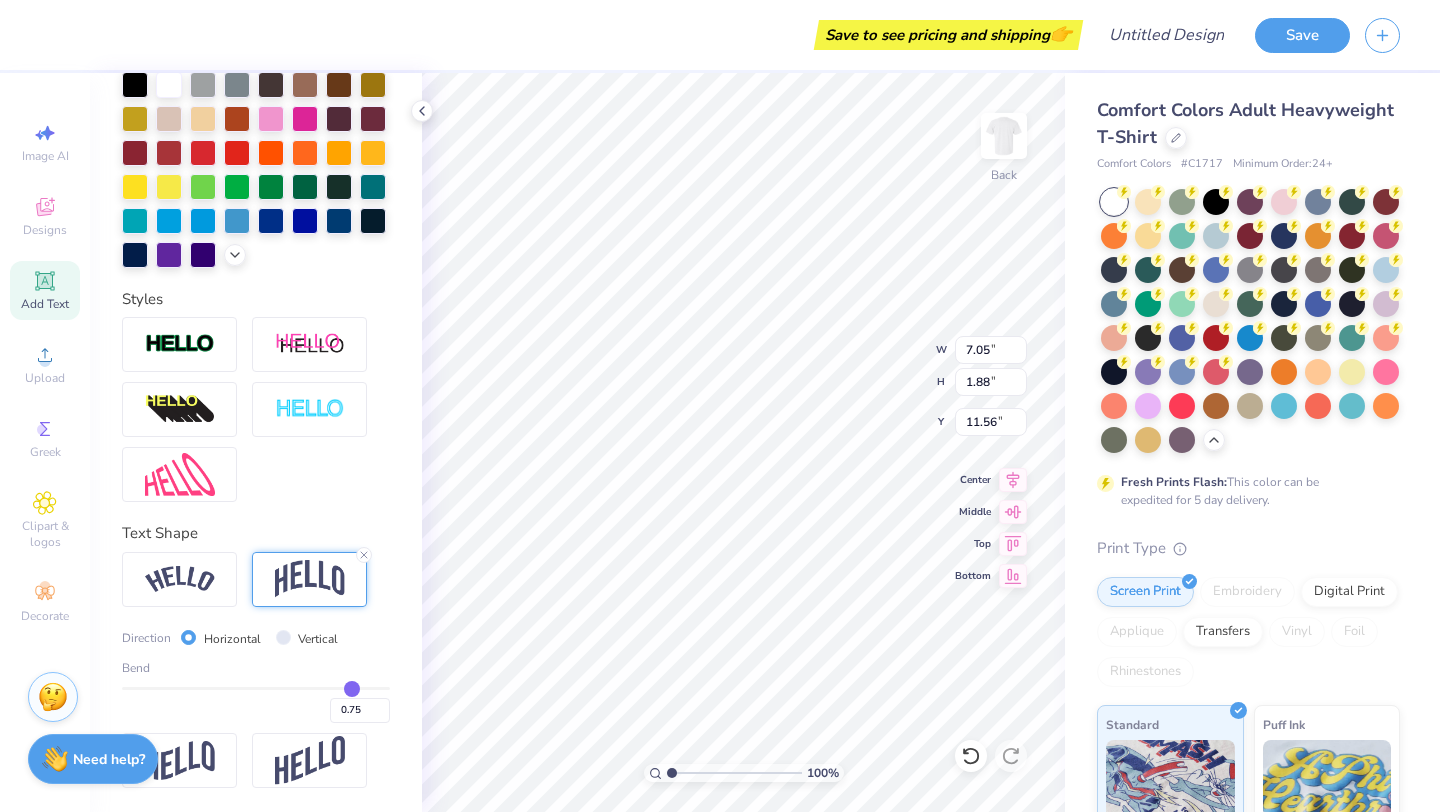 type on "0.76" 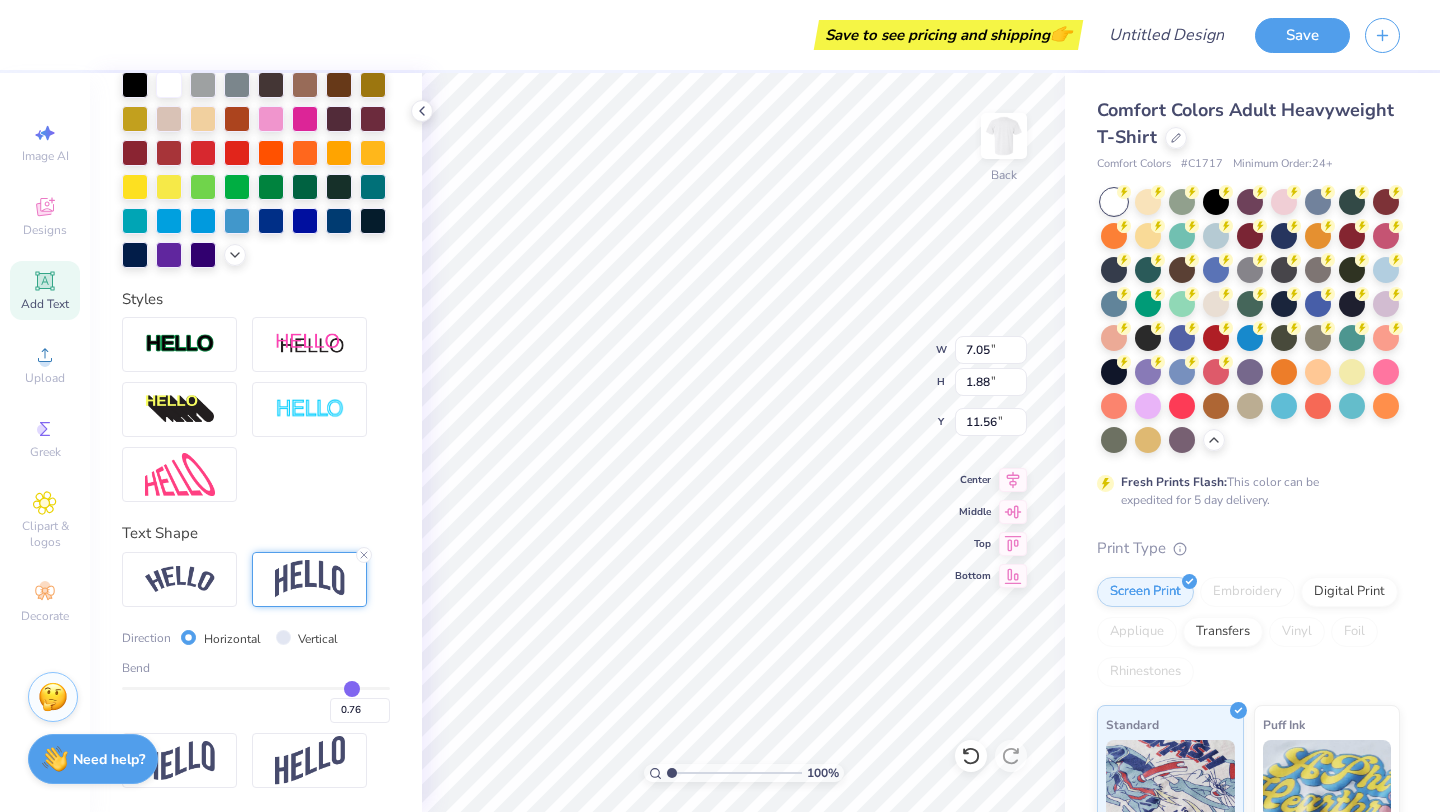 type on "0.77" 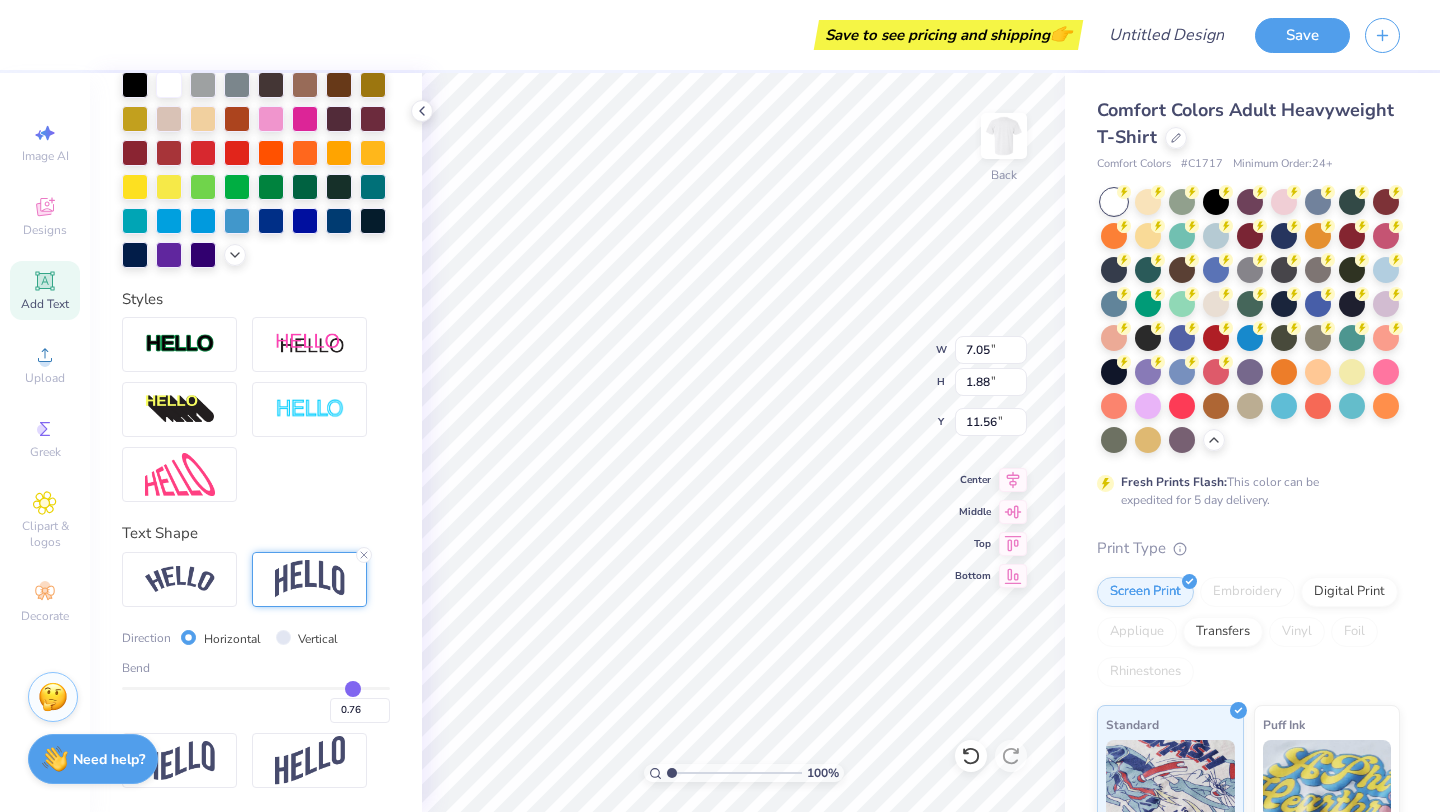 type on "0.77" 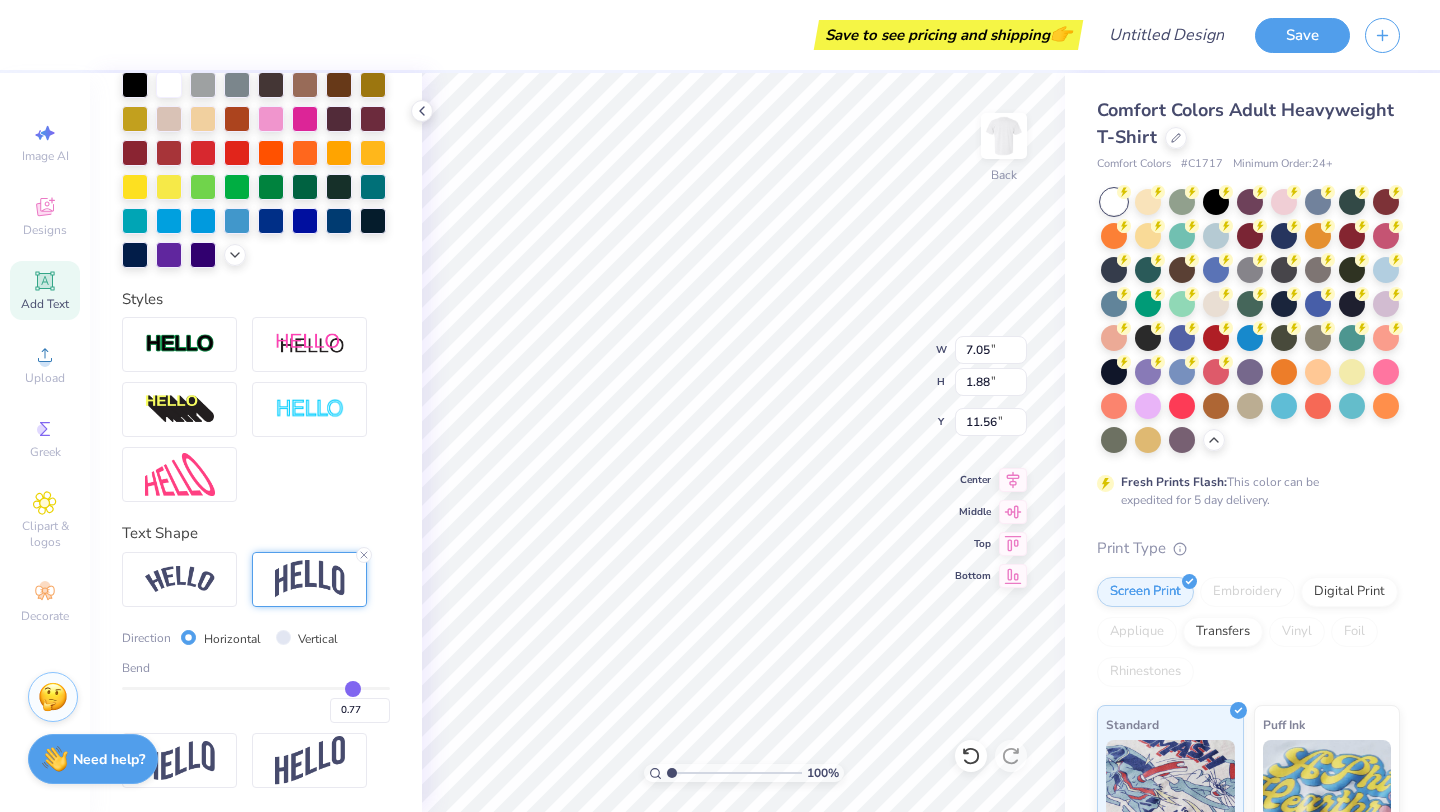 type on "0.78" 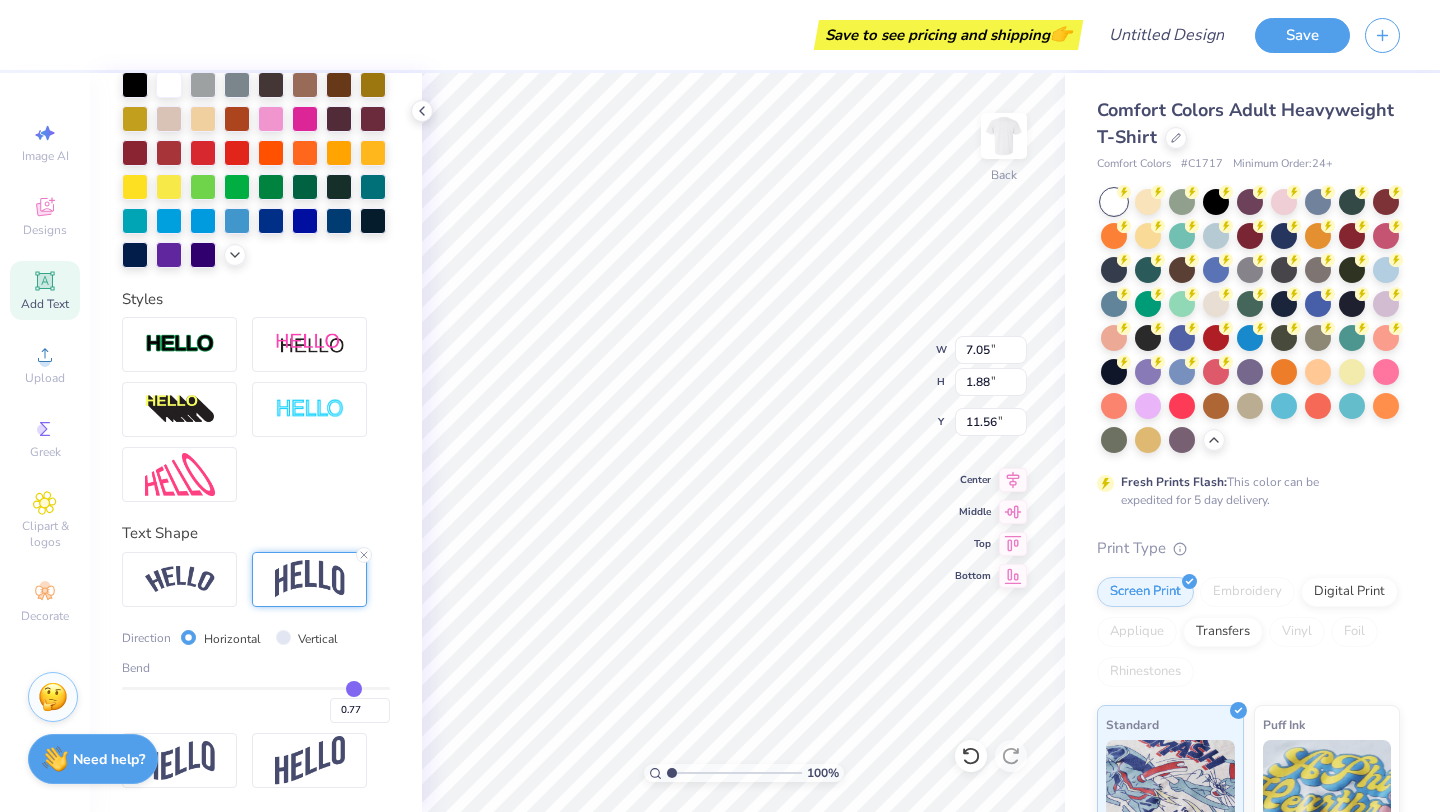 type on "0.78" 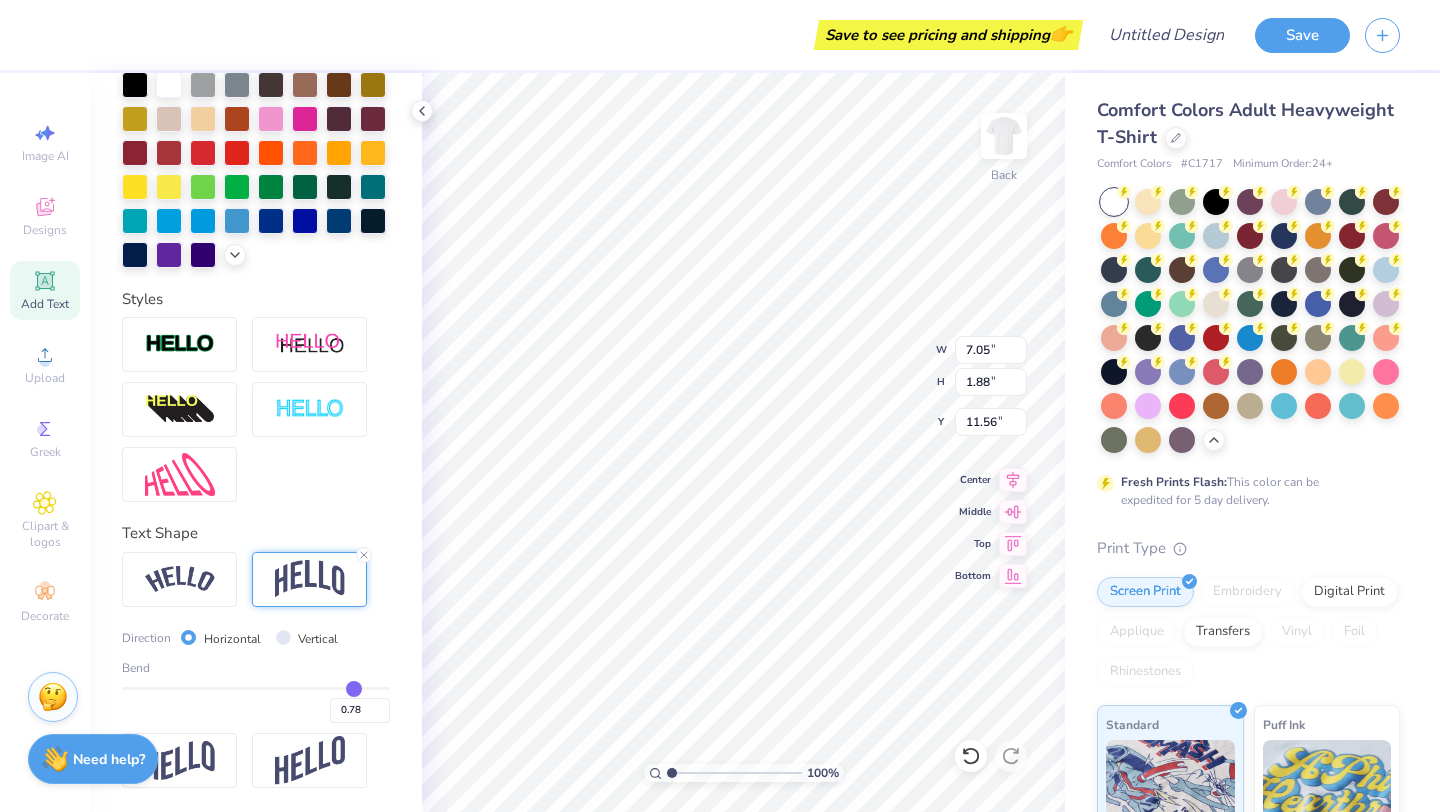 type on "0.79" 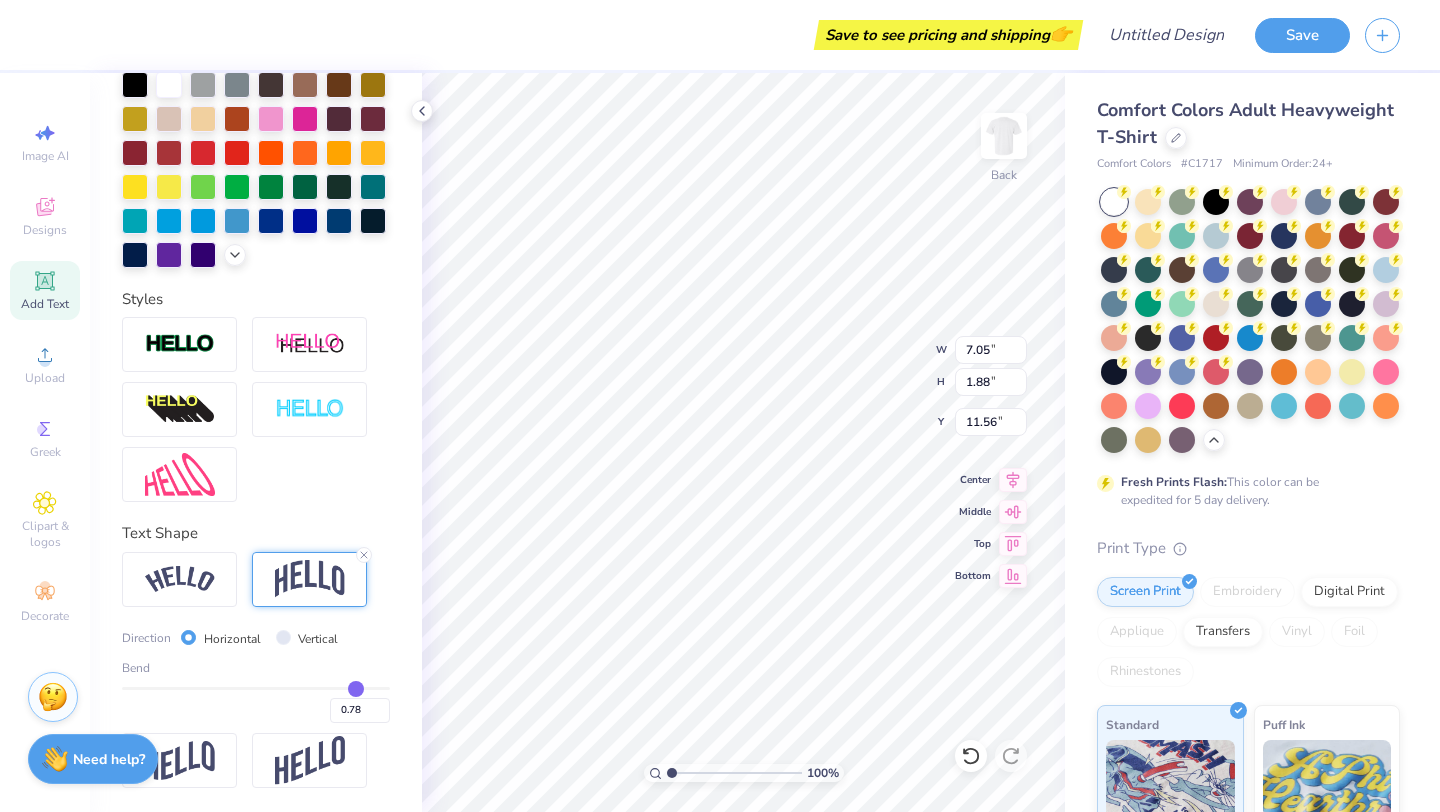 type on "0.79" 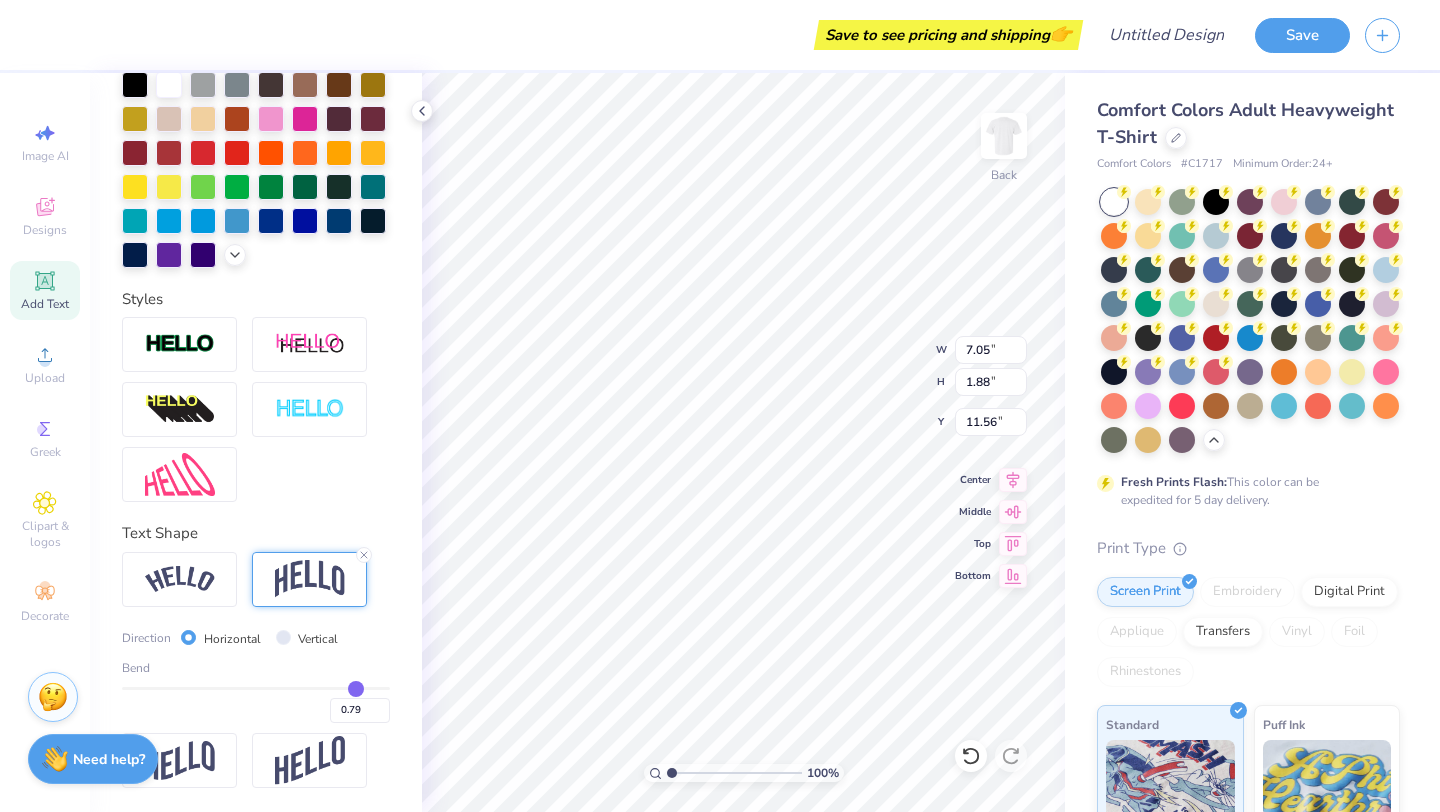 type on "0.8" 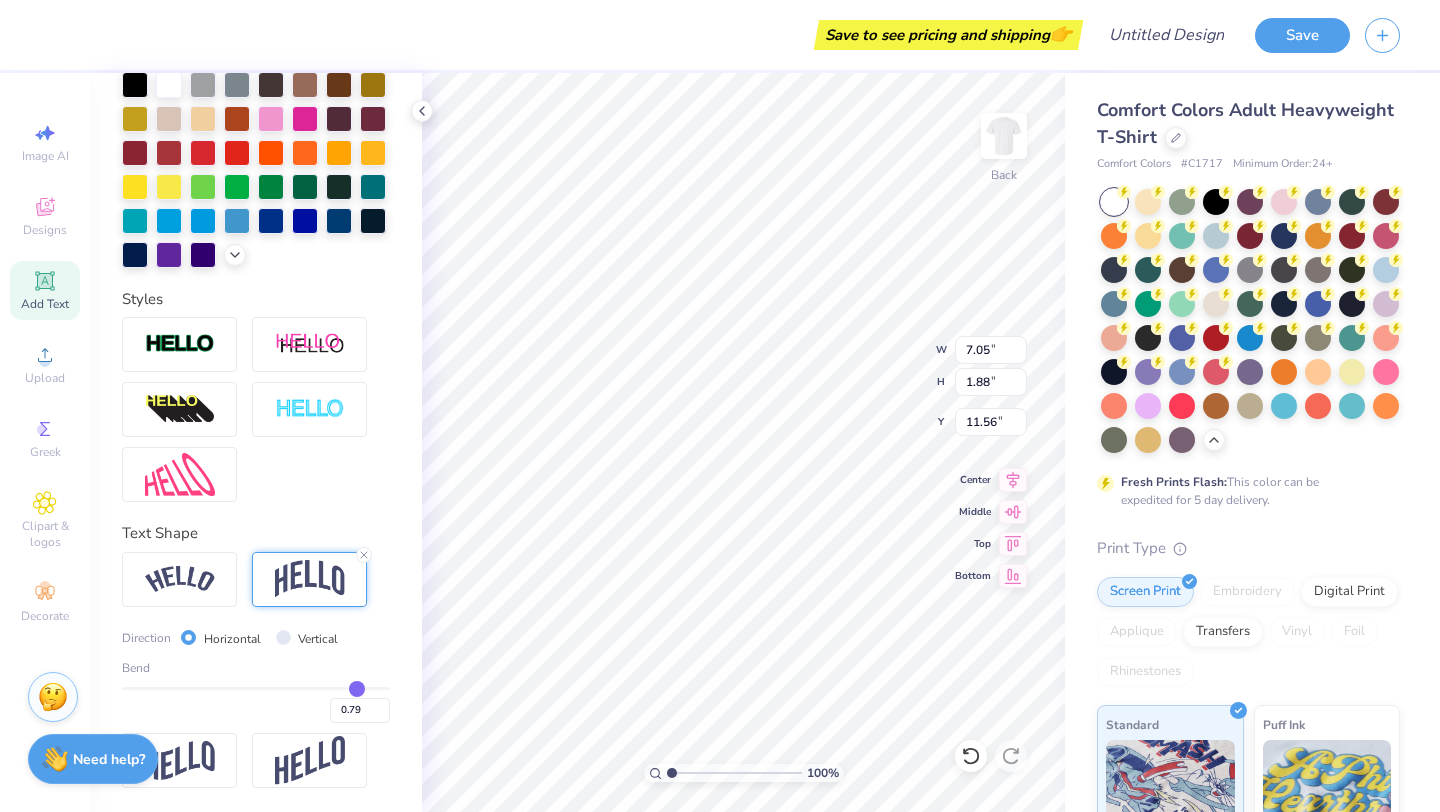 type on "0.80" 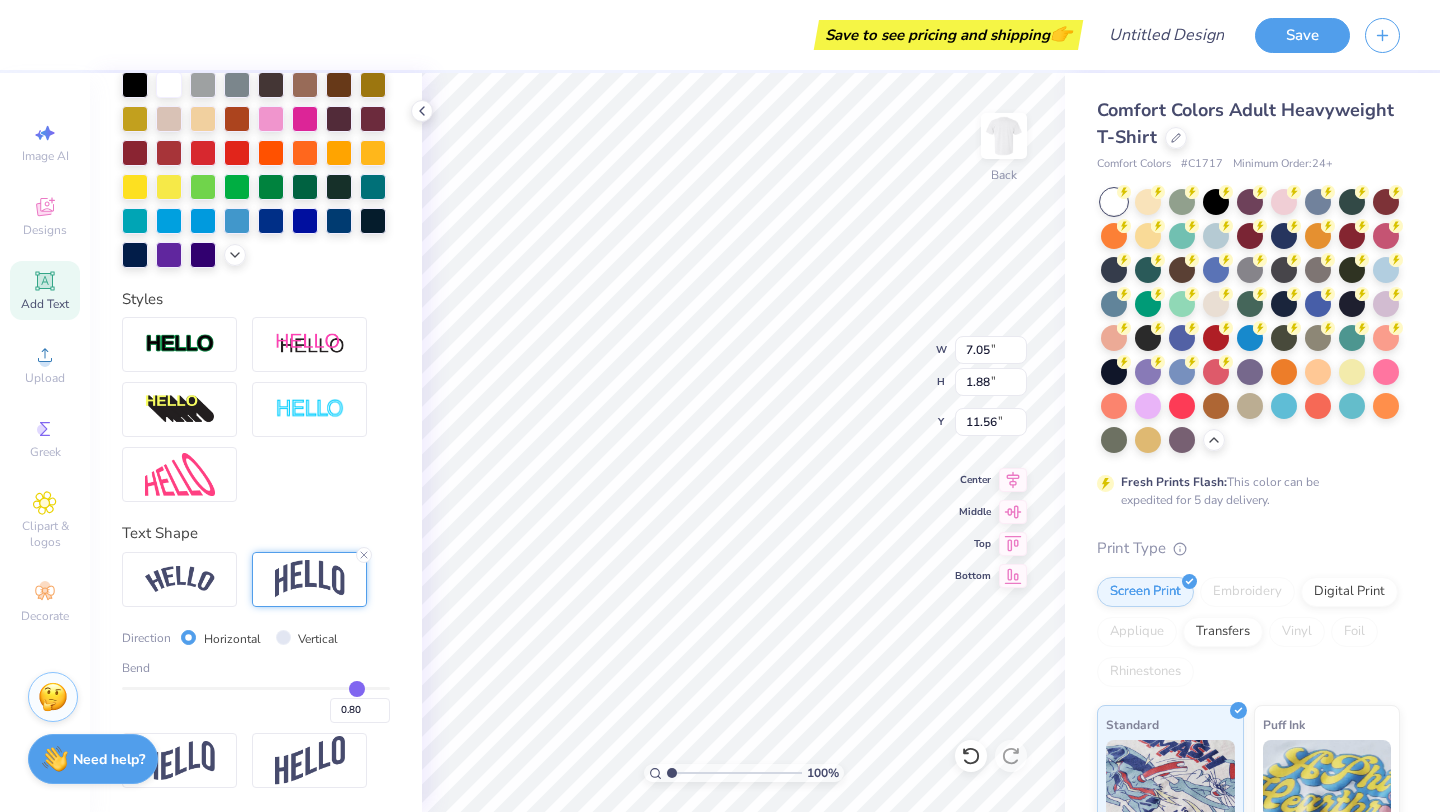 drag, startPoint x: 320, startPoint y: 693, endPoint x: 356, endPoint y: 692, distance: 36.013885 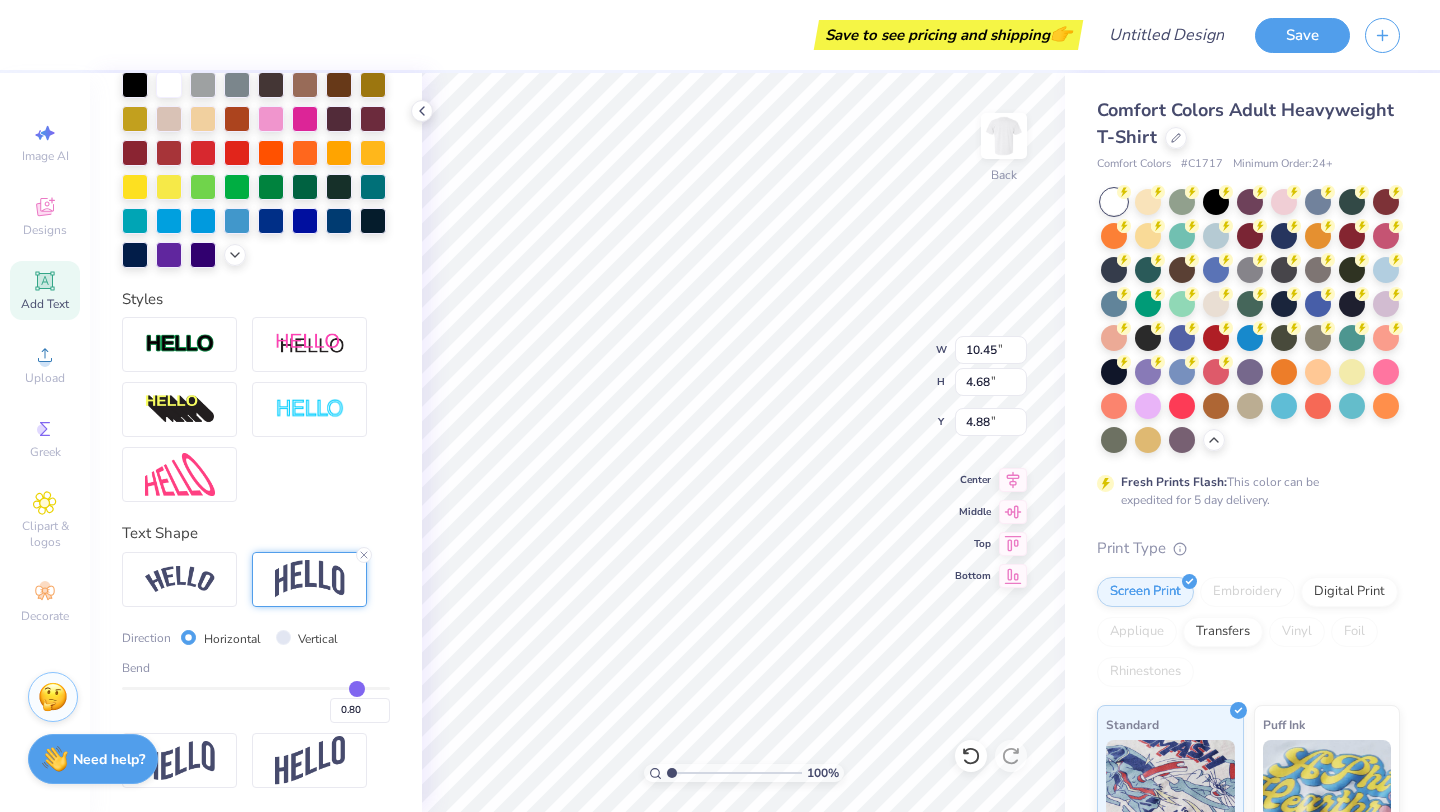 type on "4.88" 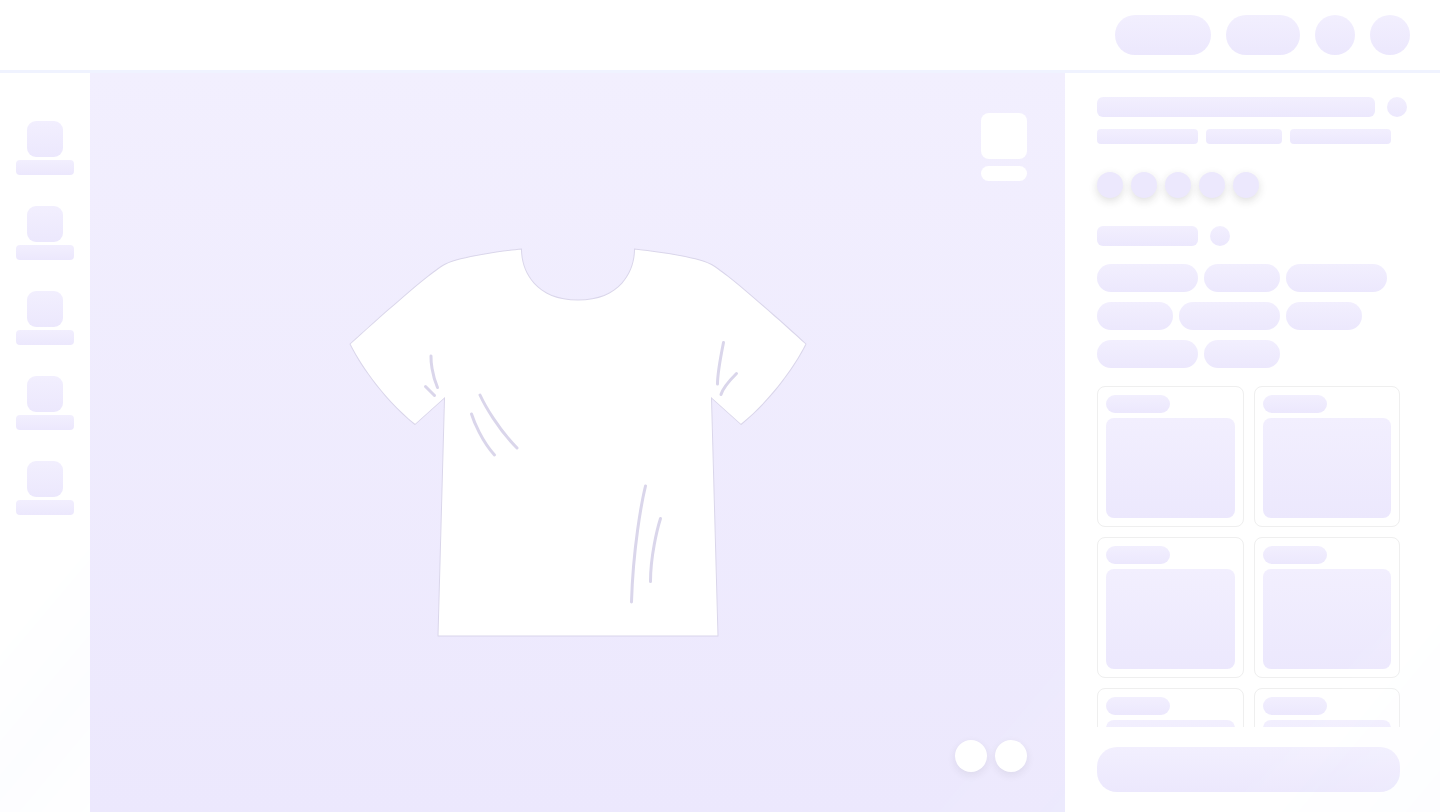 scroll, scrollTop: 0, scrollLeft: 0, axis: both 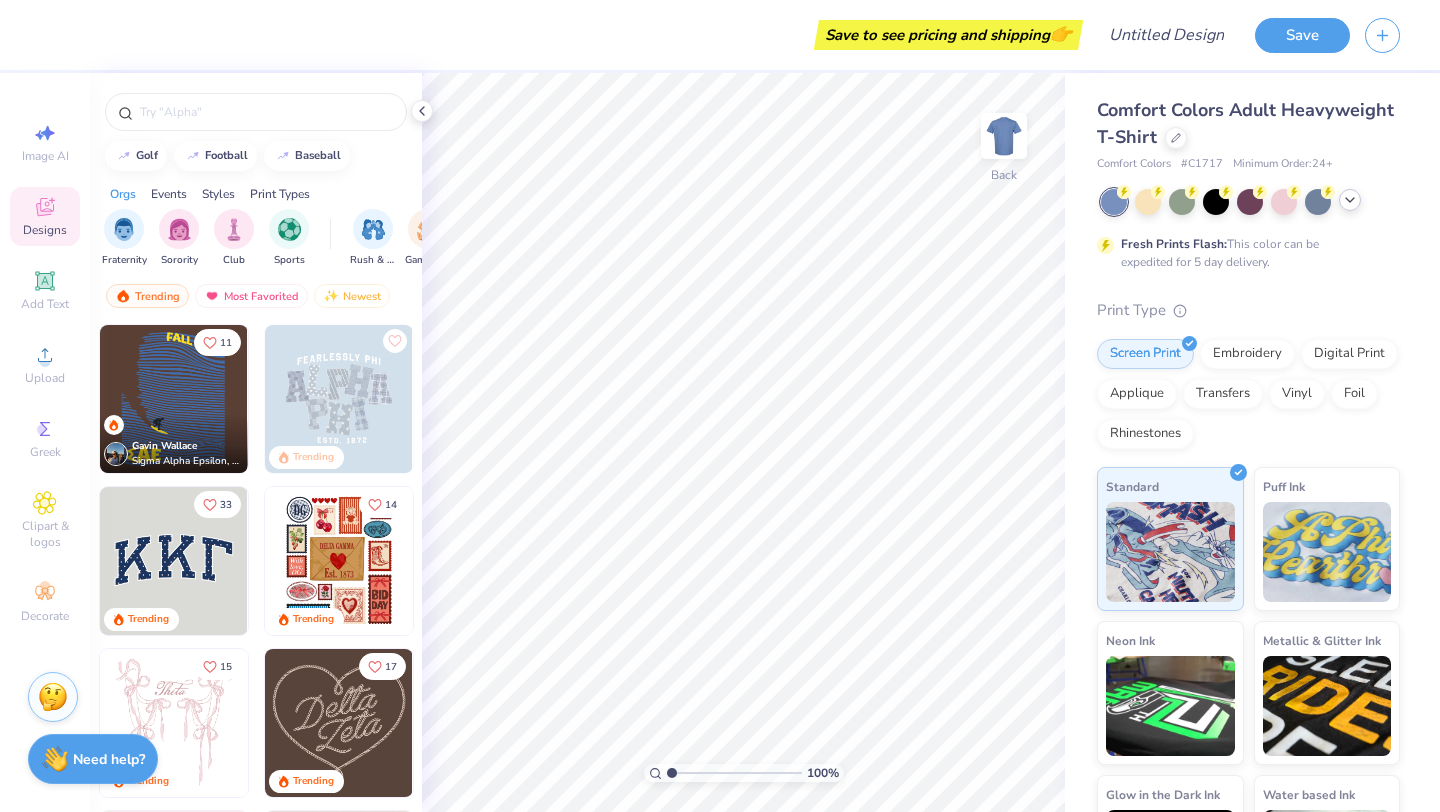 click at bounding box center [1350, 200] 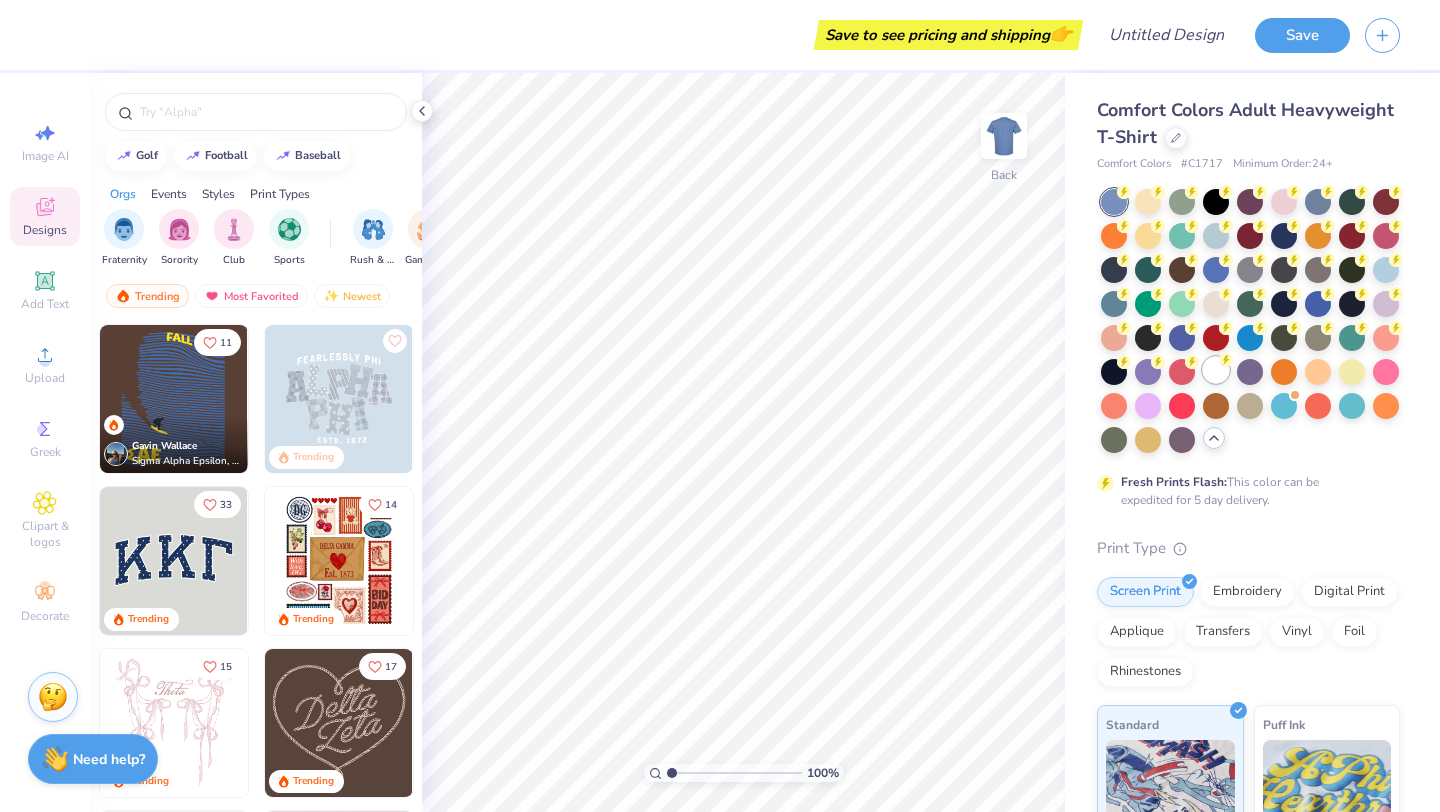 click at bounding box center [1216, 370] 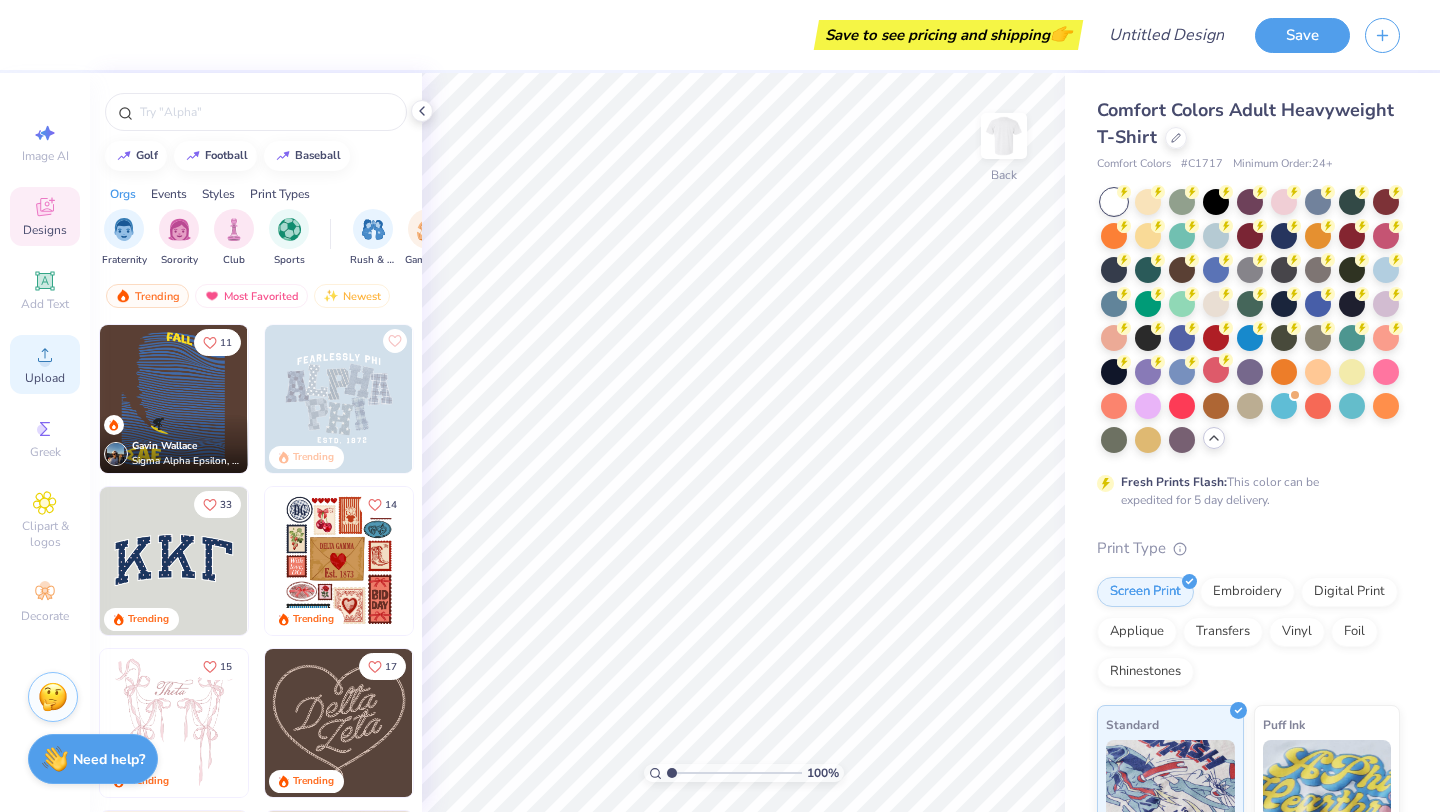 click 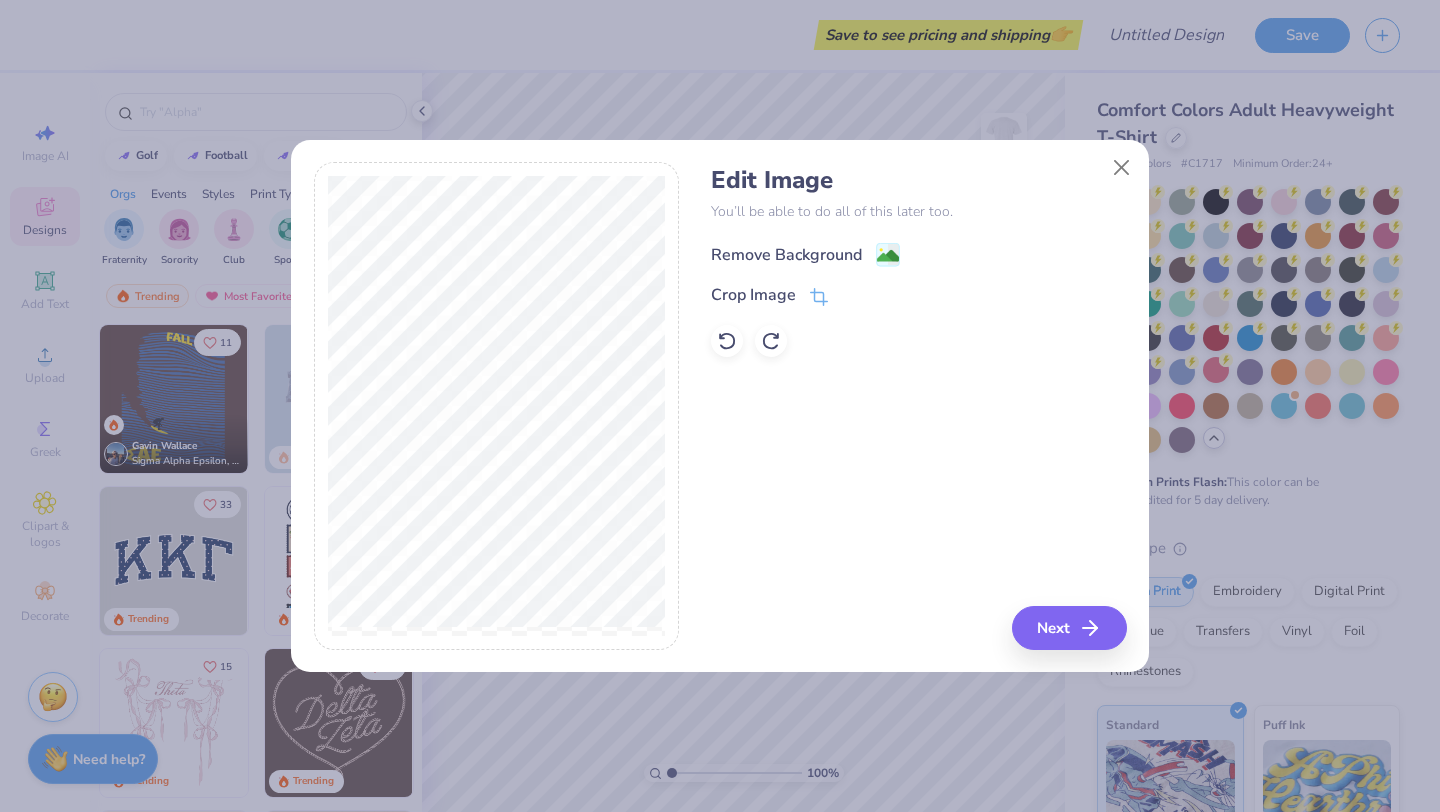 click on "Remove Background" at bounding box center [805, 254] 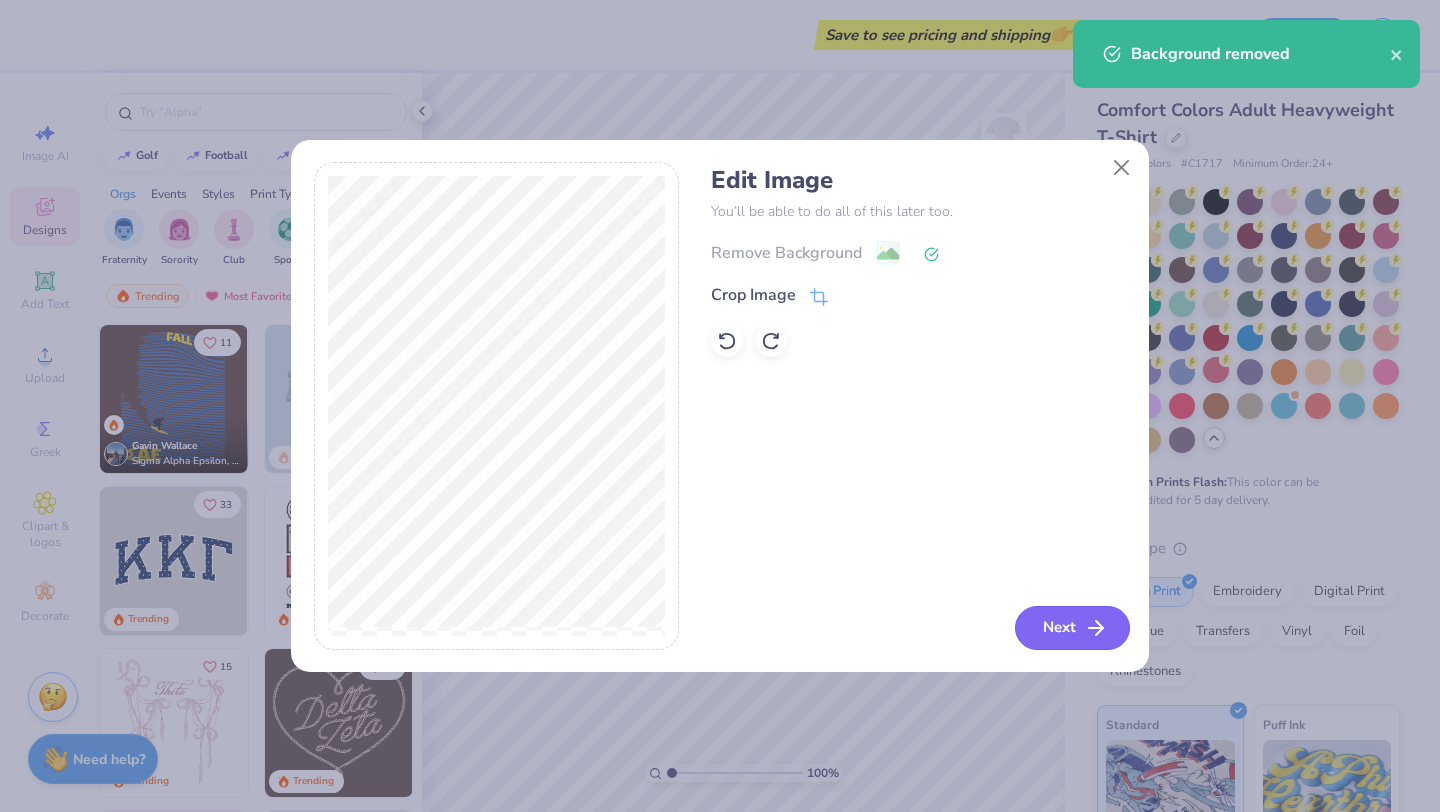 click on "Next" at bounding box center (1072, 628) 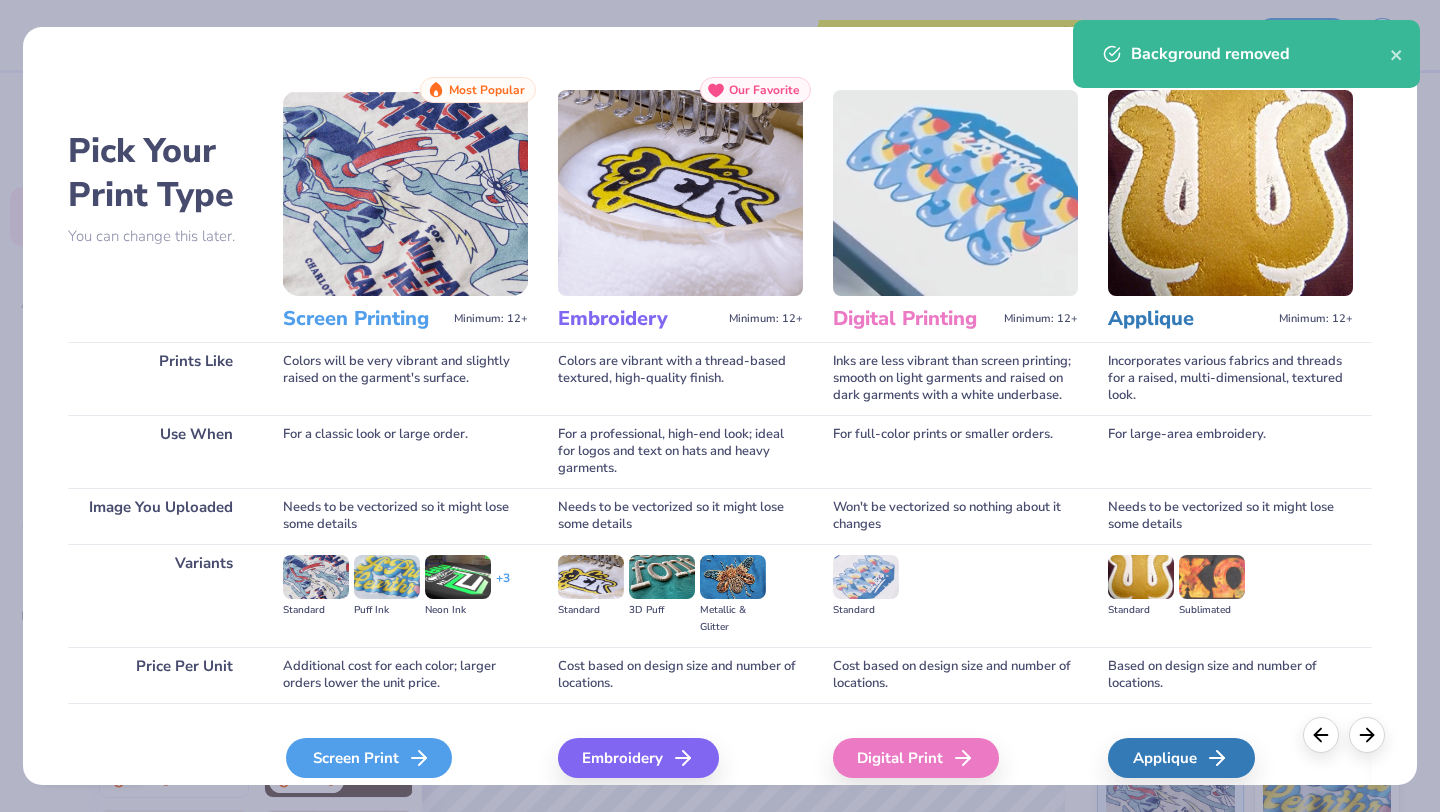 click on "Screen Print" at bounding box center [369, 758] 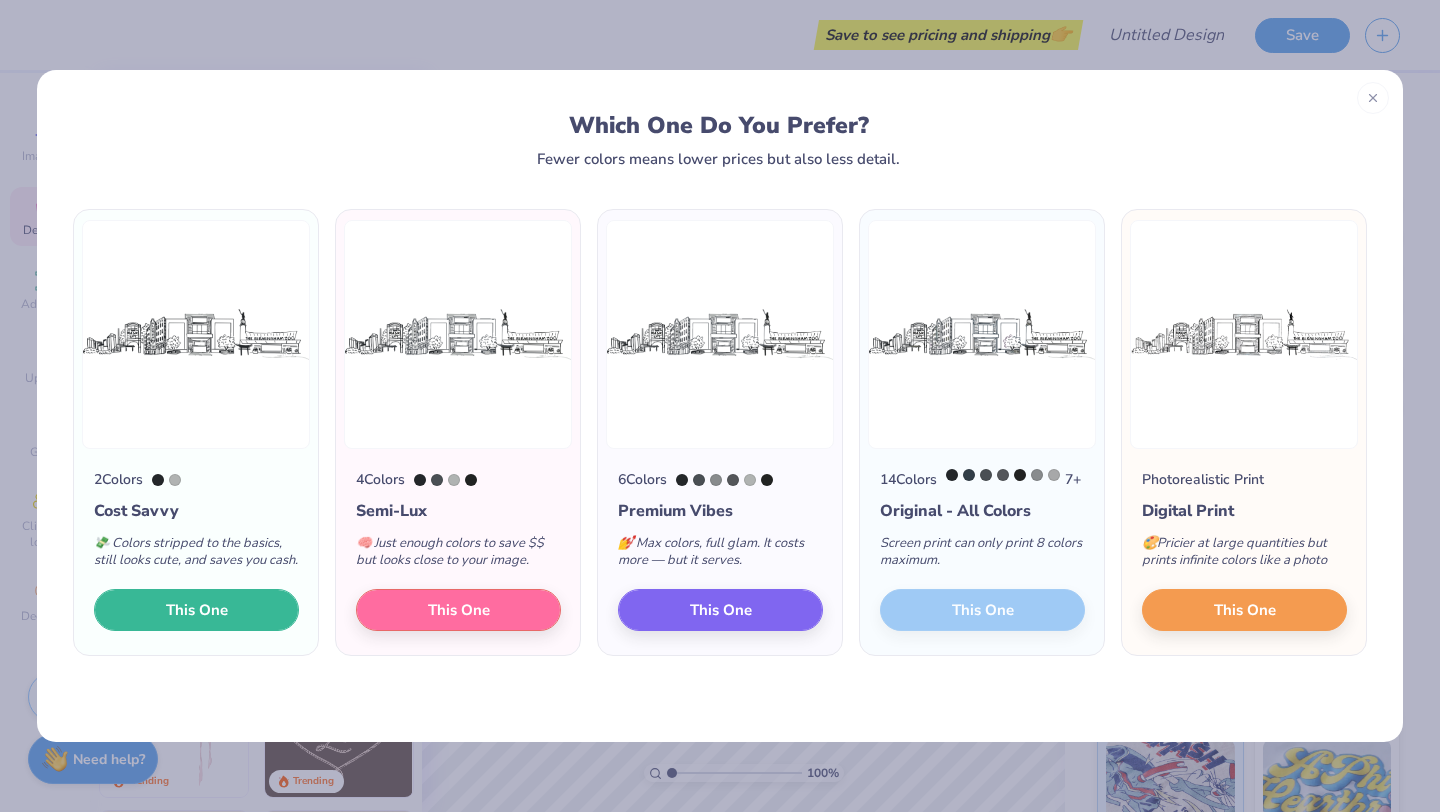 click on "This One" at bounding box center (196, 610) 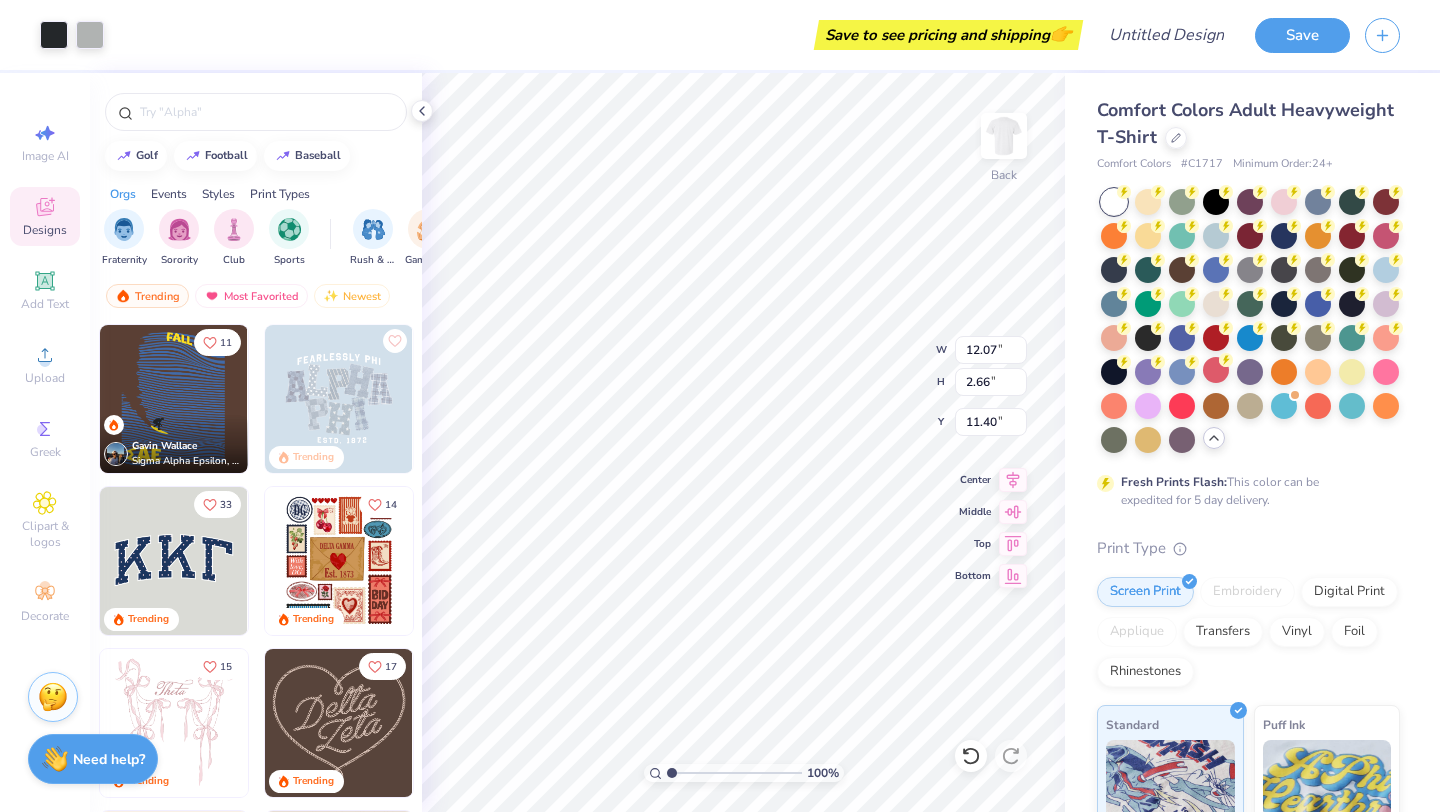 type on "12.07" 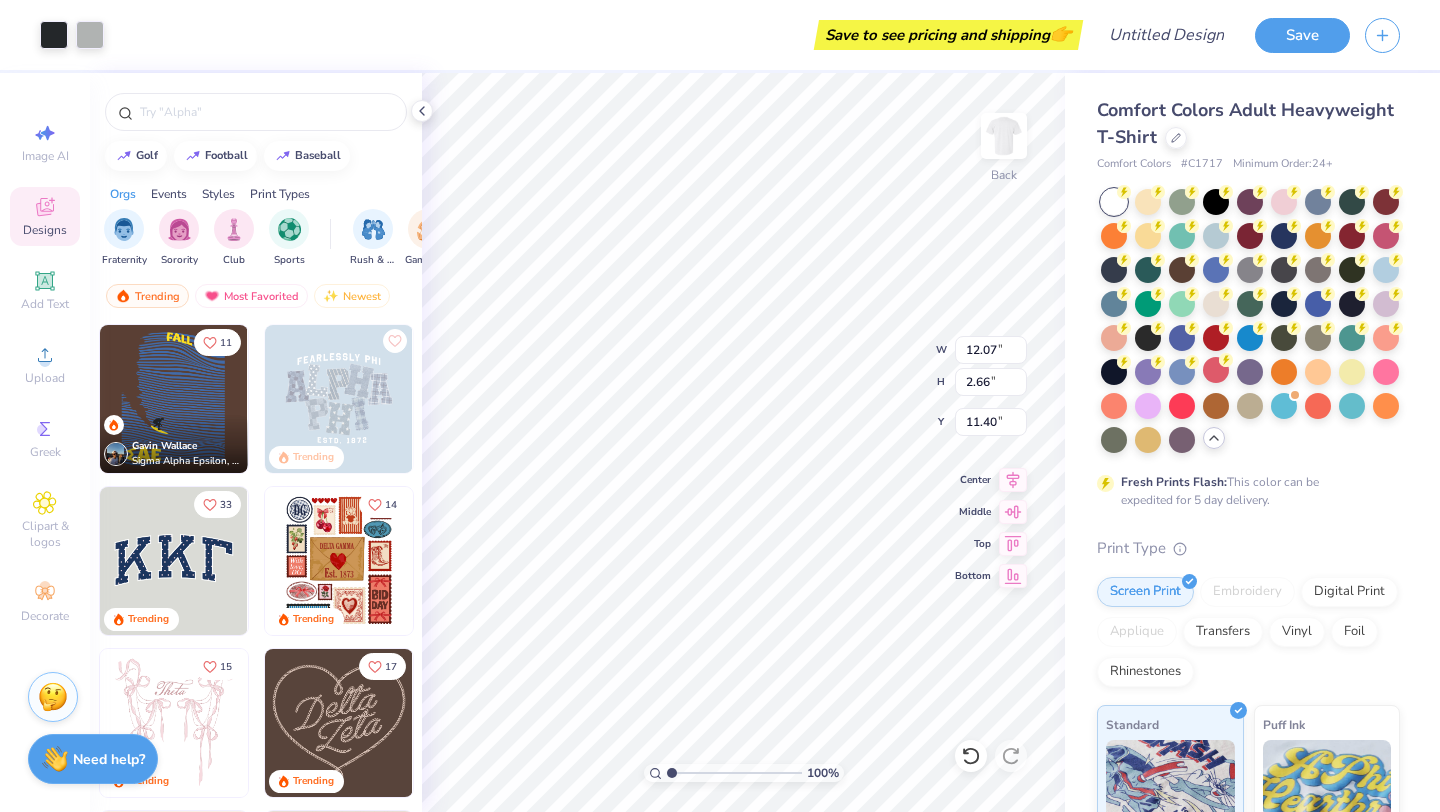 type on "2.66" 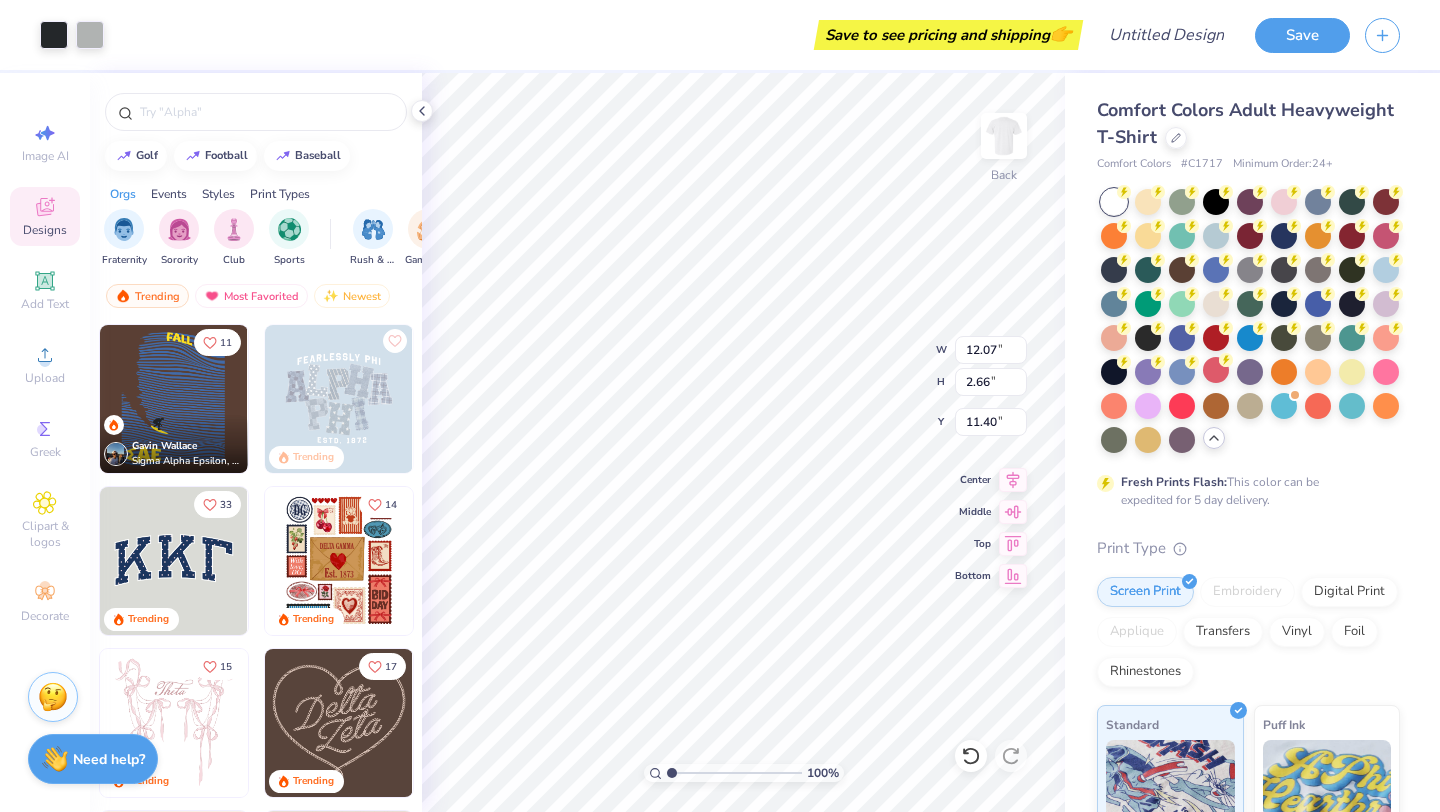 type on "11.40" 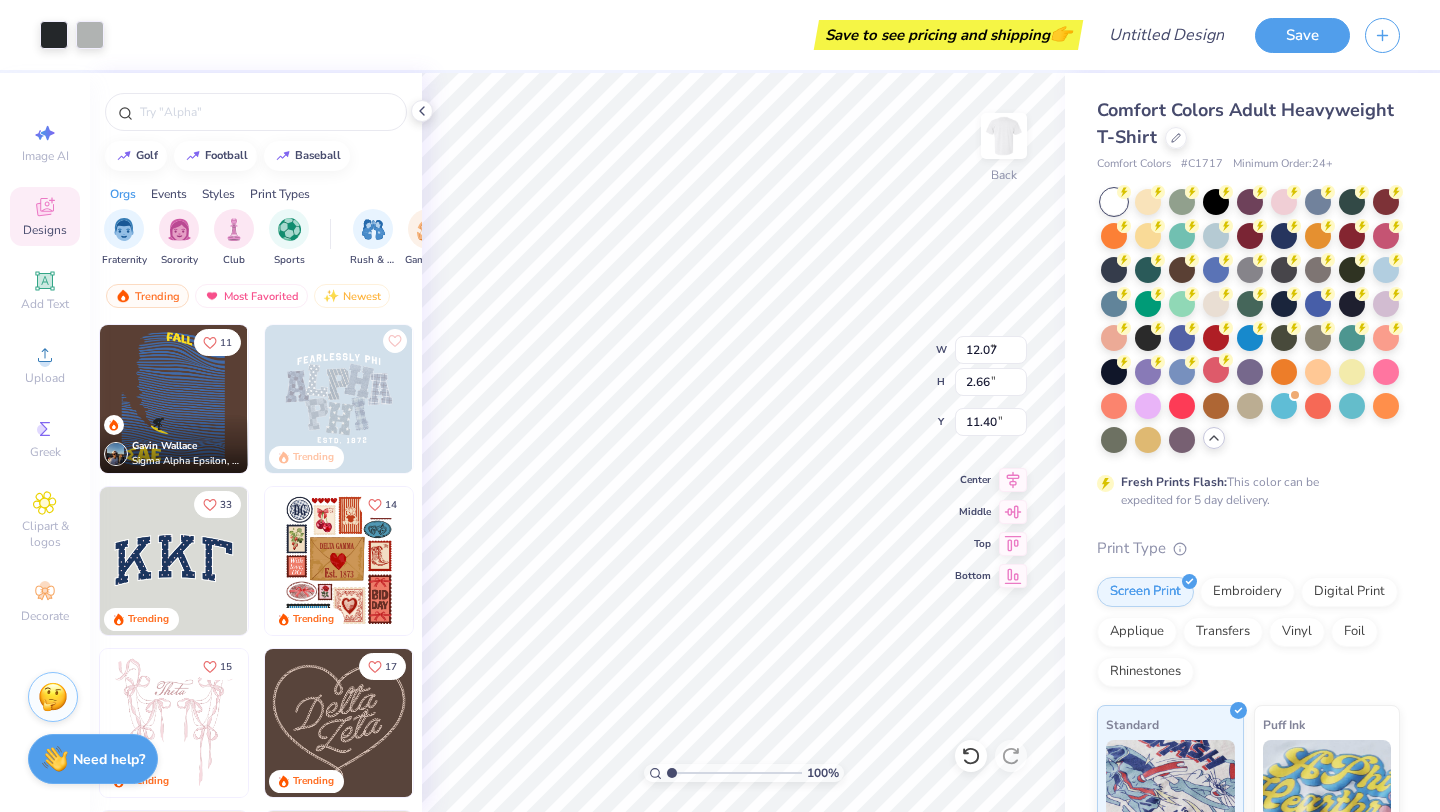type on "9.98" 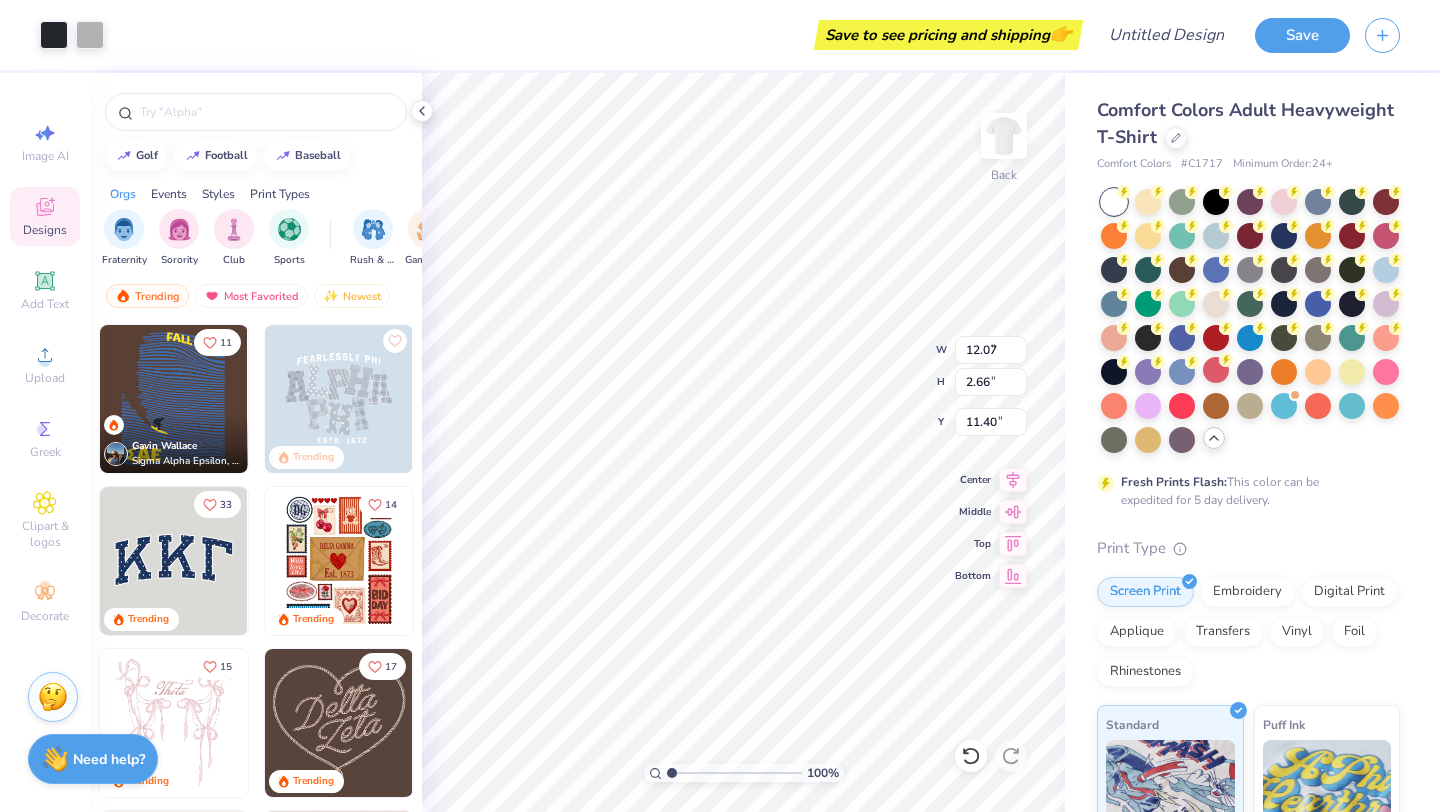 type on "2.20" 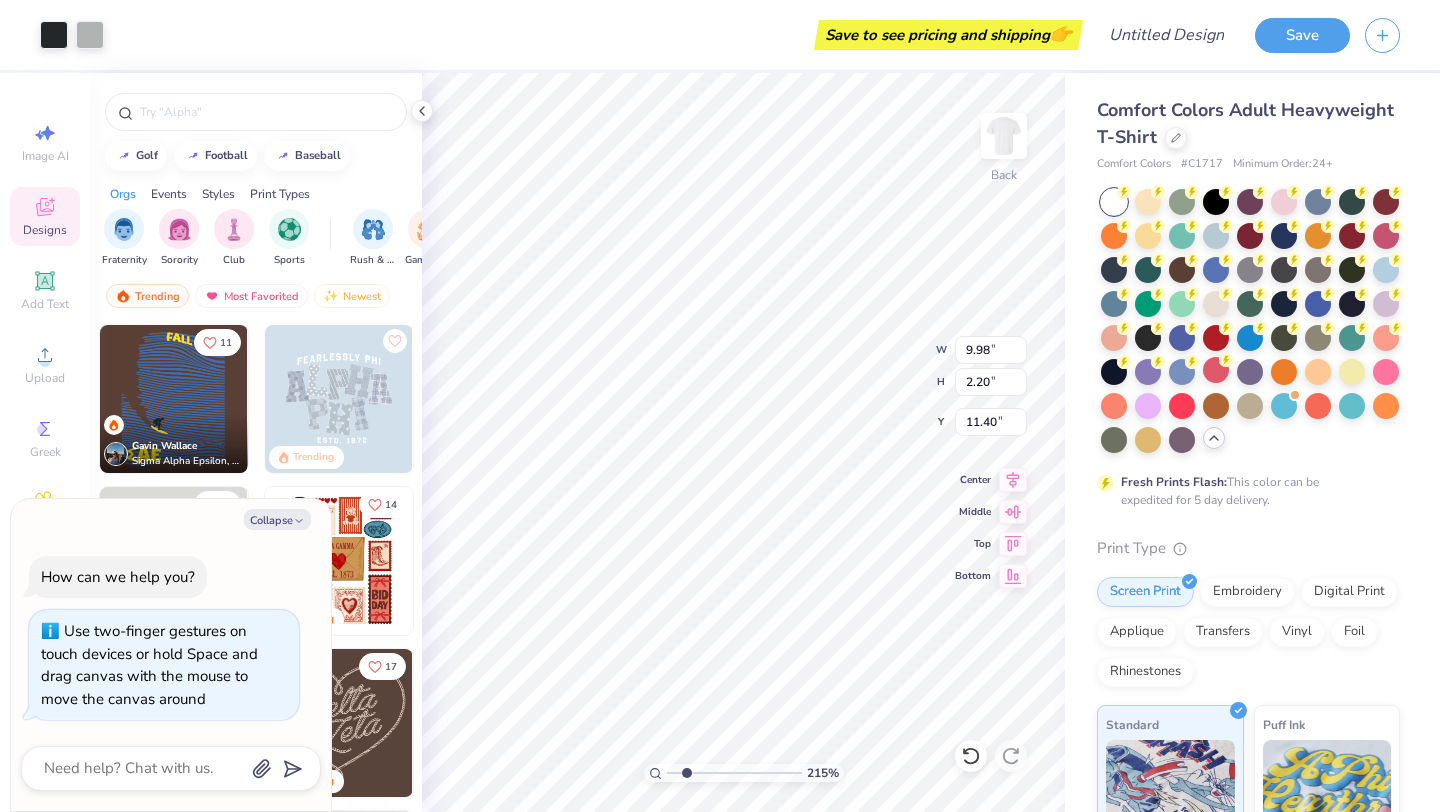 drag, startPoint x: 673, startPoint y: 770, endPoint x: 687, endPoint y: 774, distance: 14.56022 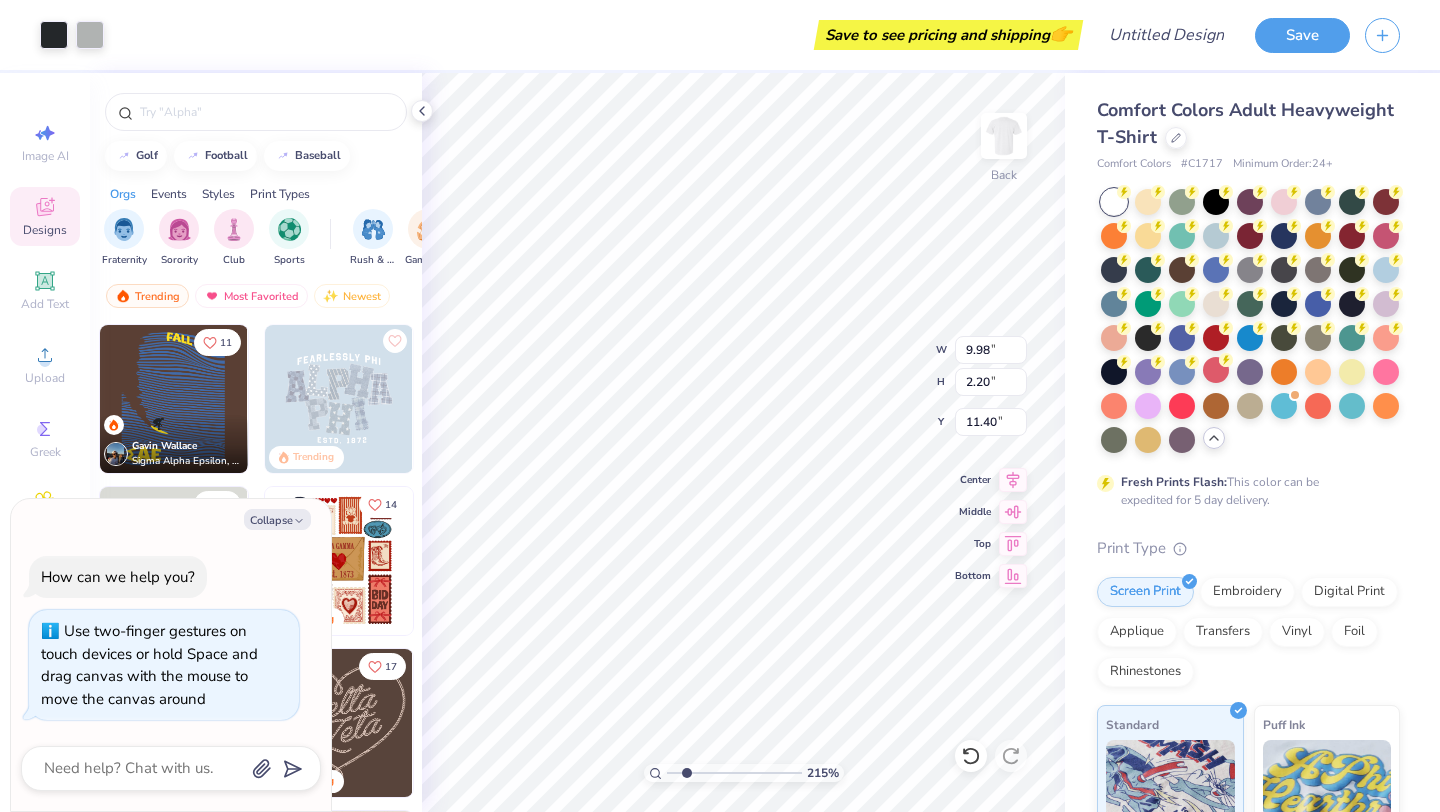 type on "2.15" 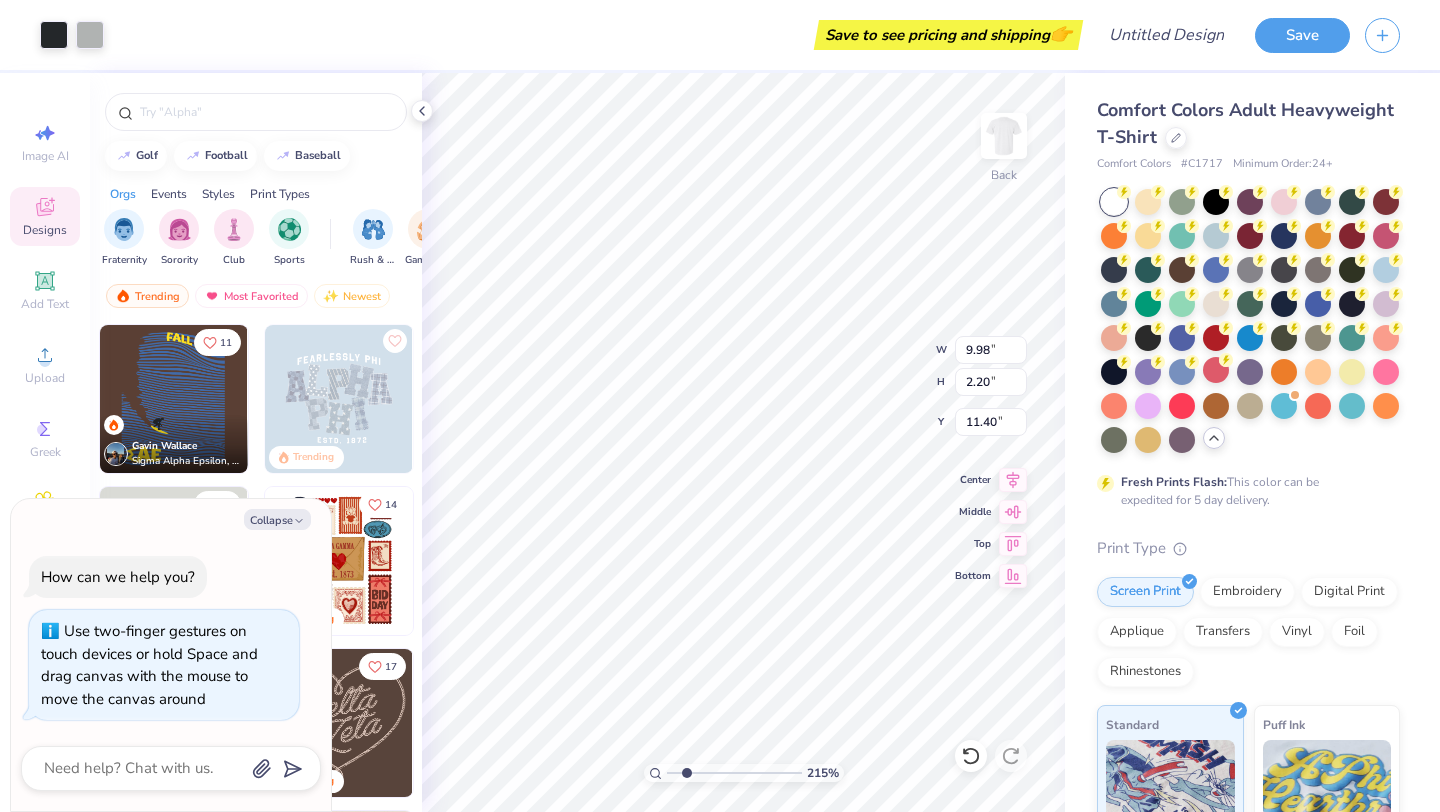 click at bounding box center [734, 773] 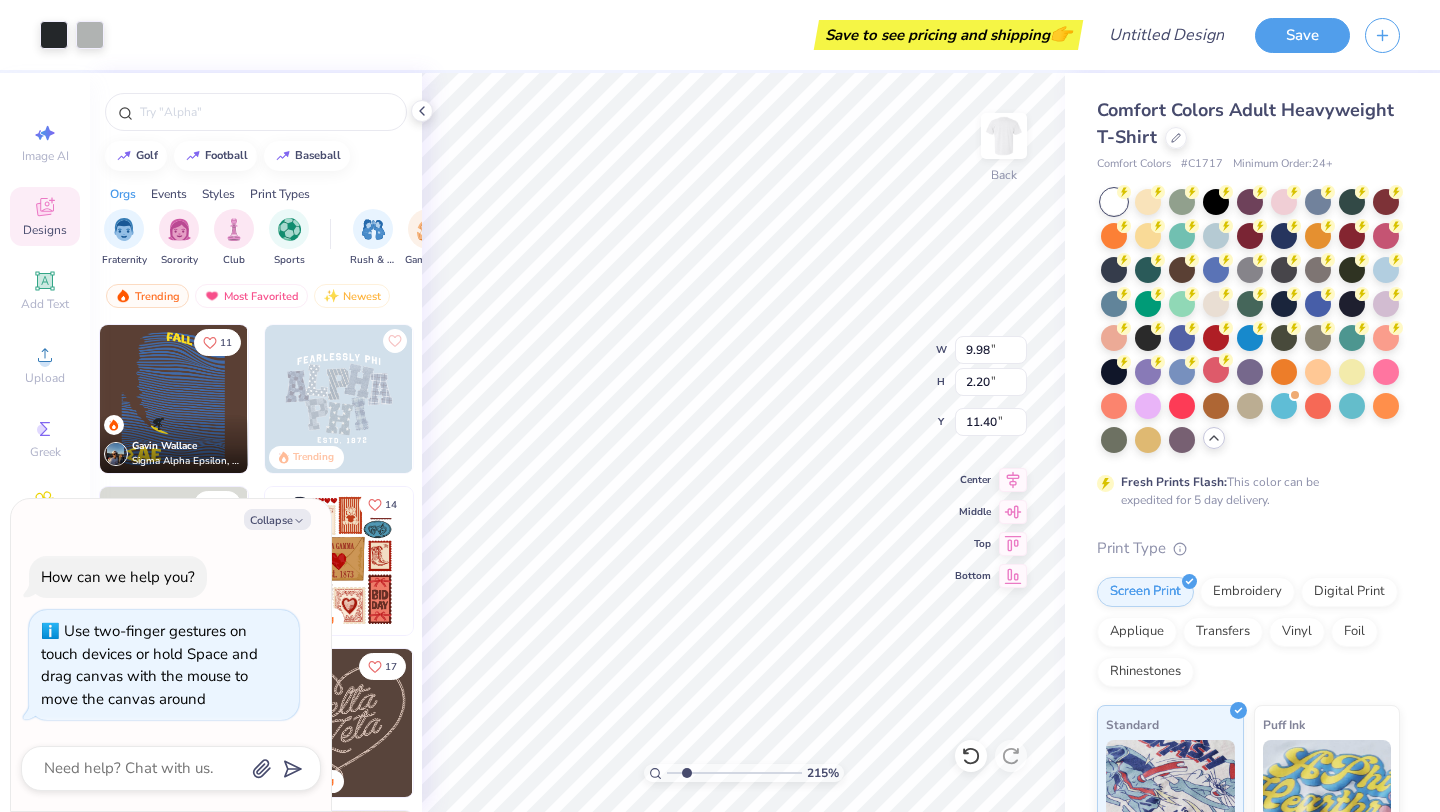 type on "x" 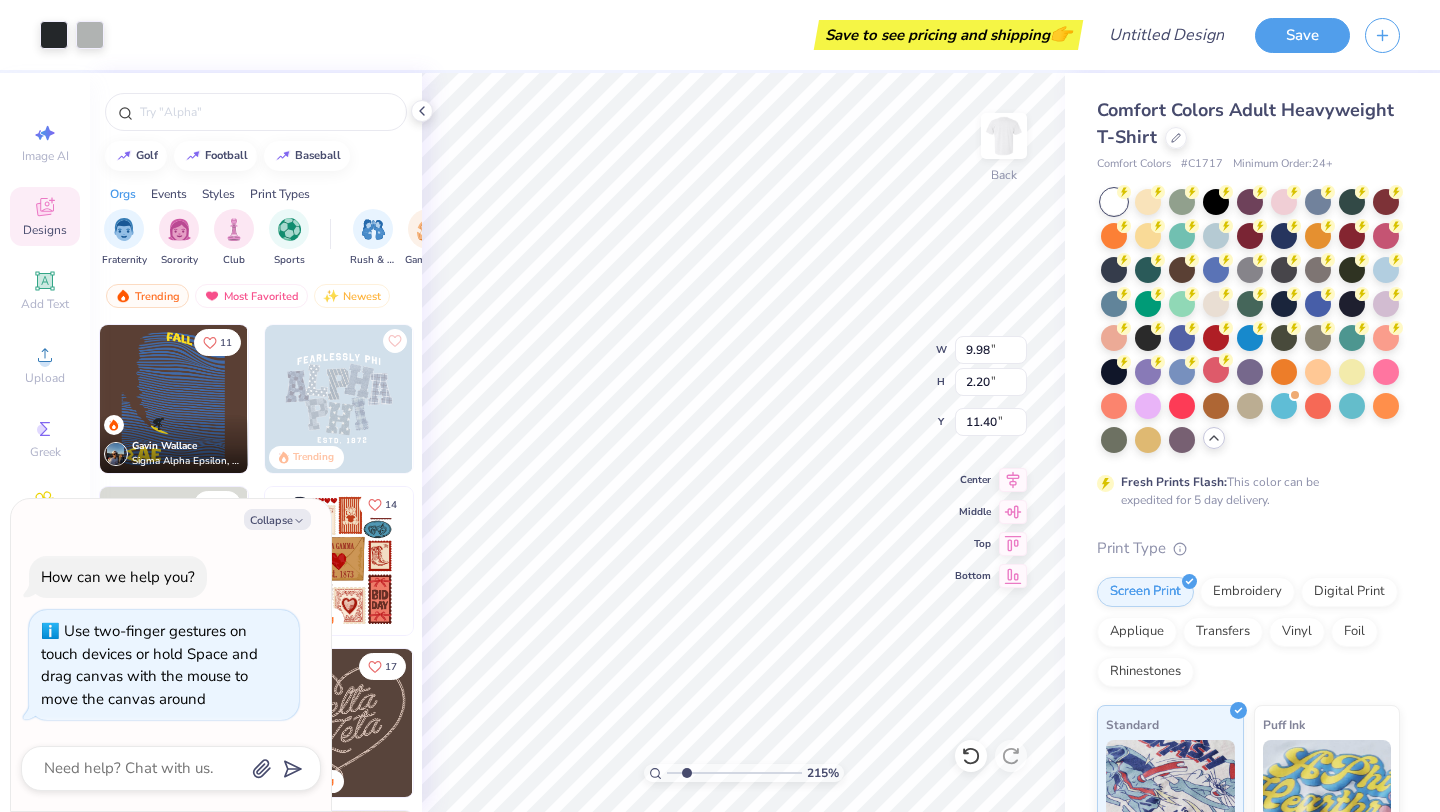 type on "8.84" 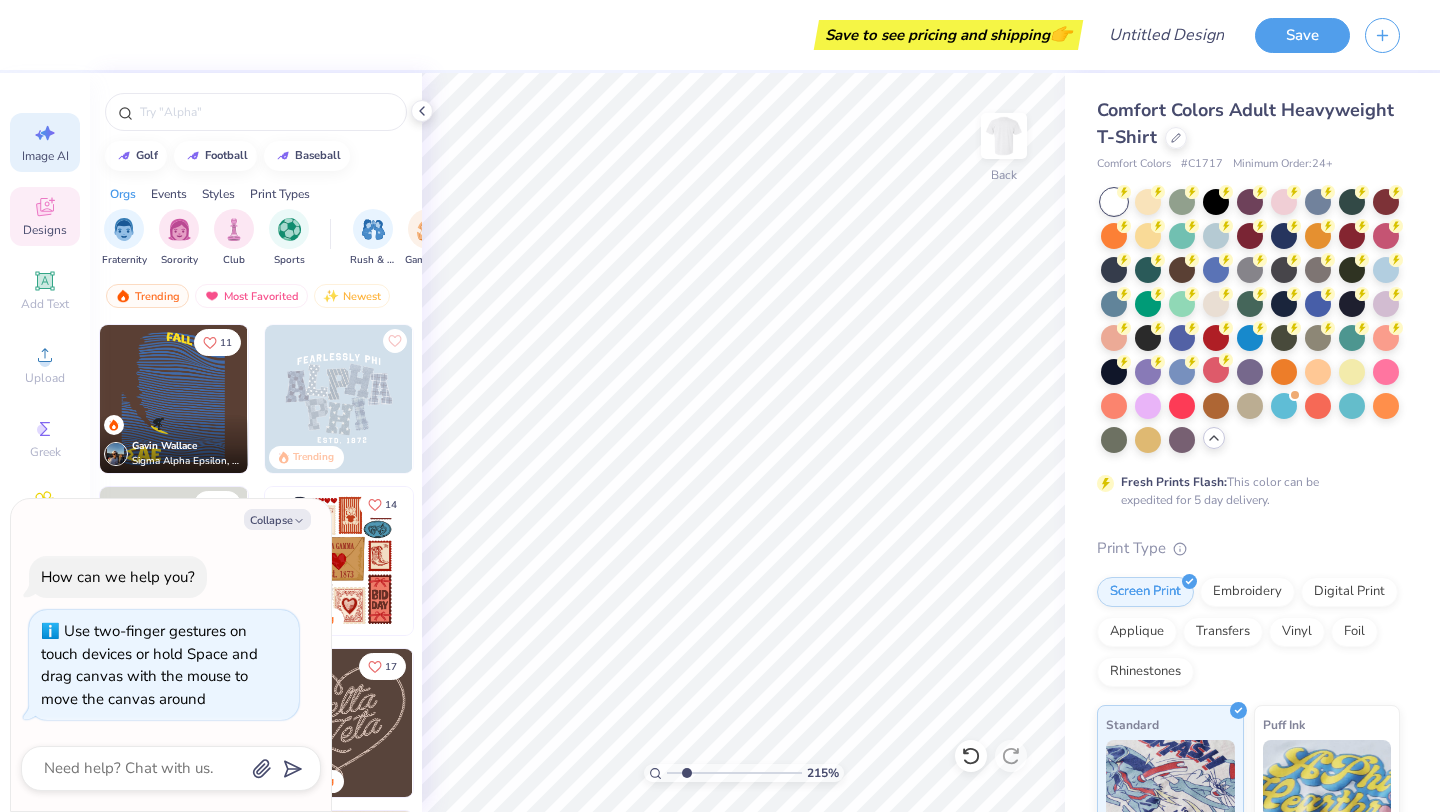 click on "Image AI" at bounding box center [45, 156] 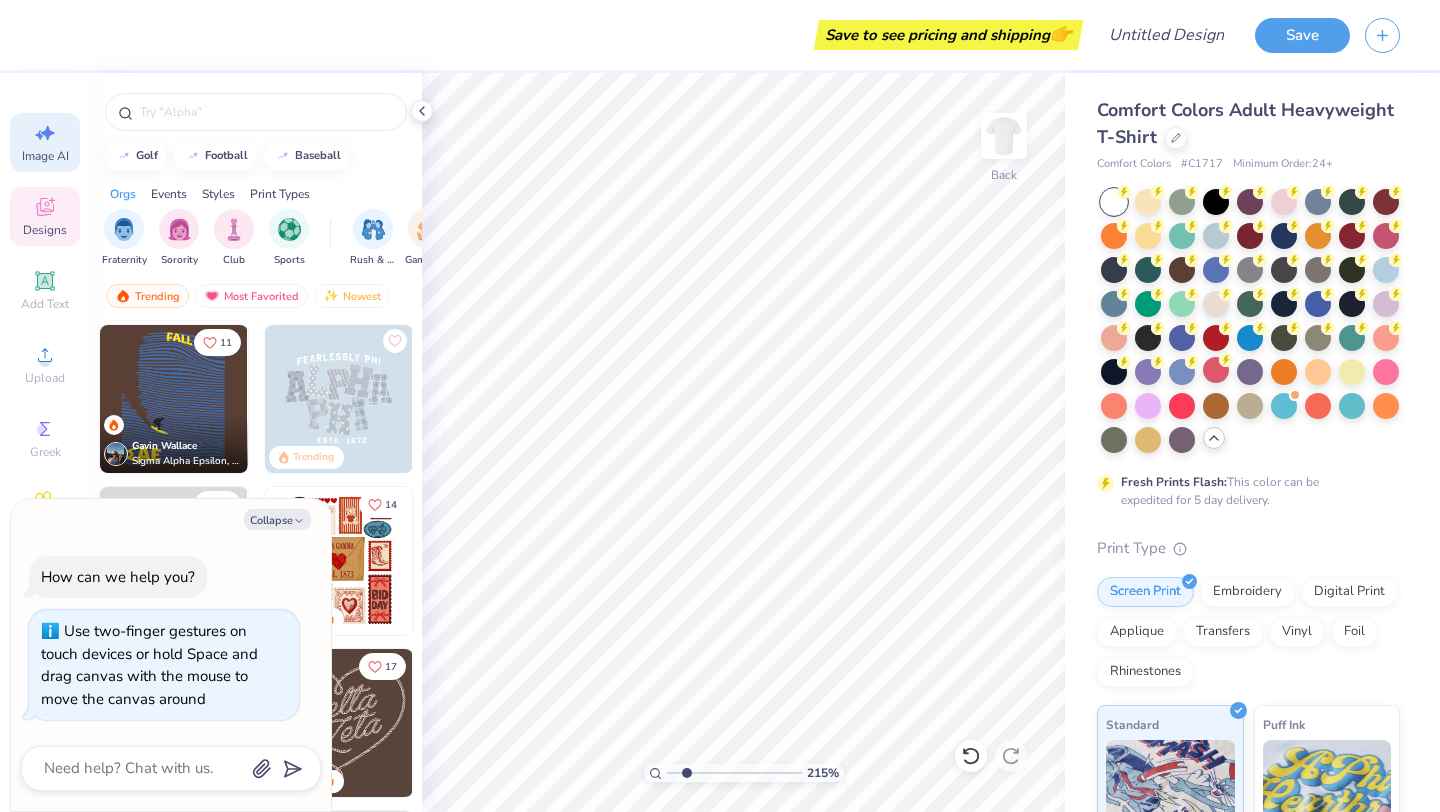 type on "x" 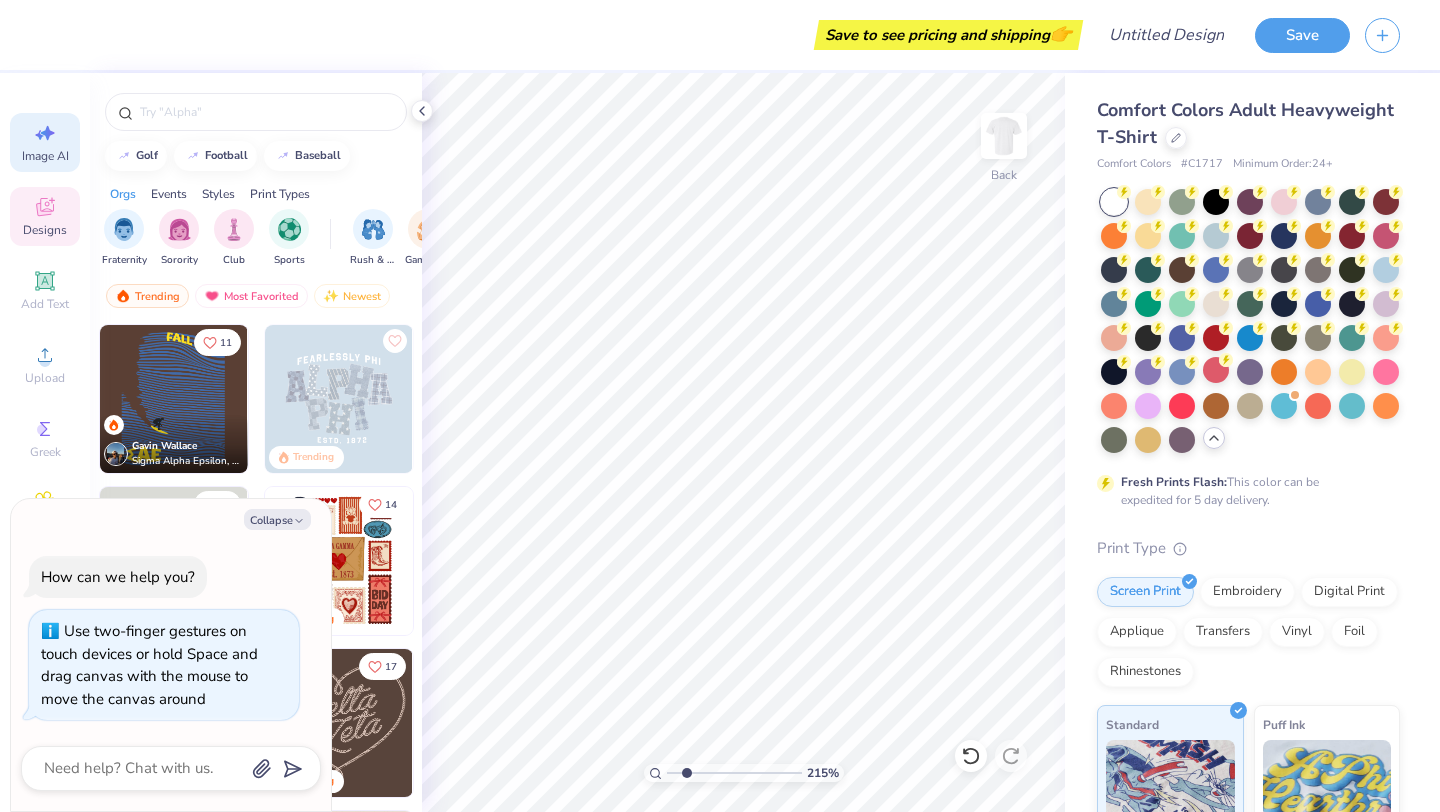 select on "4" 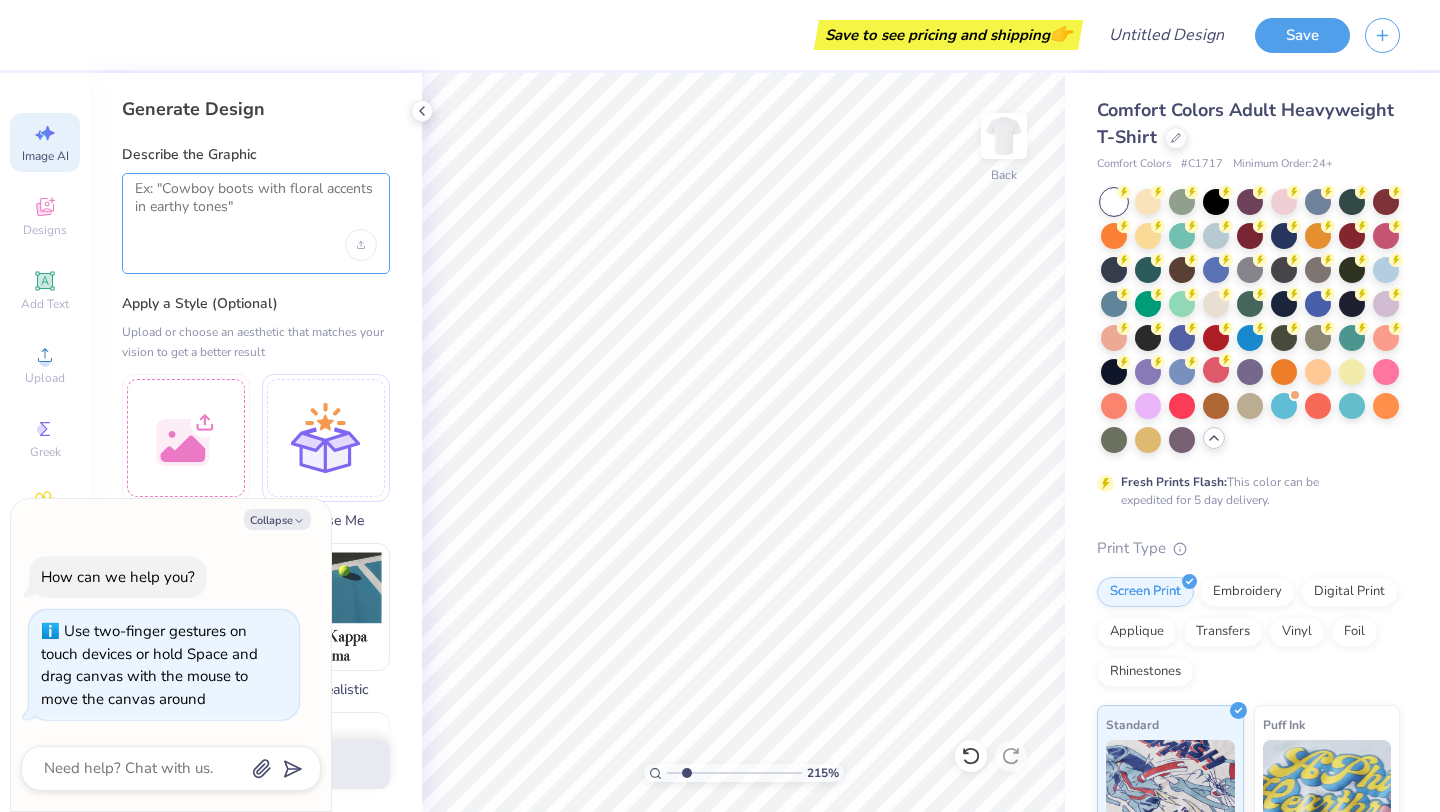 click at bounding box center (256, 205) 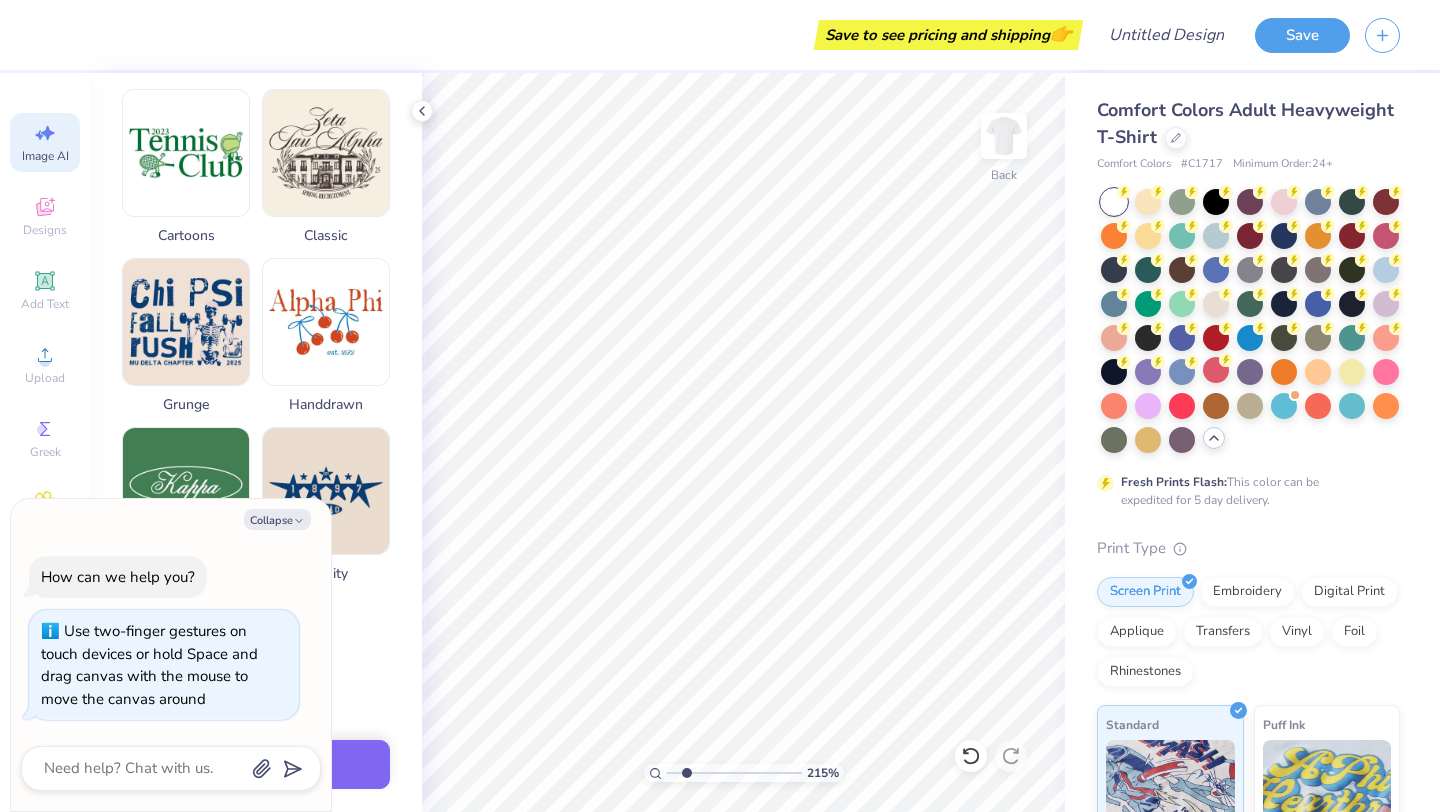 scroll, scrollTop: 898, scrollLeft: 0, axis: vertical 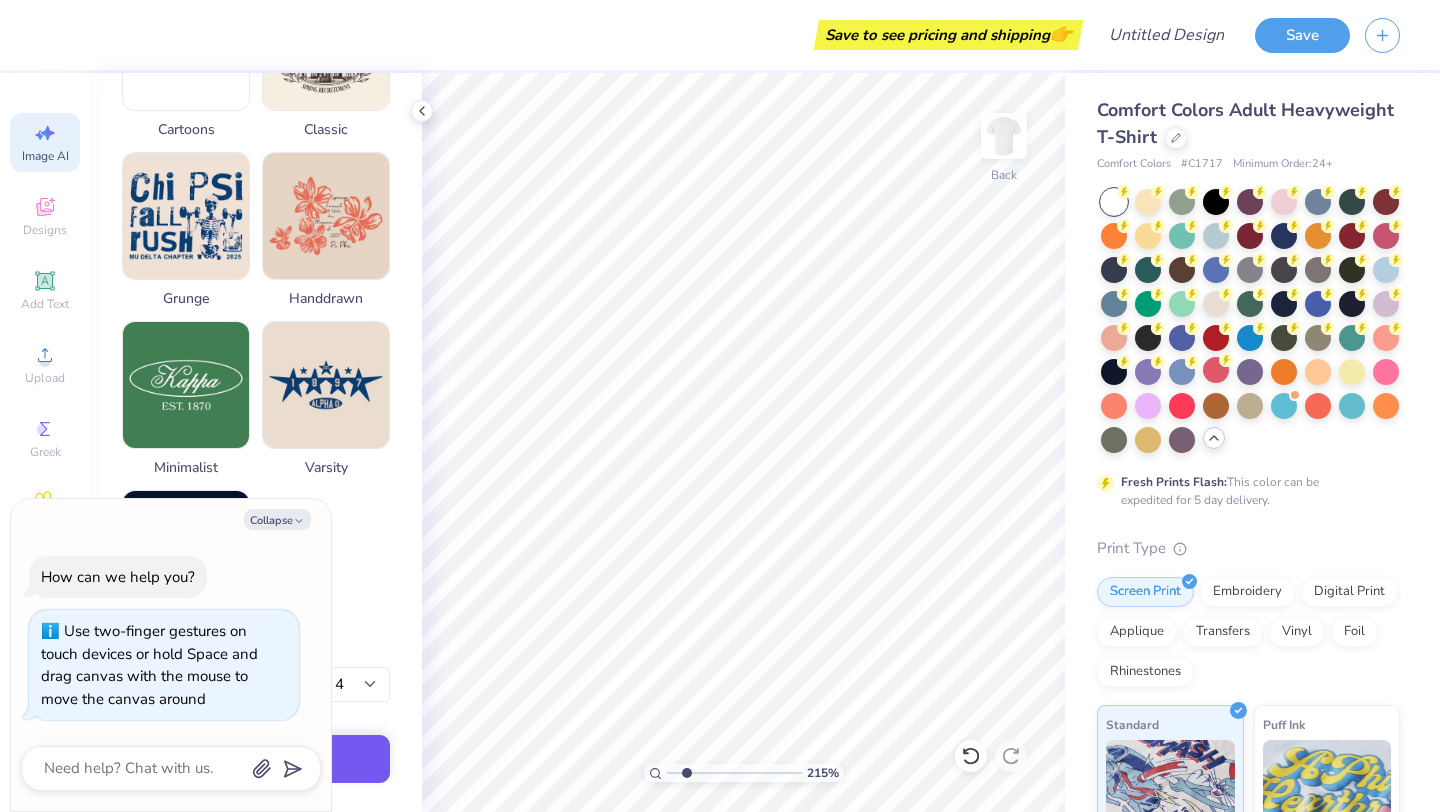 type on "create the sign that says magic city in biminugham alabama" 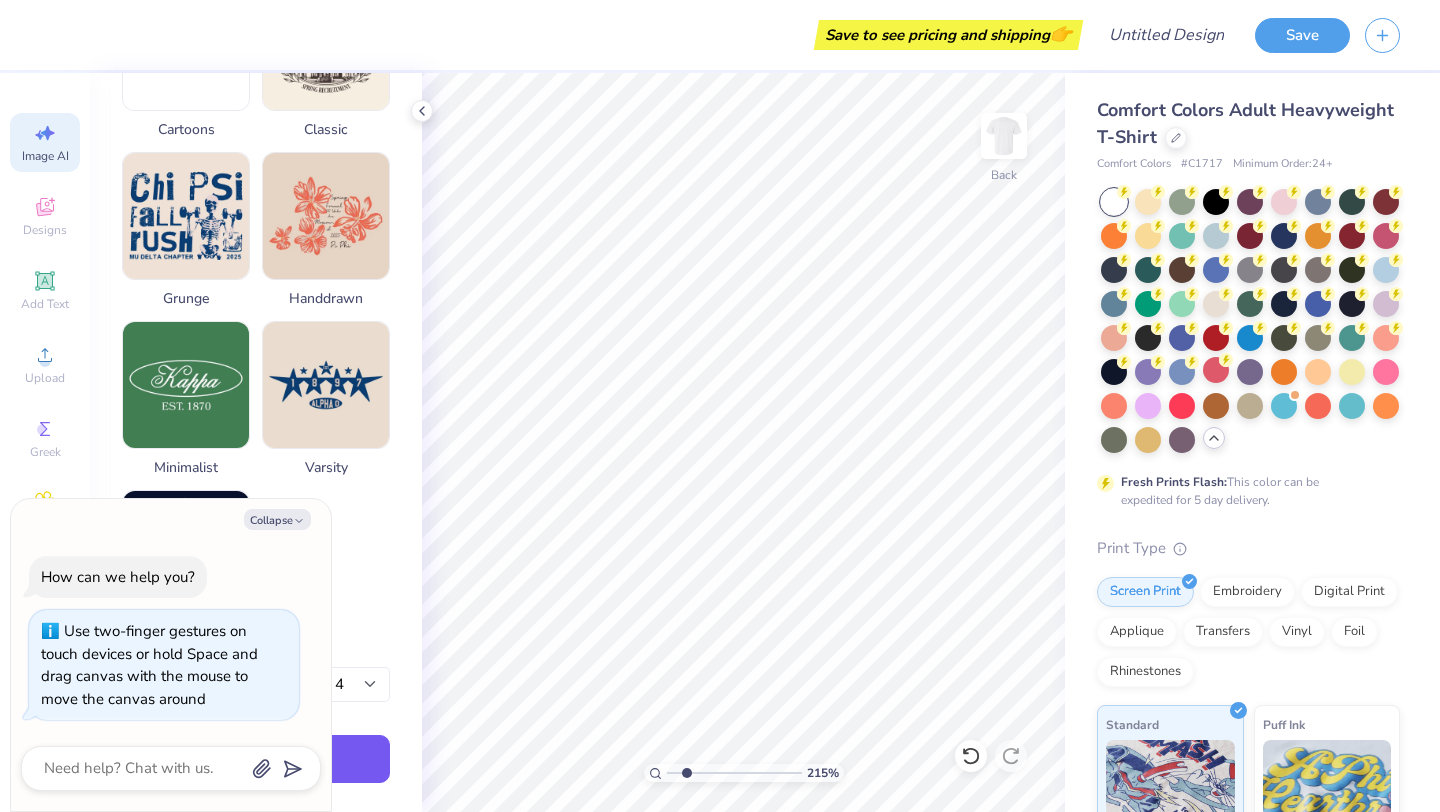 click on "Generate Design" at bounding box center (256, 759) 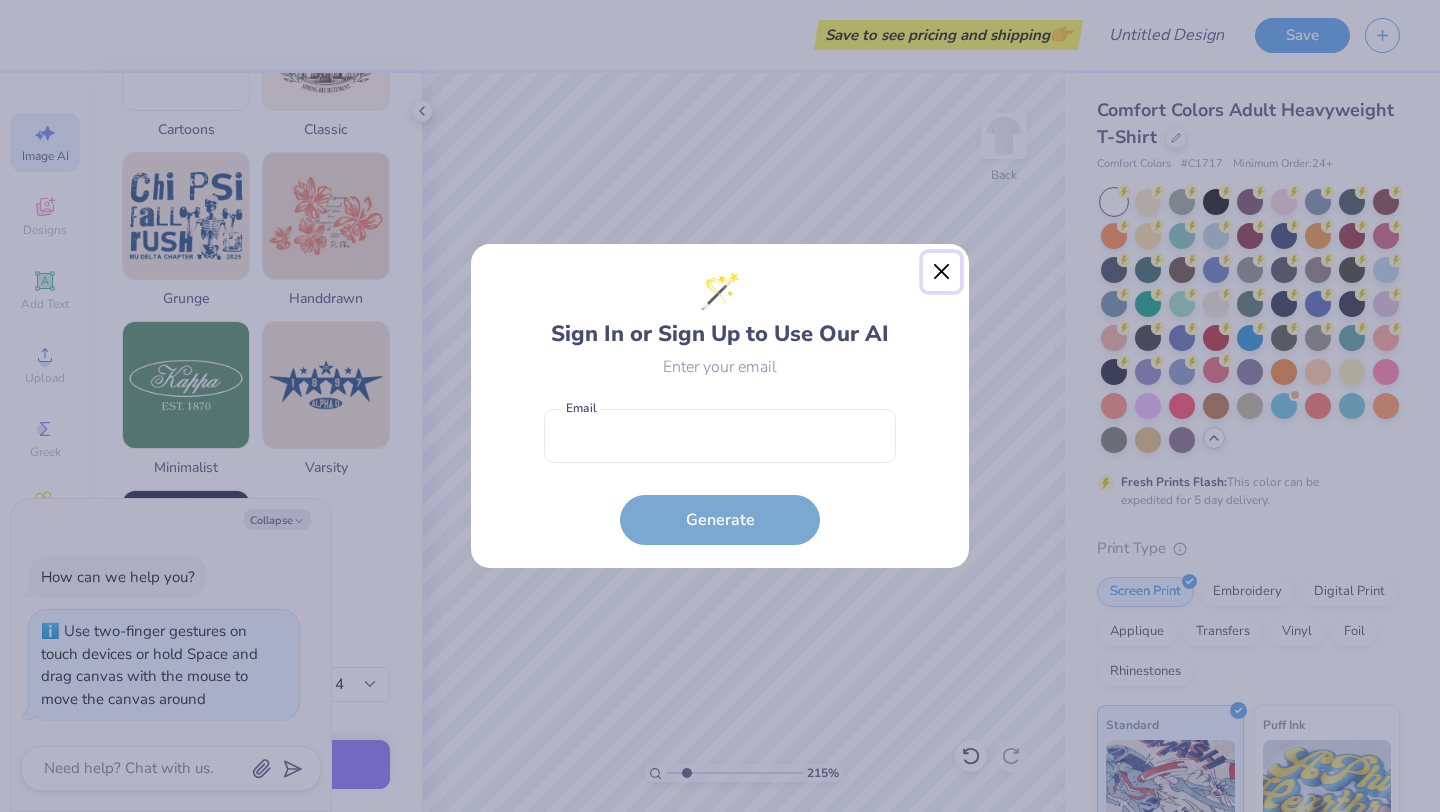 click at bounding box center (942, 272) 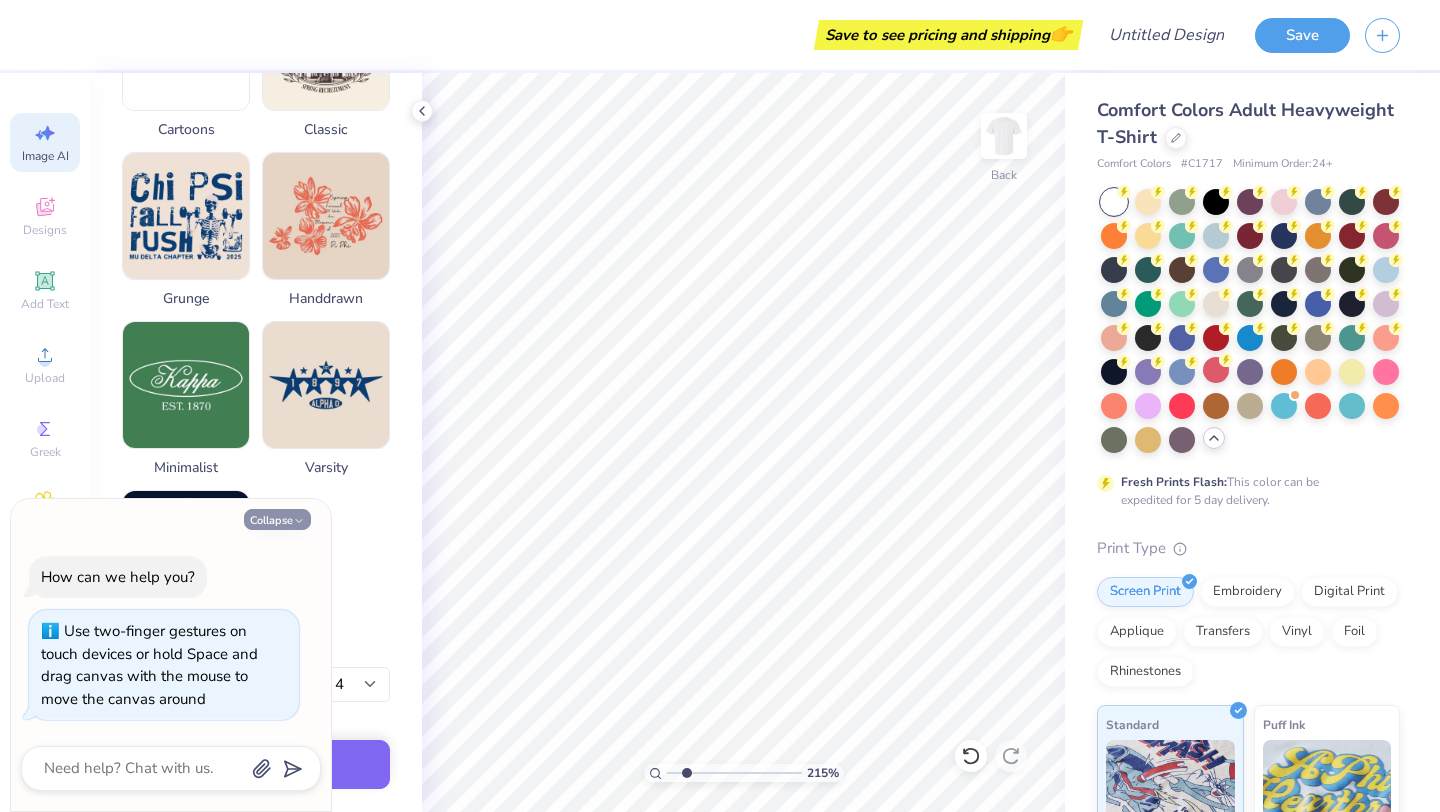 click on "Collapse" at bounding box center [277, 519] 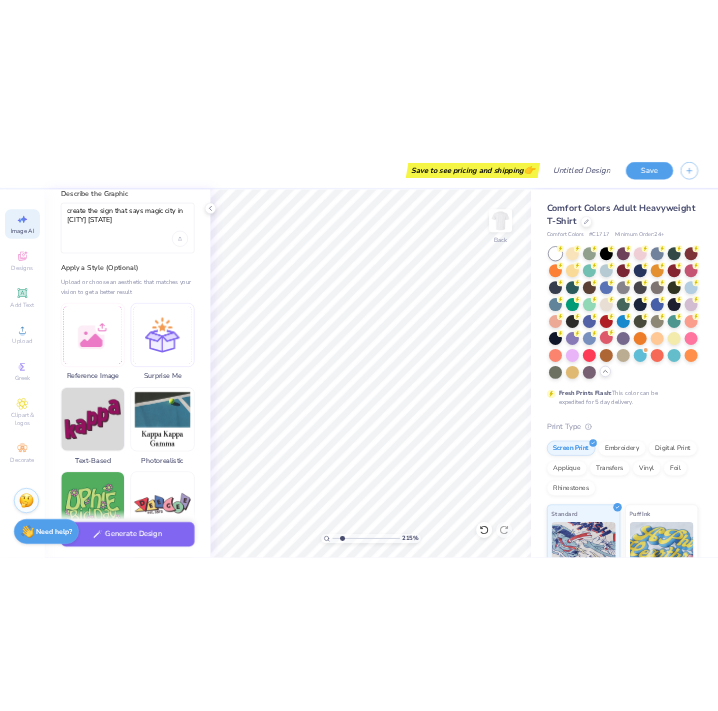 scroll, scrollTop: 0, scrollLeft: 0, axis: both 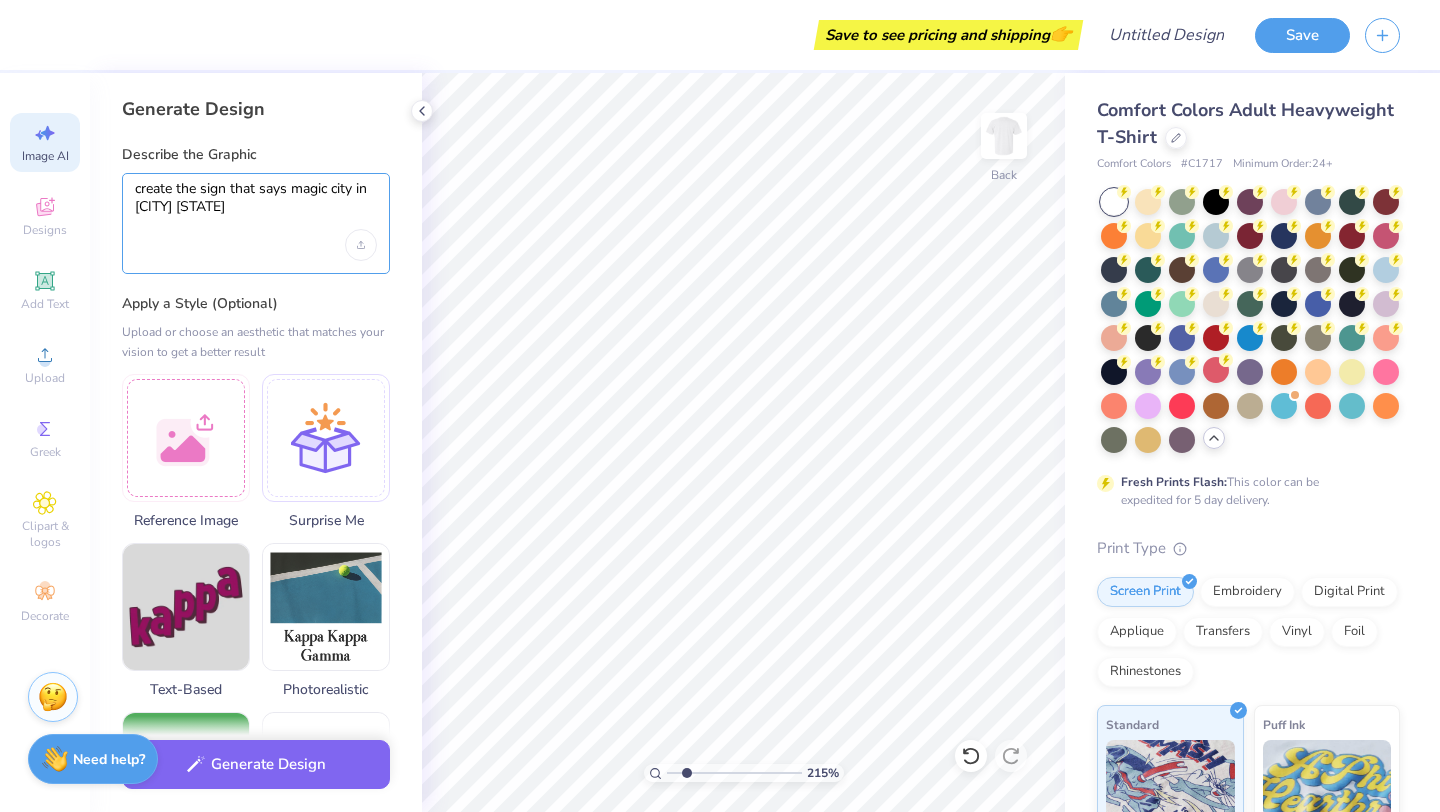 click on "create the sign that says magic city in biminugham alabama" at bounding box center (256, 205) 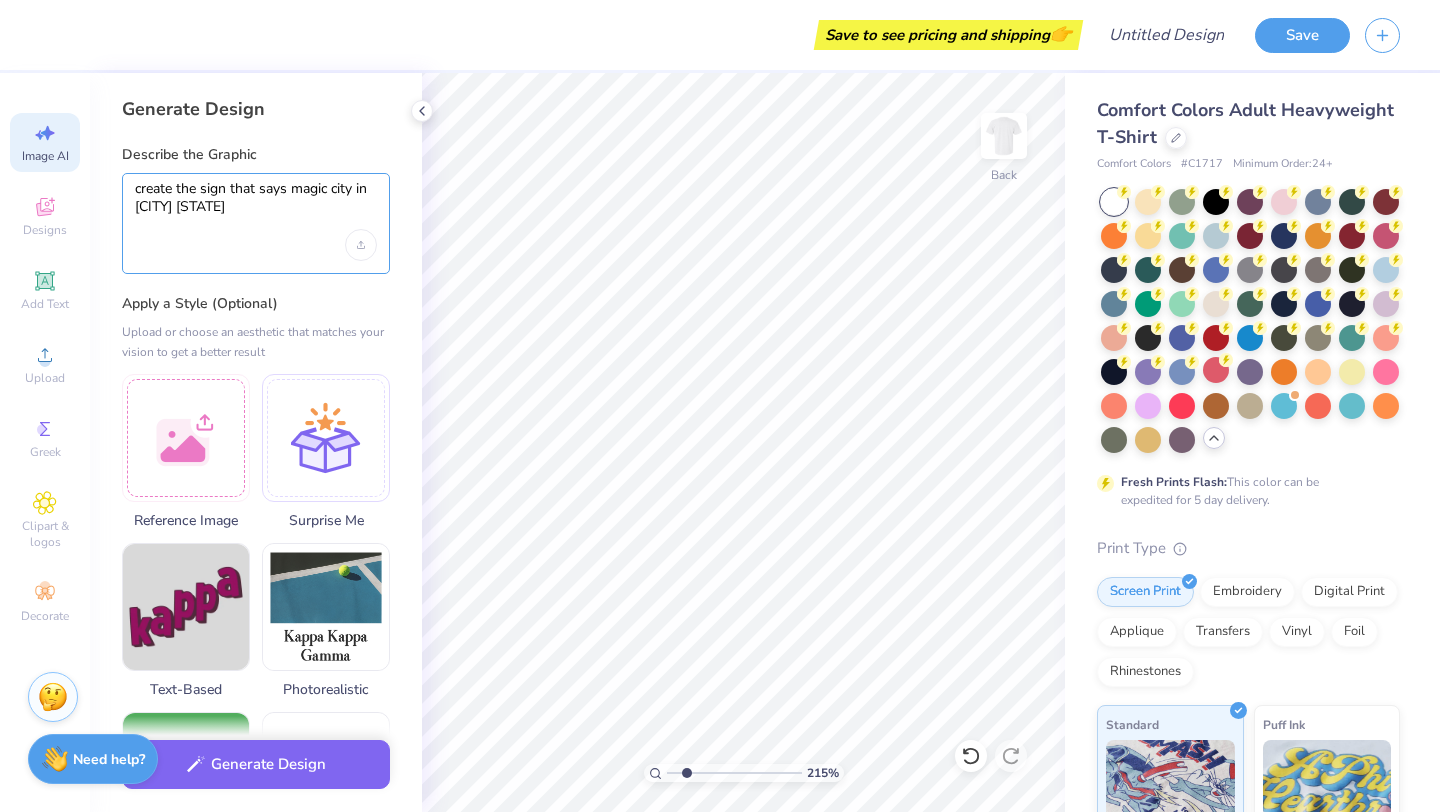 click on "create the sign that says magic city in biminugham alabama" at bounding box center (256, 205) 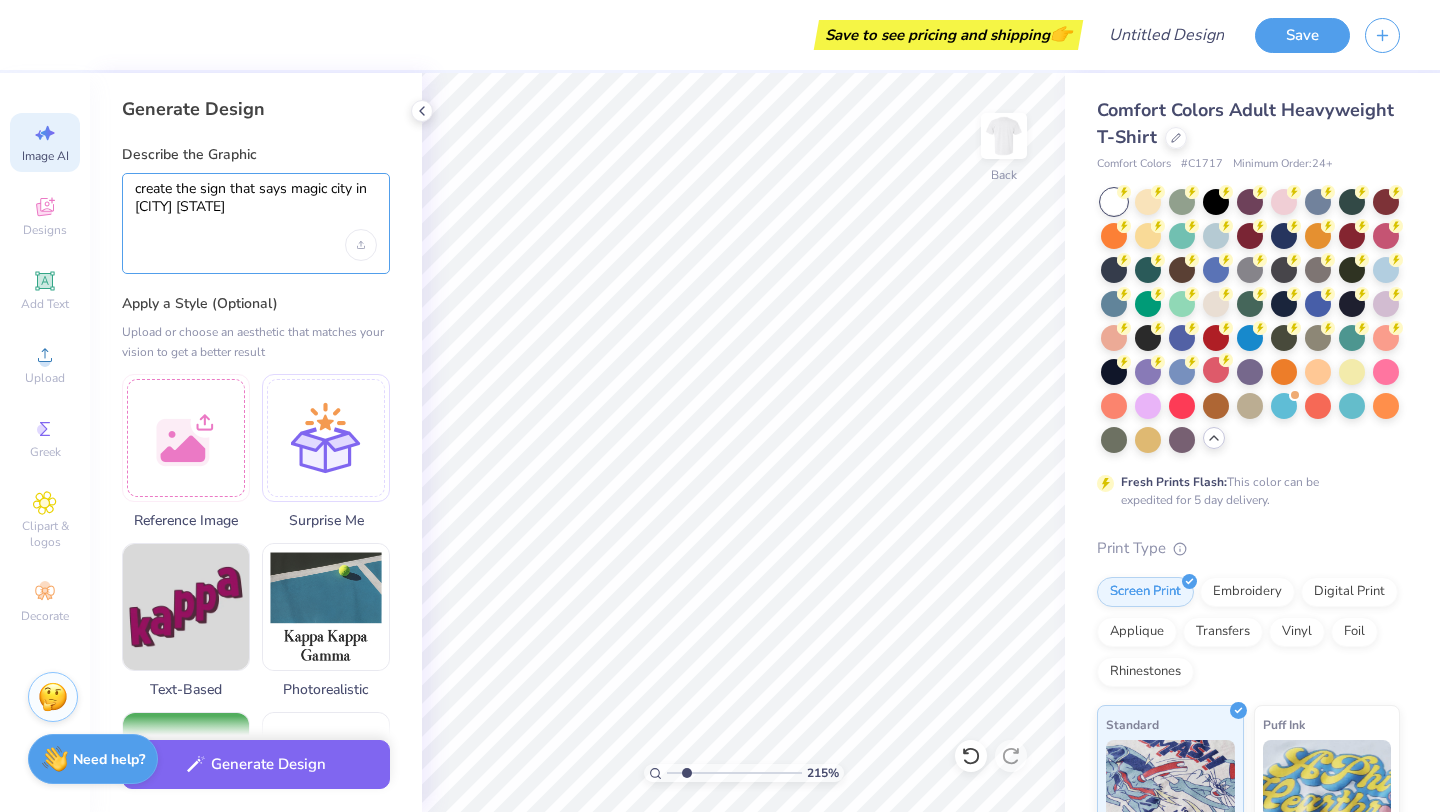 drag, startPoint x: 277, startPoint y: 219, endPoint x: 139, endPoint y: 176, distance: 144.54411 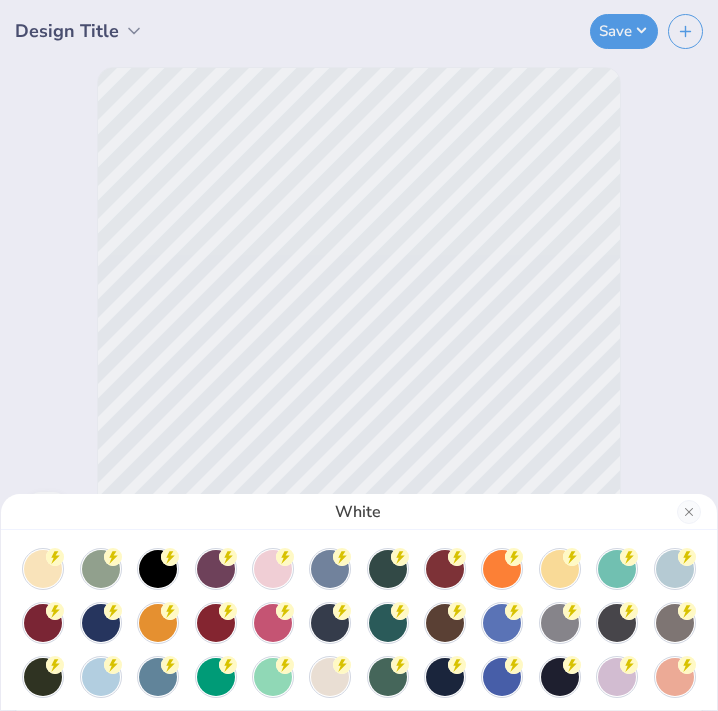 type on "1" 